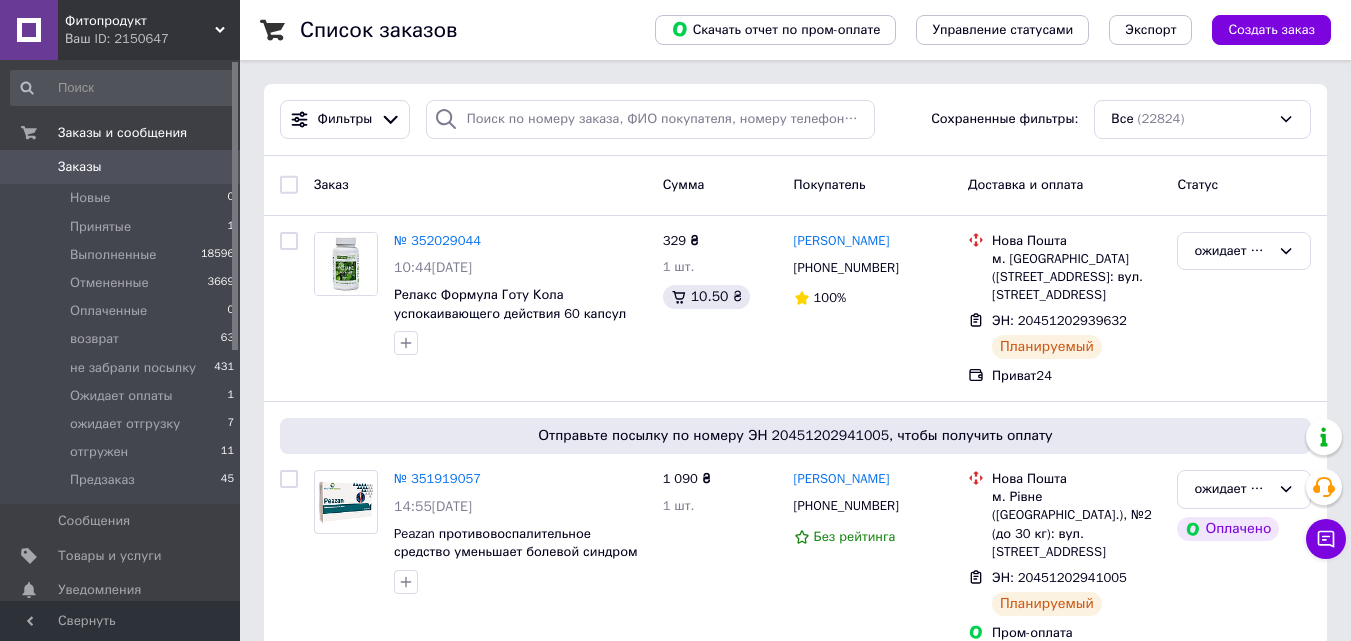 scroll, scrollTop: 280, scrollLeft: 0, axis: vertical 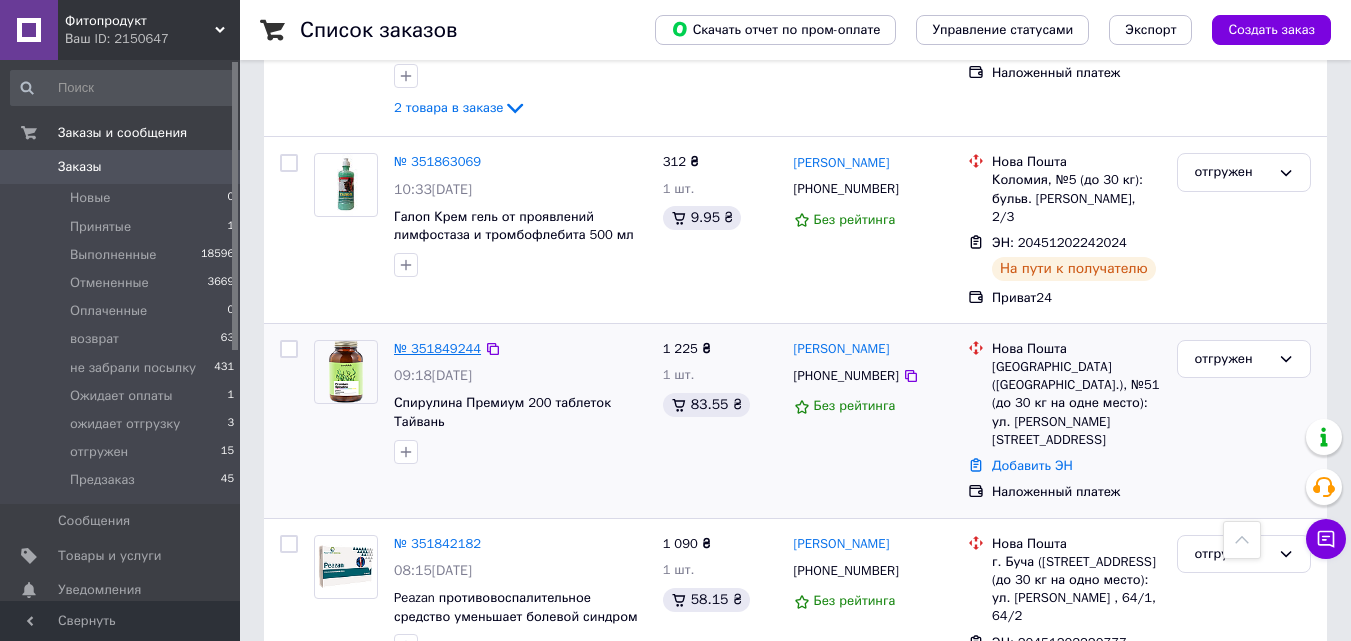 click on "№ 351849244" at bounding box center (437, 348) 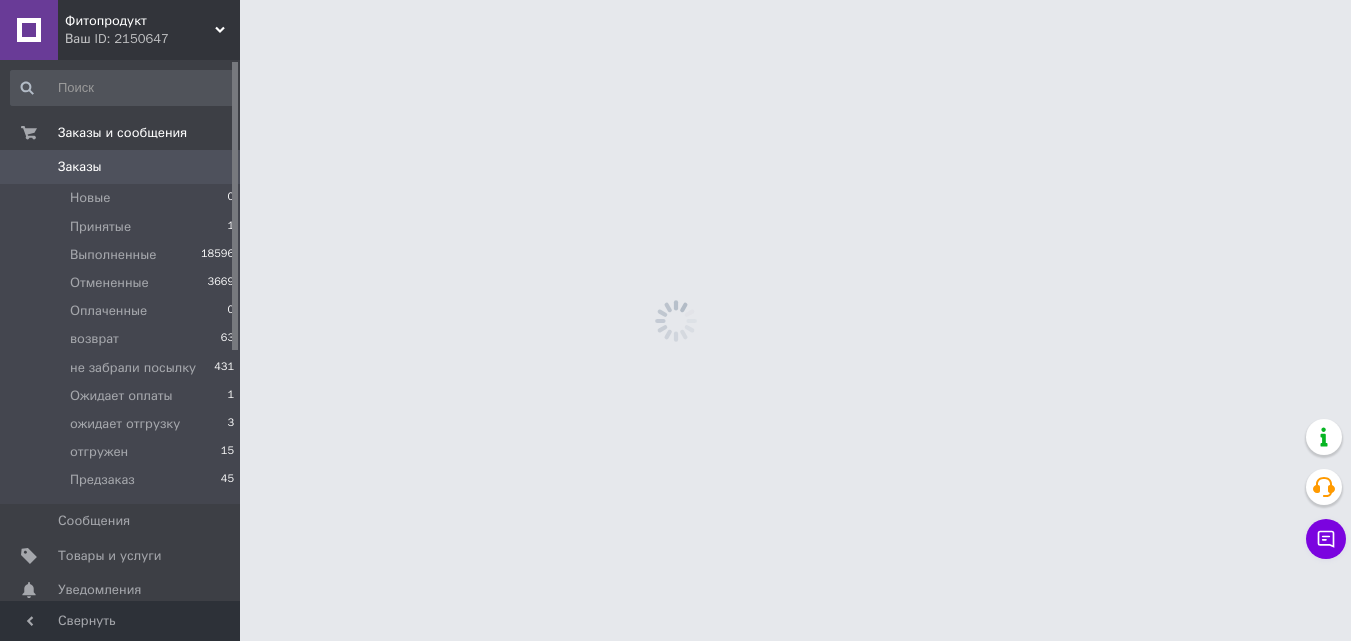 scroll, scrollTop: 0, scrollLeft: 0, axis: both 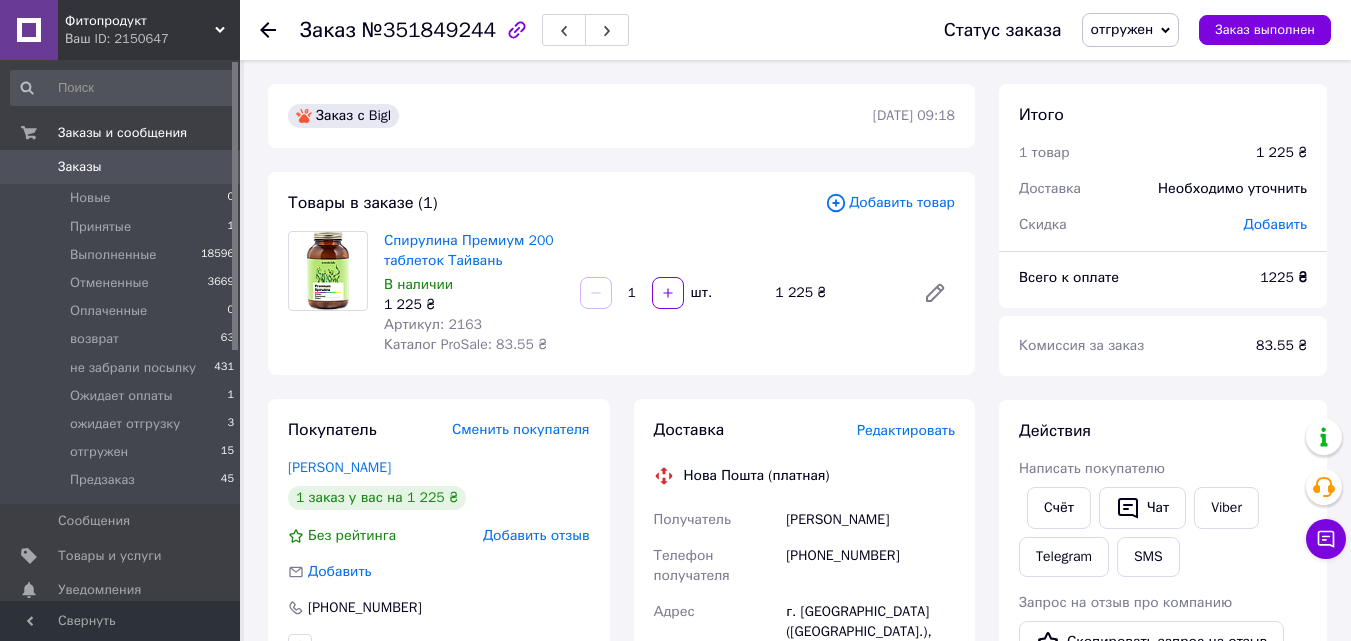 click on "Заказы" at bounding box center (80, 167) 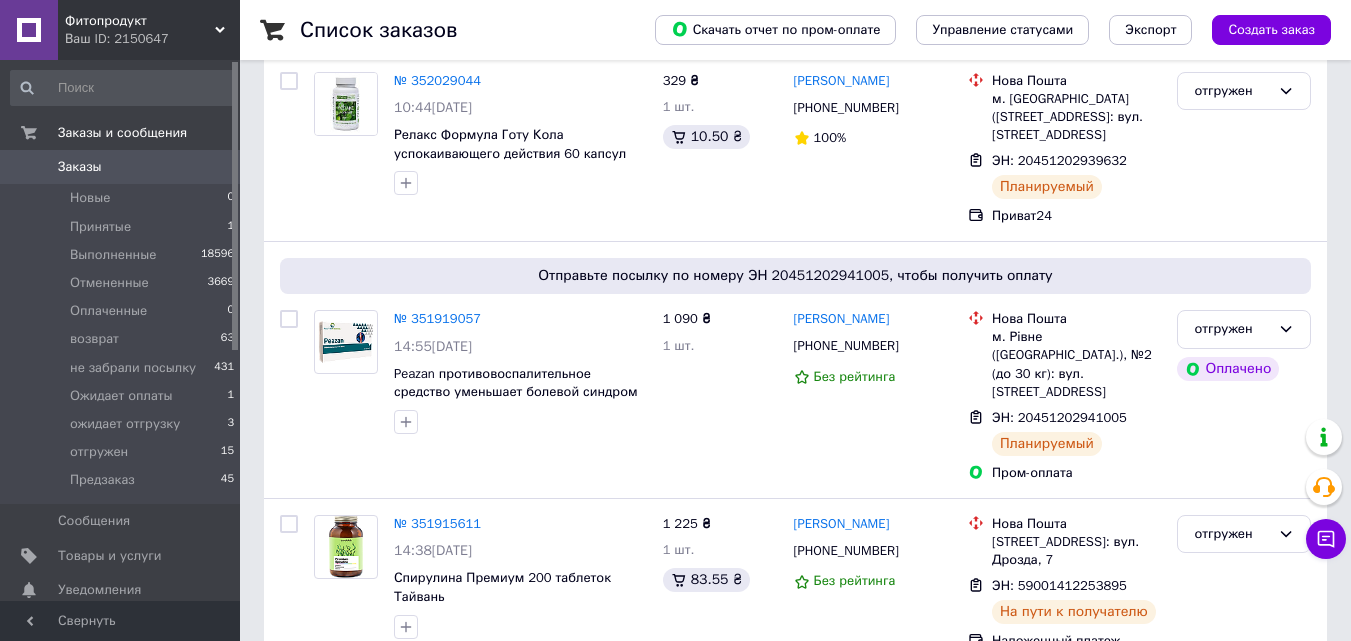 scroll, scrollTop: 200, scrollLeft: 0, axis: vertical 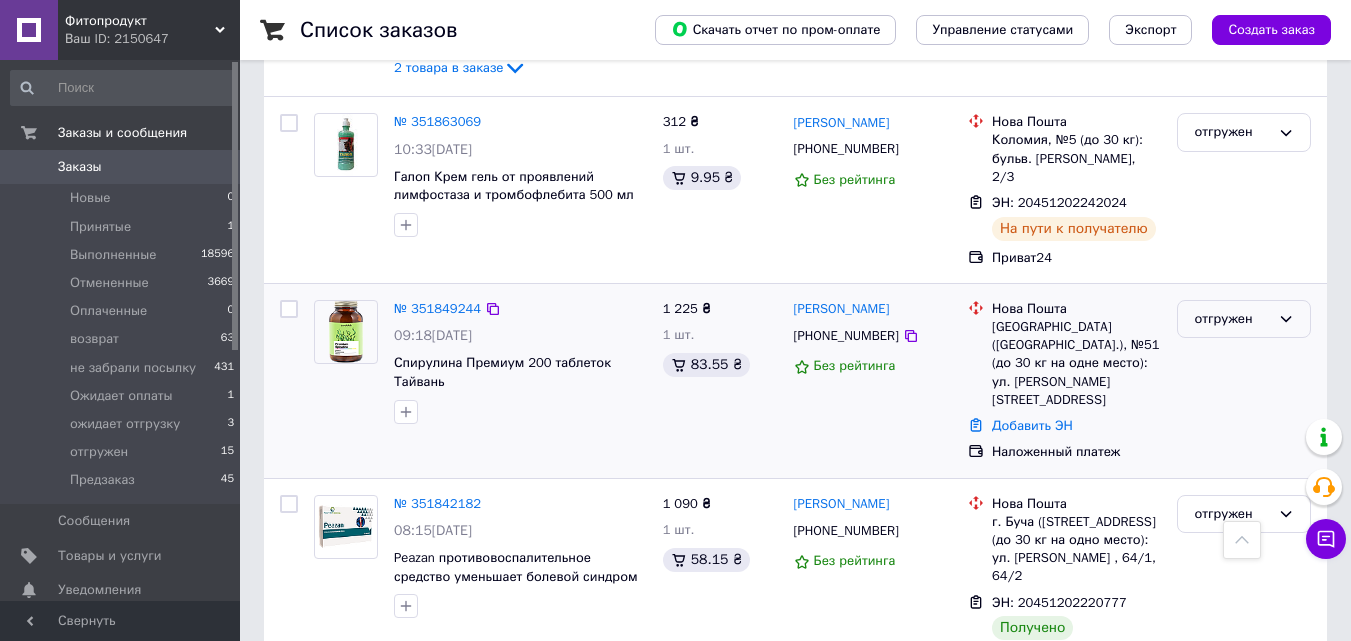 click 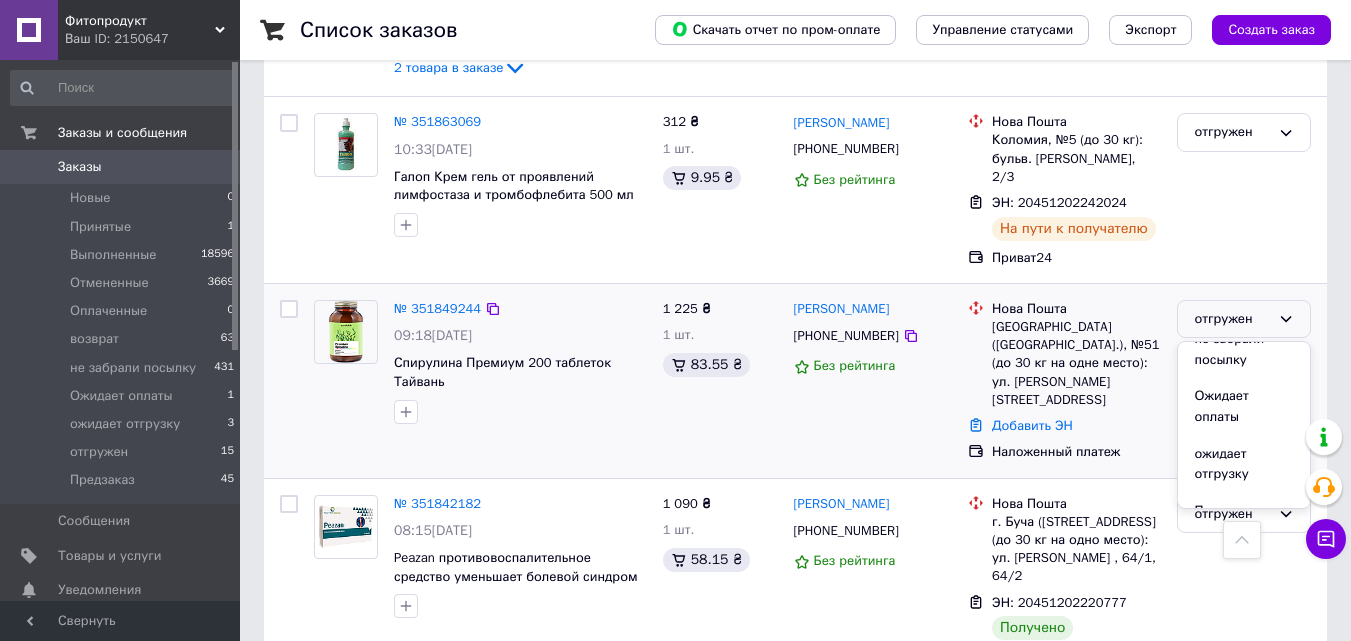 scroll, scrollTop: 206, scrollLeft: 0, axis: vertical 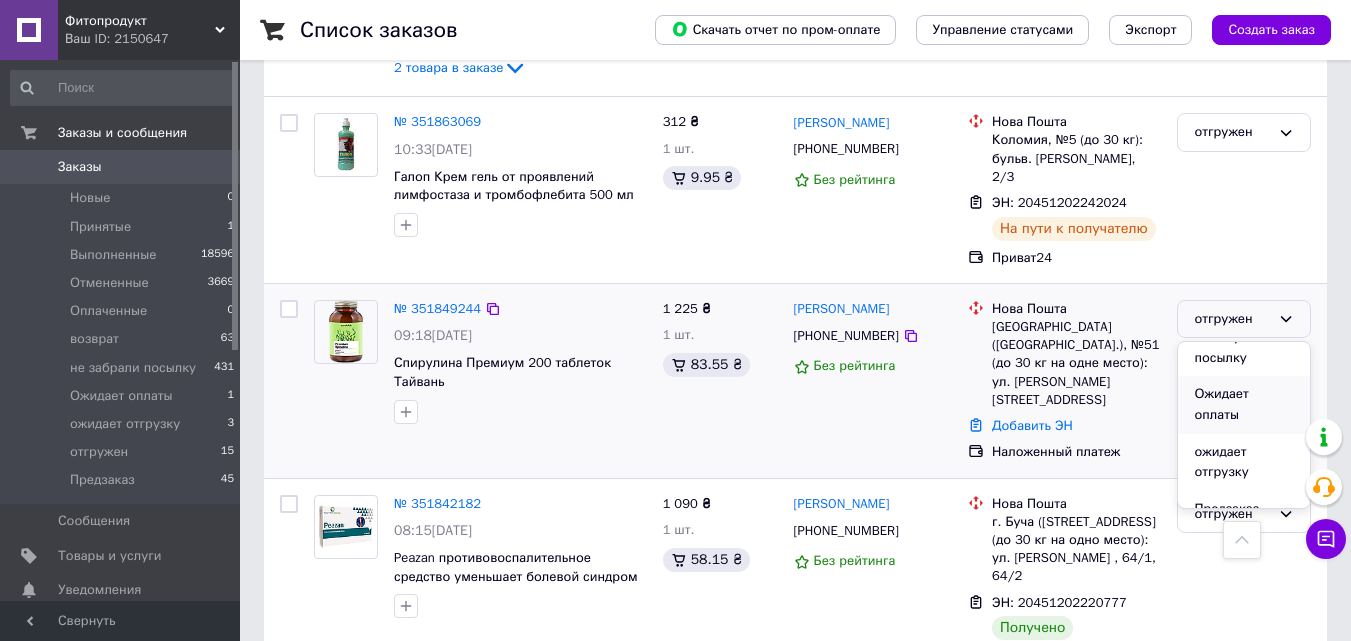 click on "Ожидает оплаты" at bounding box center [1244, 404] 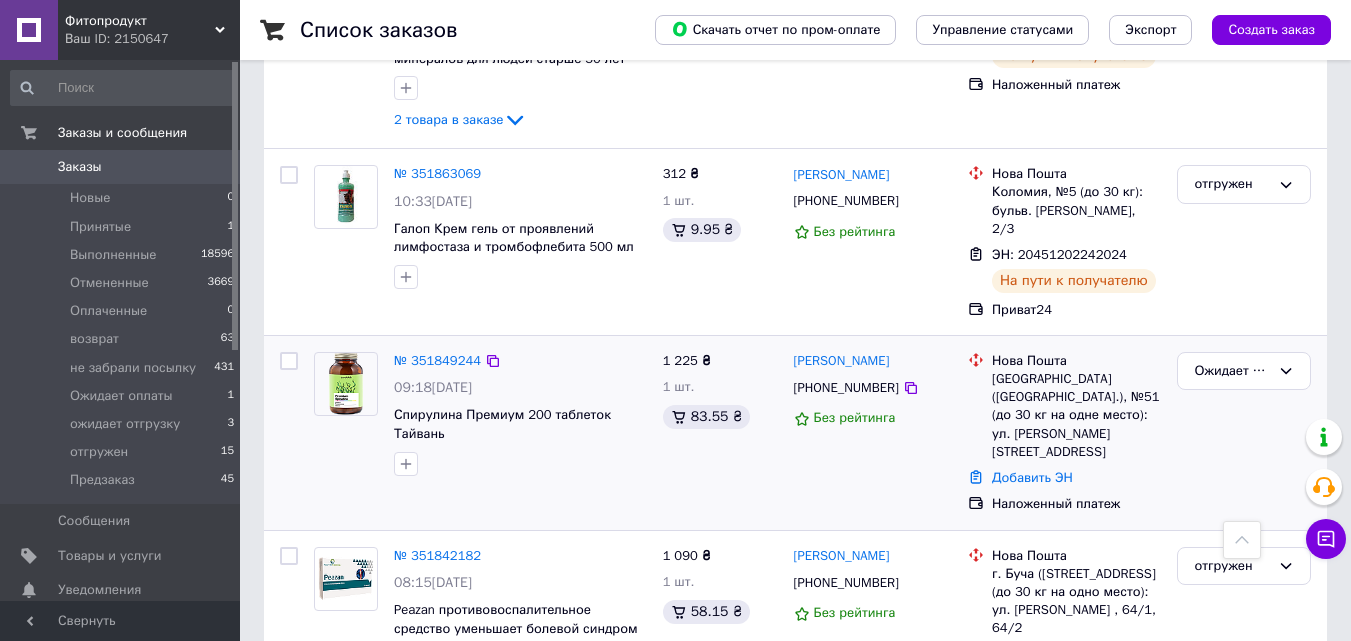 scroll, scrollTop: 1280, scrollLeft: 0, axis: vertical 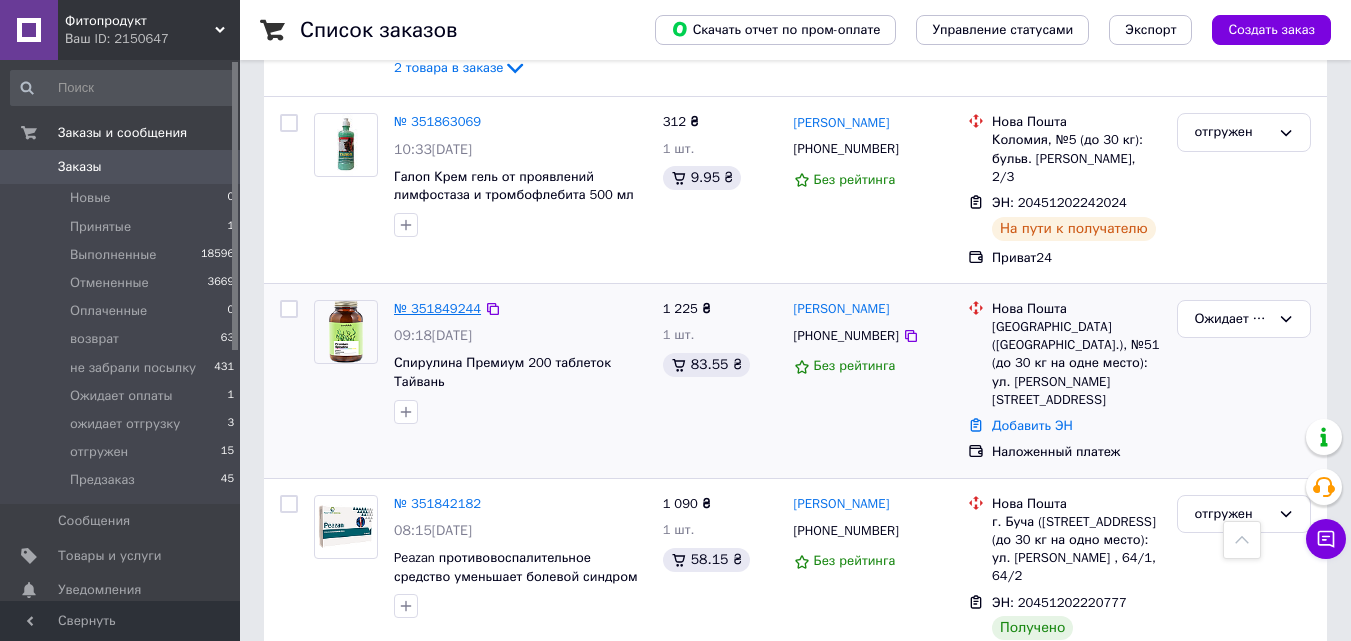 click on "№ 351849244" at bounding box center (437, 308) 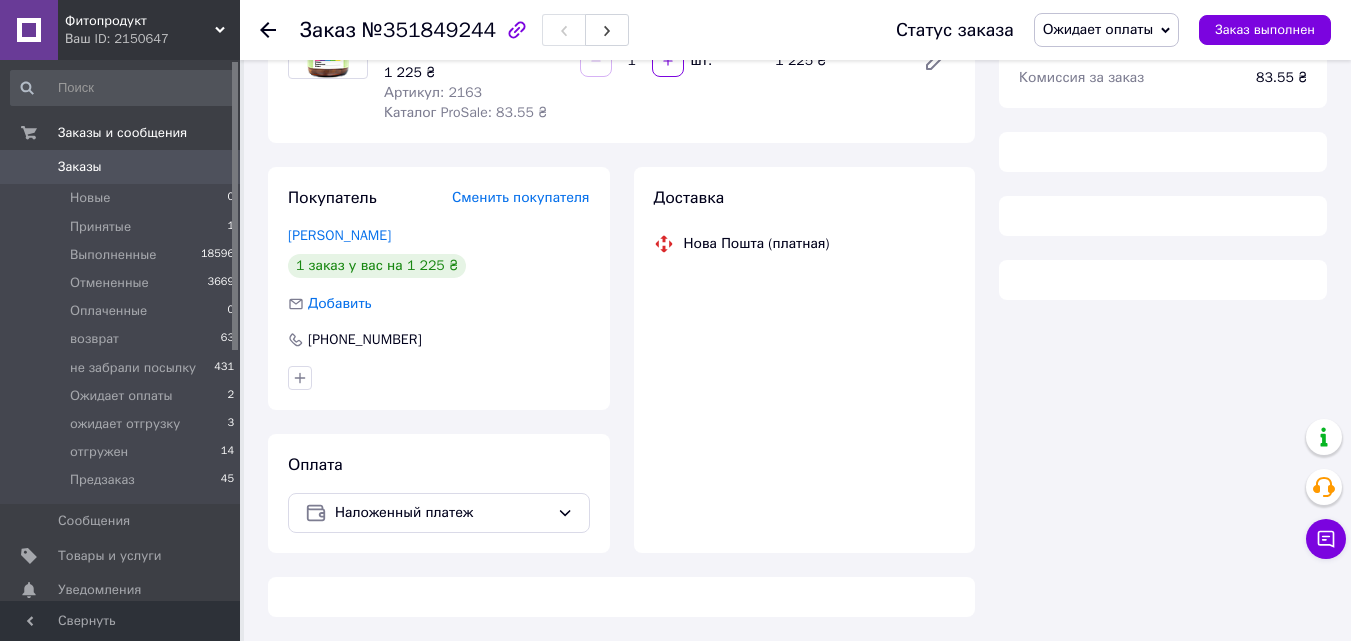 scroll, scrollTop: 997, scrollLeft: 0, axis: vertical 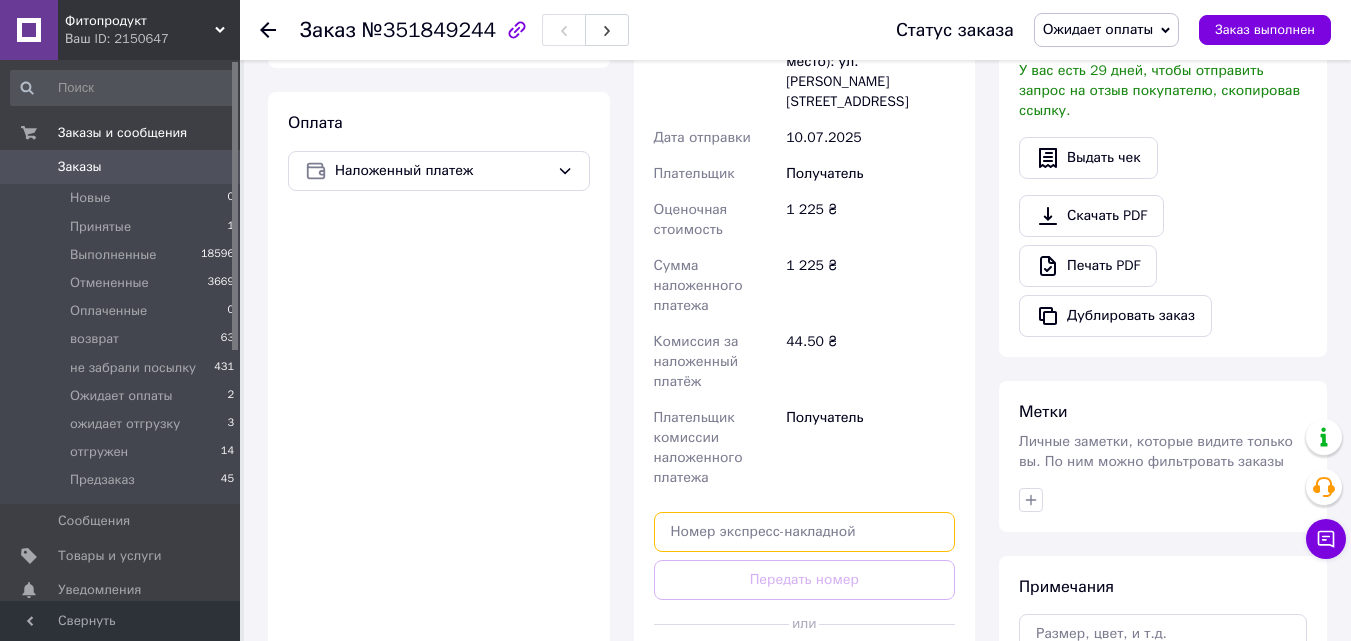 click at bounding box center (805, 532) 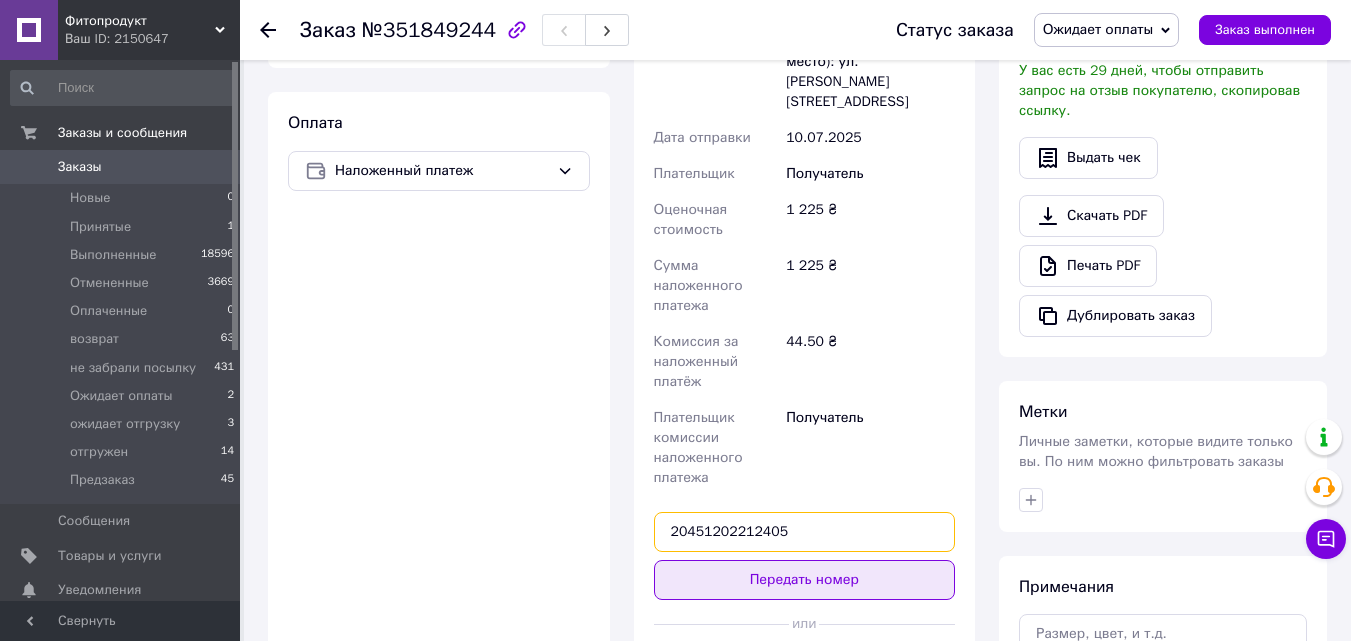 type on "20451202212405" 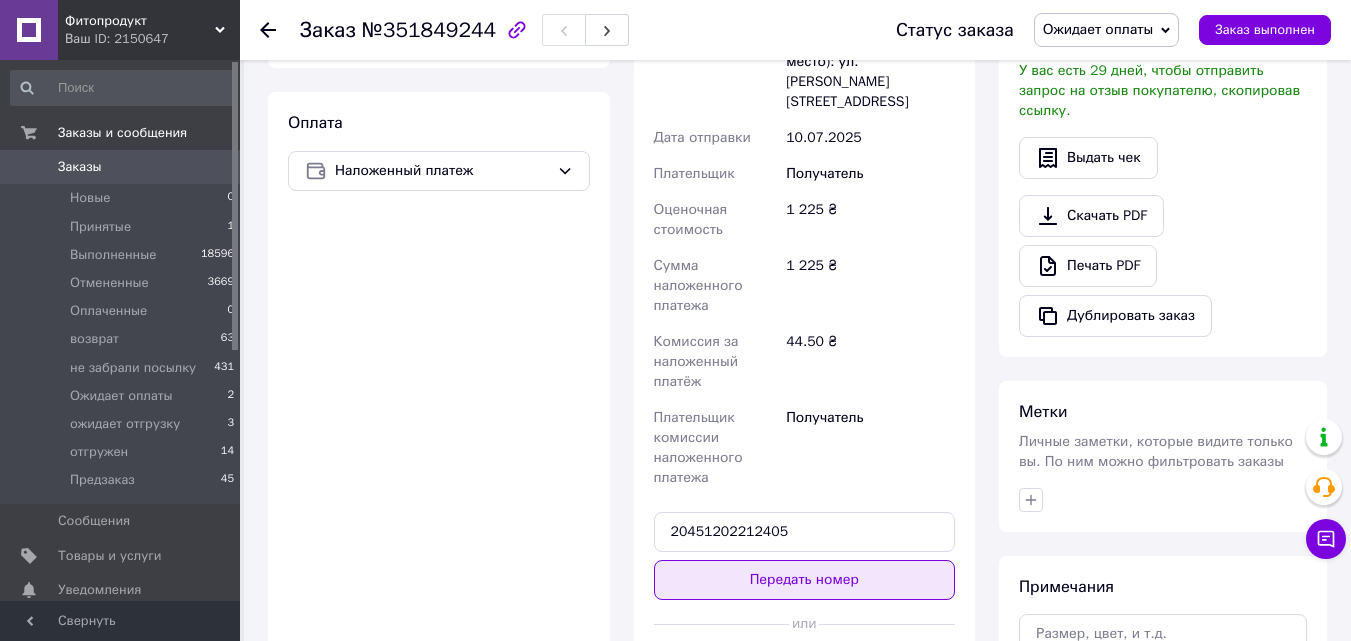 click on "Передать номер" at bounding box center (805, 580) 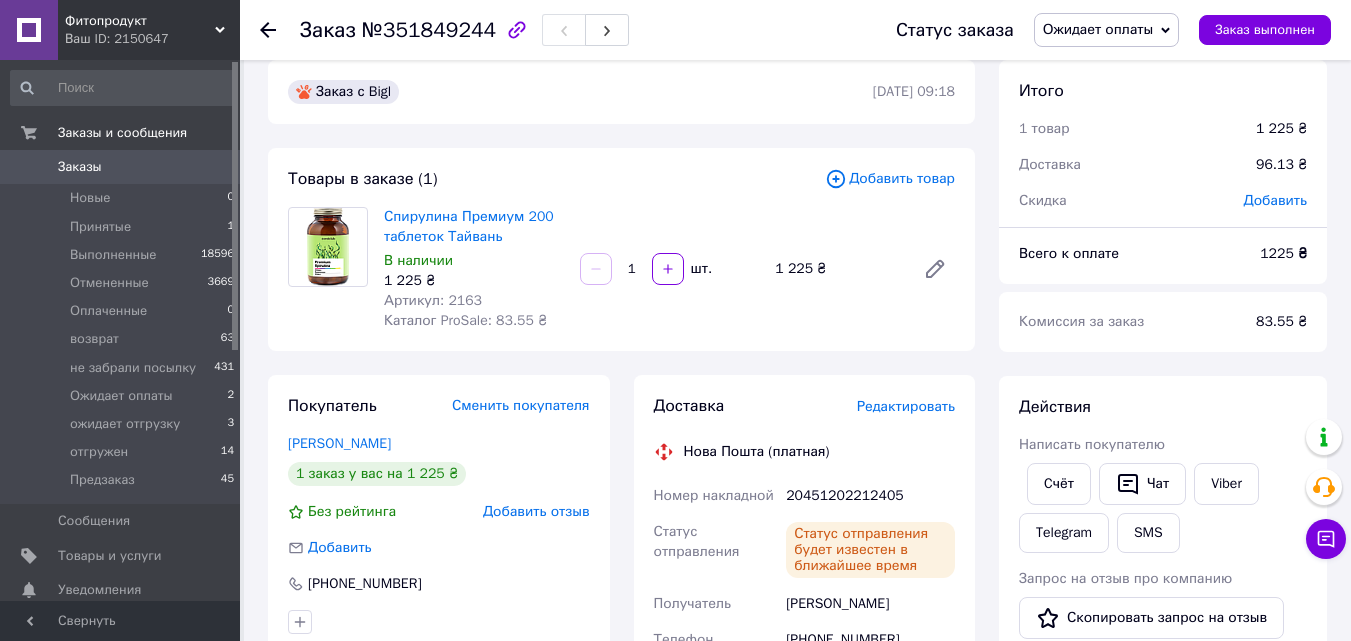 scroll, scrollTop: 0, scrollLeft: 0, axis: both 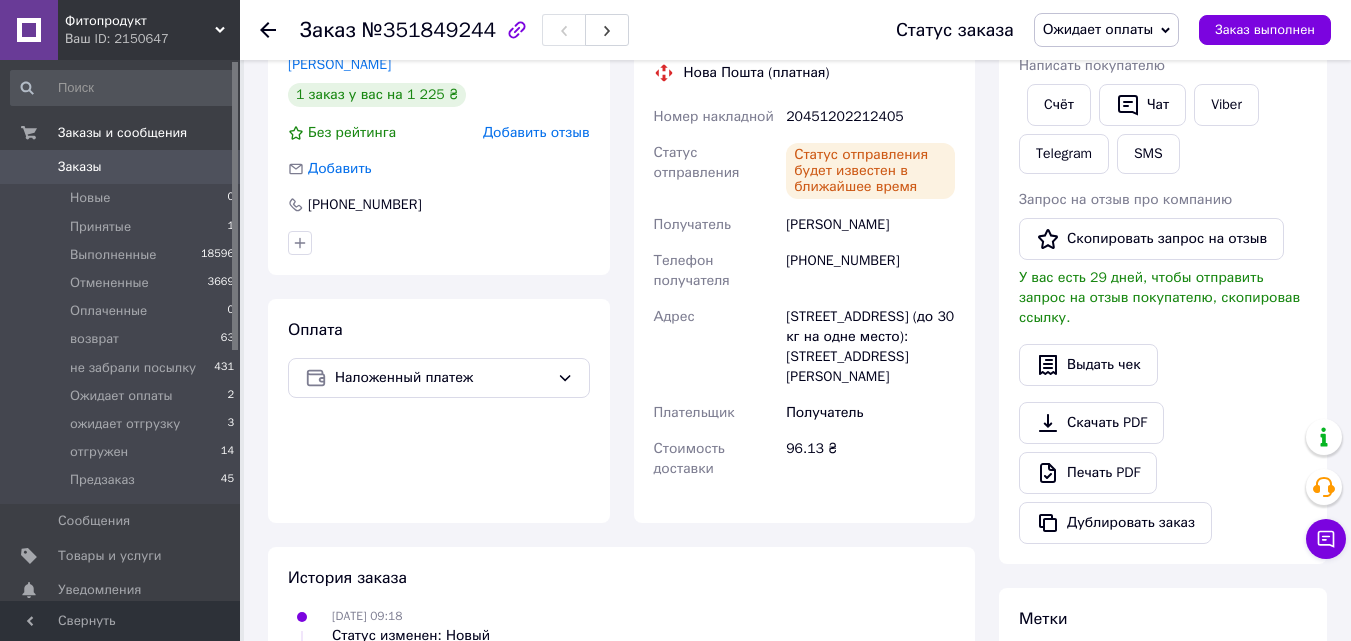 click 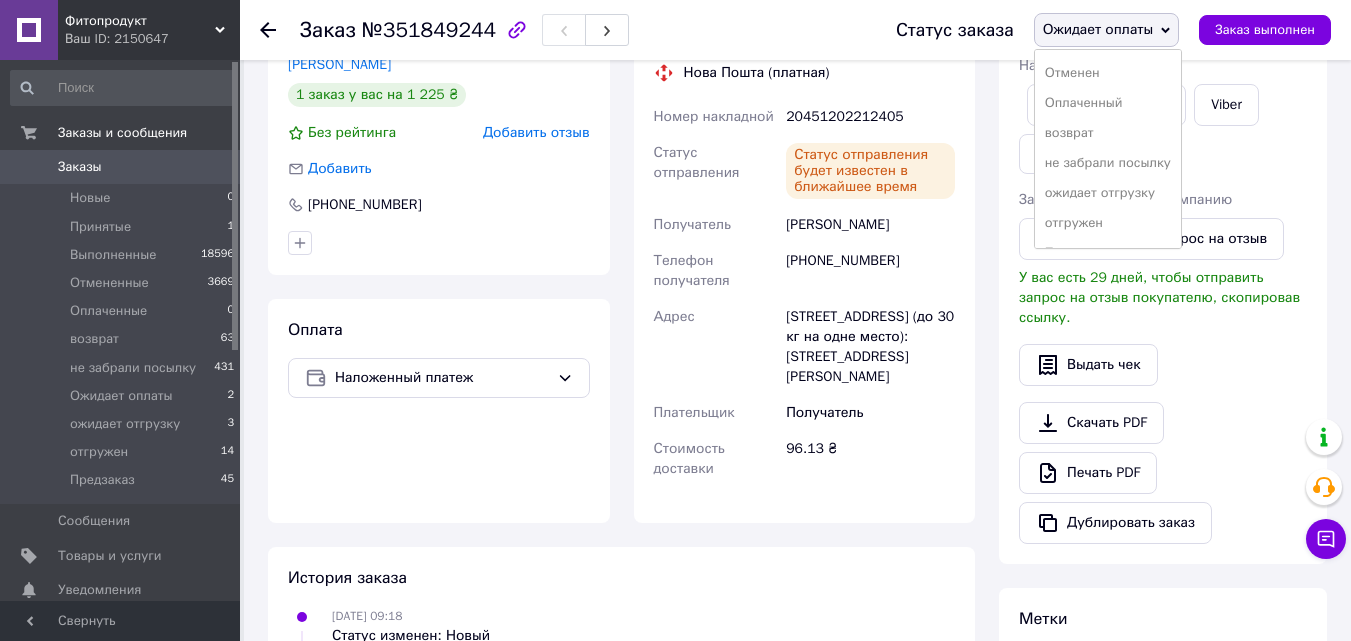 scroll, scrollTop: 82, scrollLeft: 0, axis: vertical 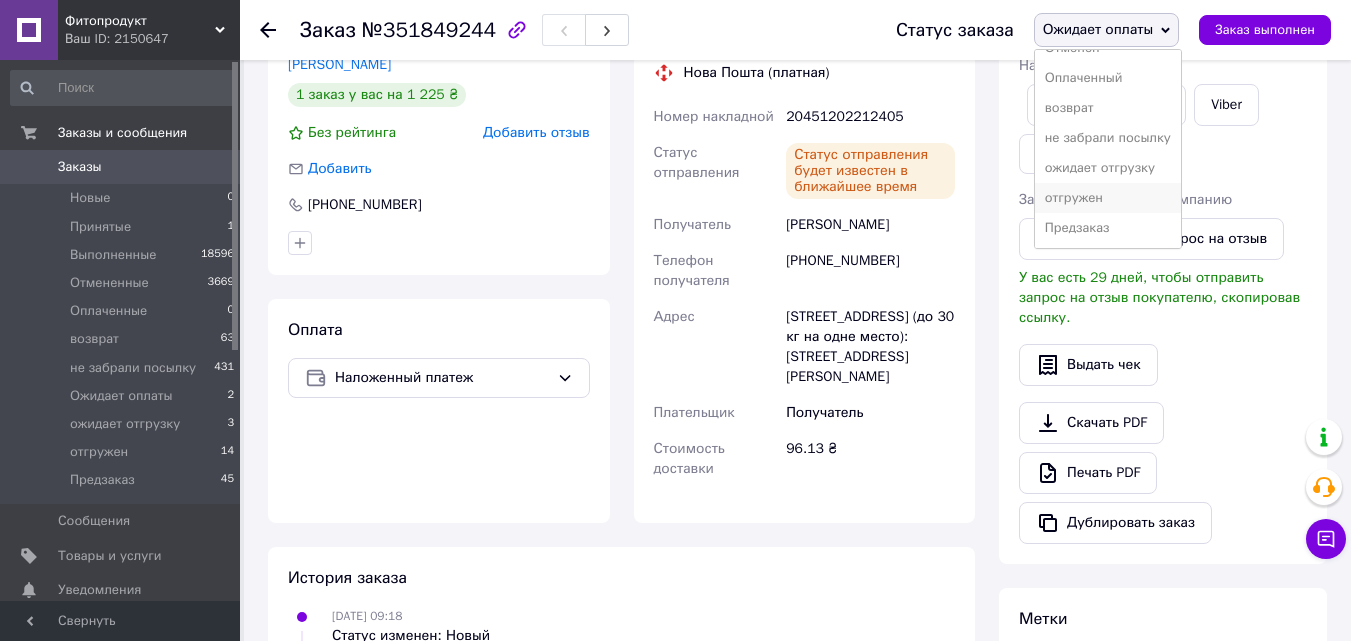 click on "отгружен" at bounding box center [1108, 198] 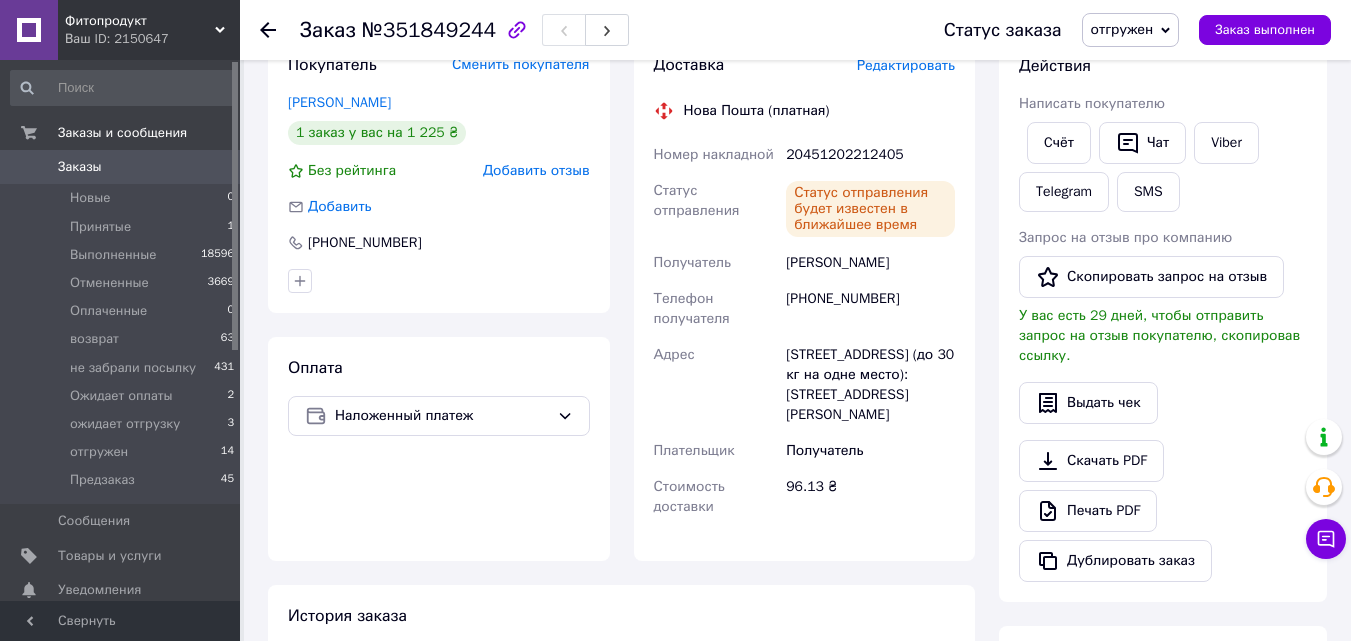 scroll, scrollTop: 363, scrollLeft: 0, axis: vertical 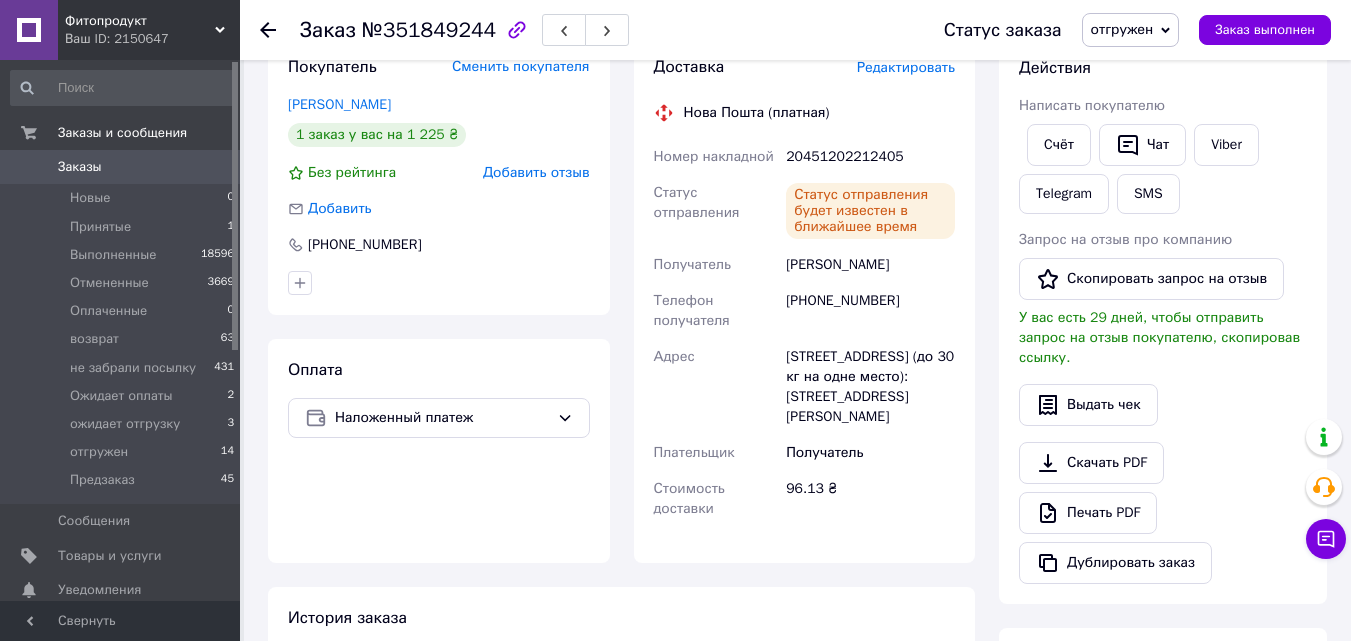 click on "Заказы" at bounding box center (80, 167) 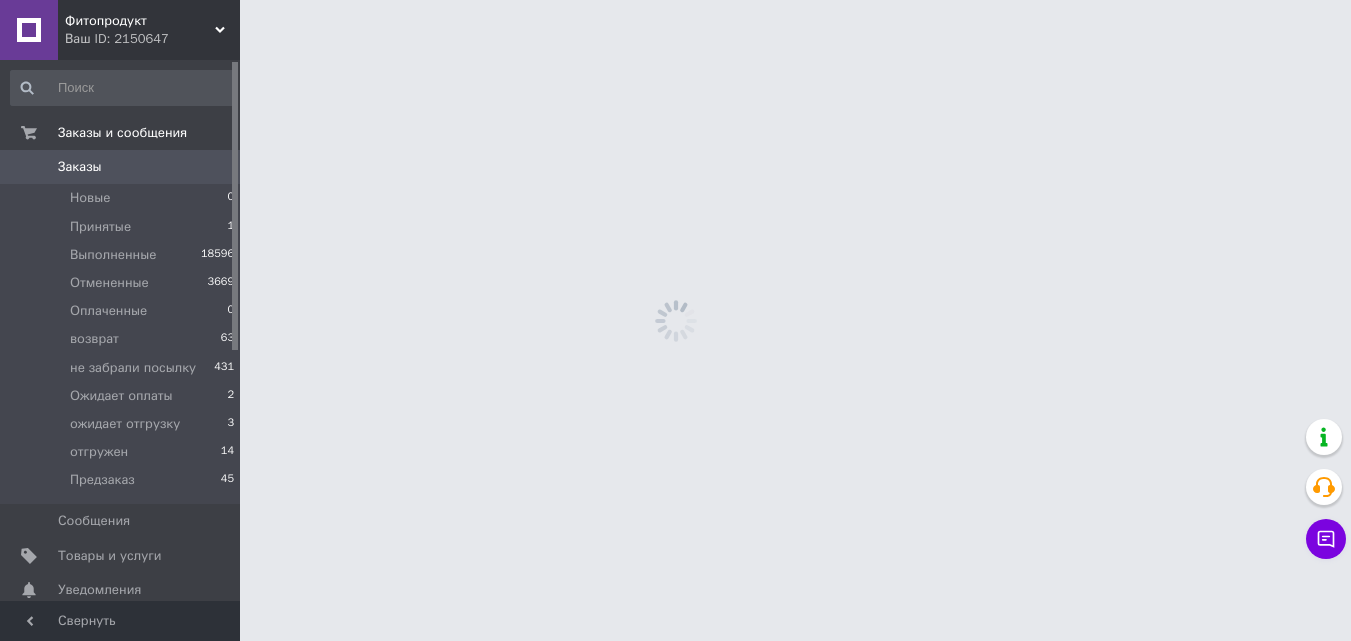 scroll, scrollTop: 0, scrollLeft: 0, axis: both 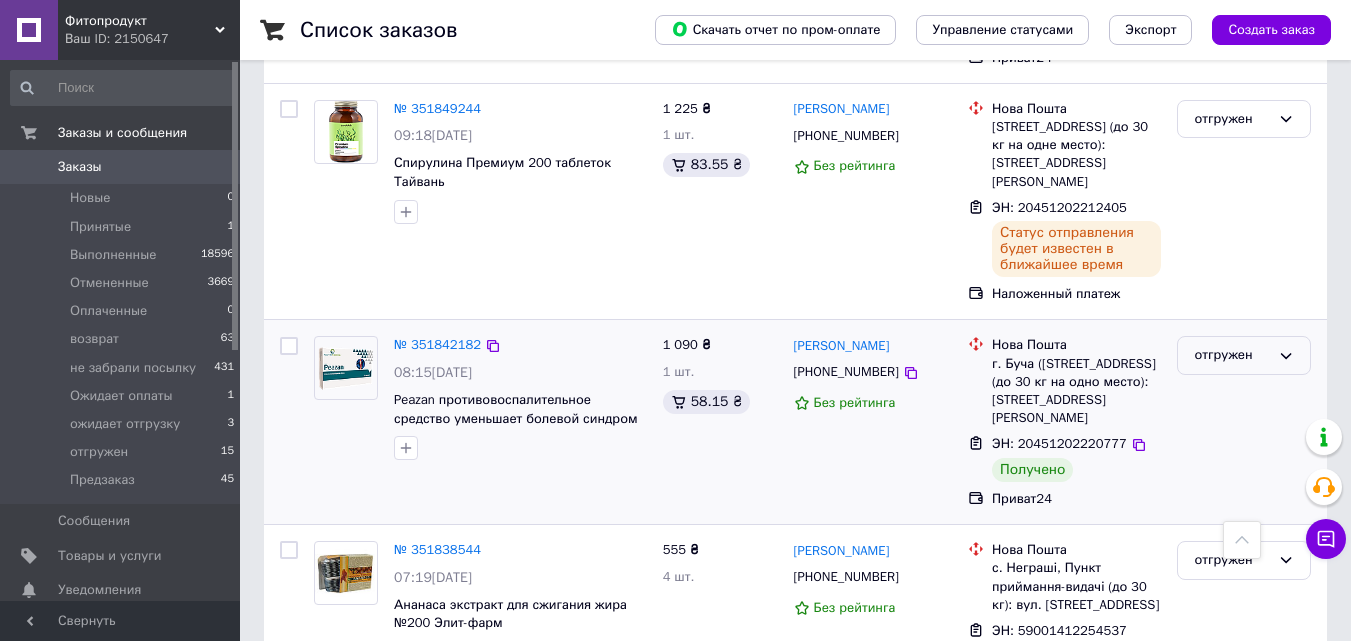 click 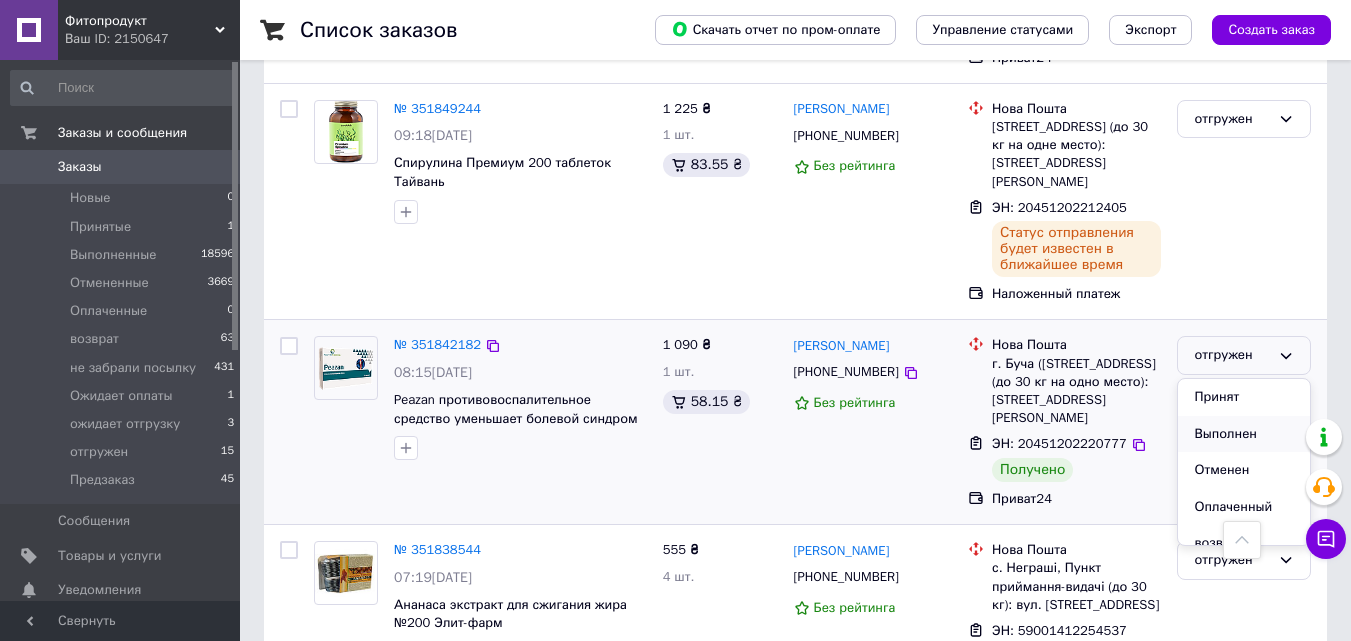 click on "Выполнен" at bounding box center (1244, 434) 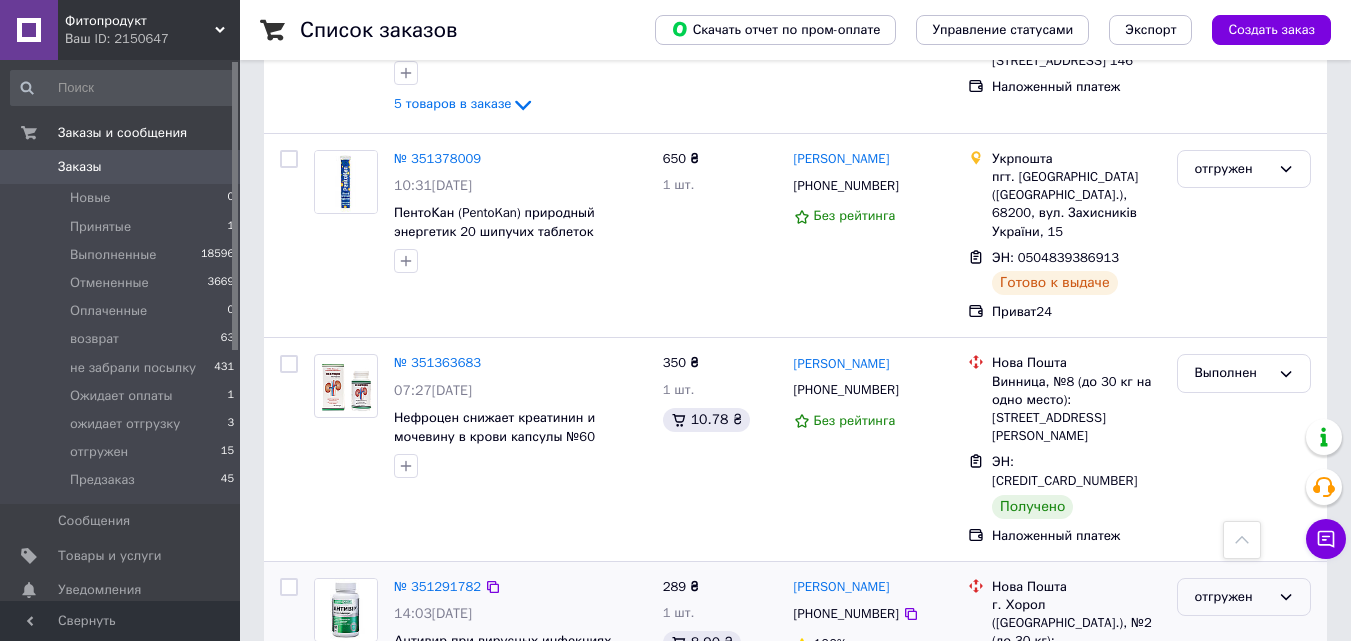 scroll, scrollTop: 3720, scrollLeft: 0, axis: vertical 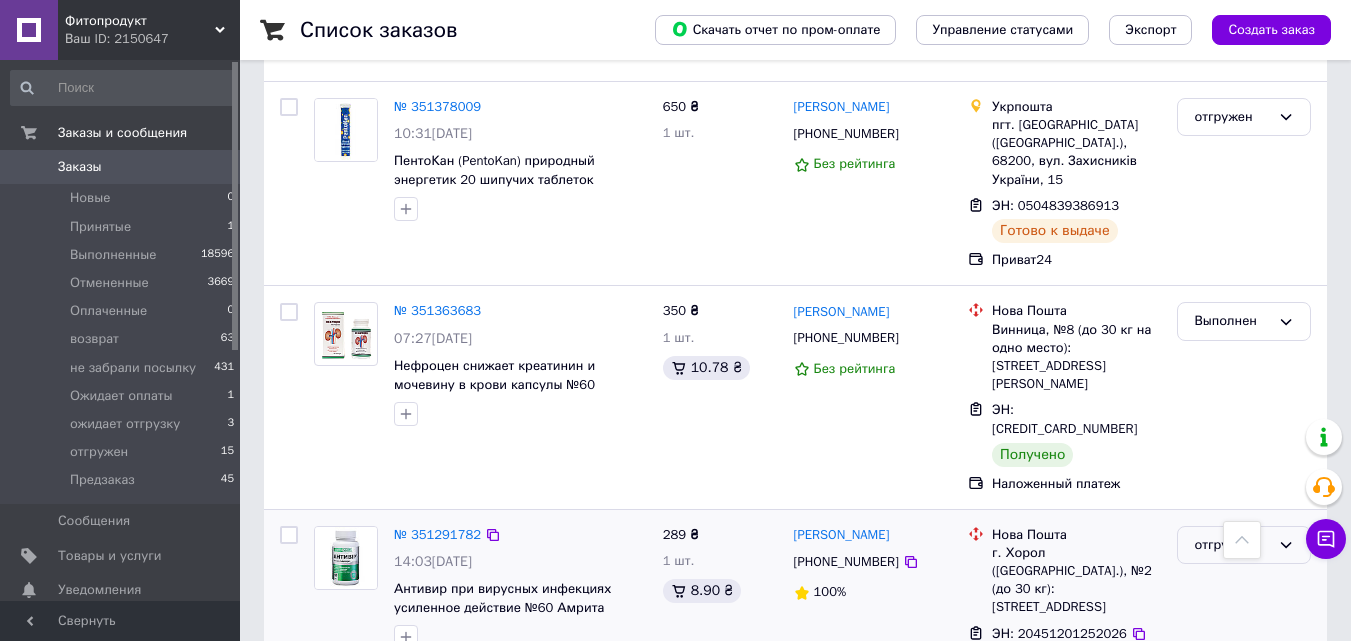 click 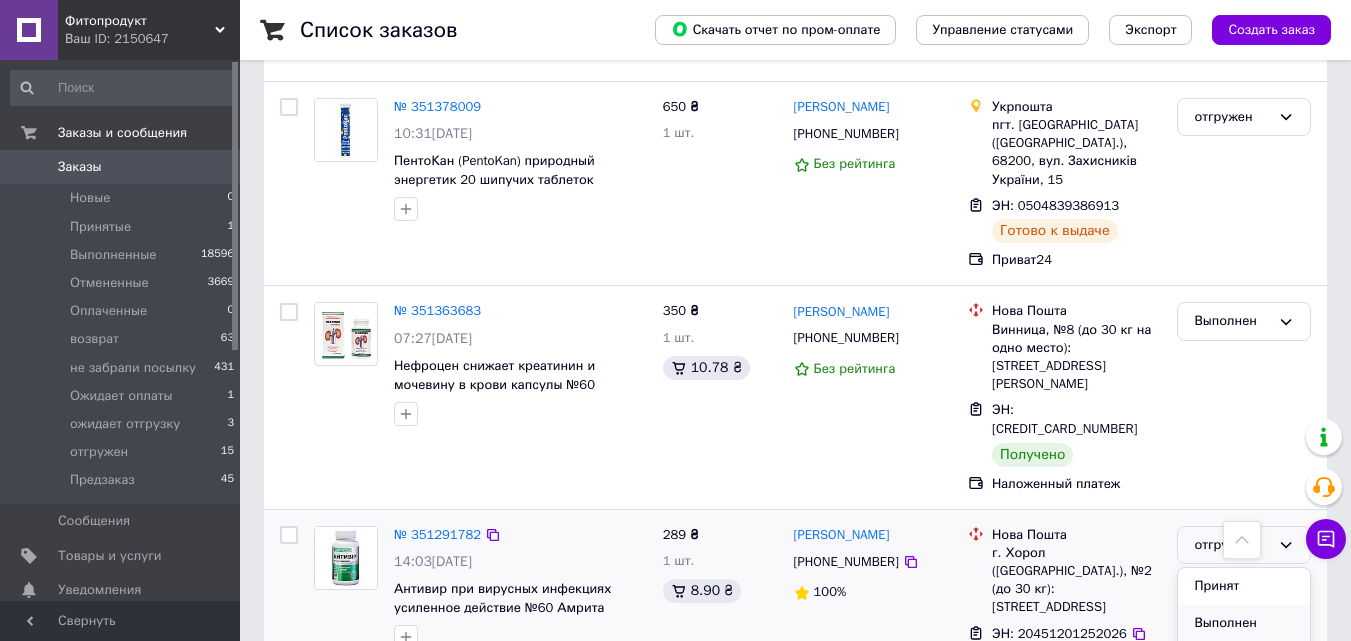 click on "Выполнен" at bounding box center [1244, 623] 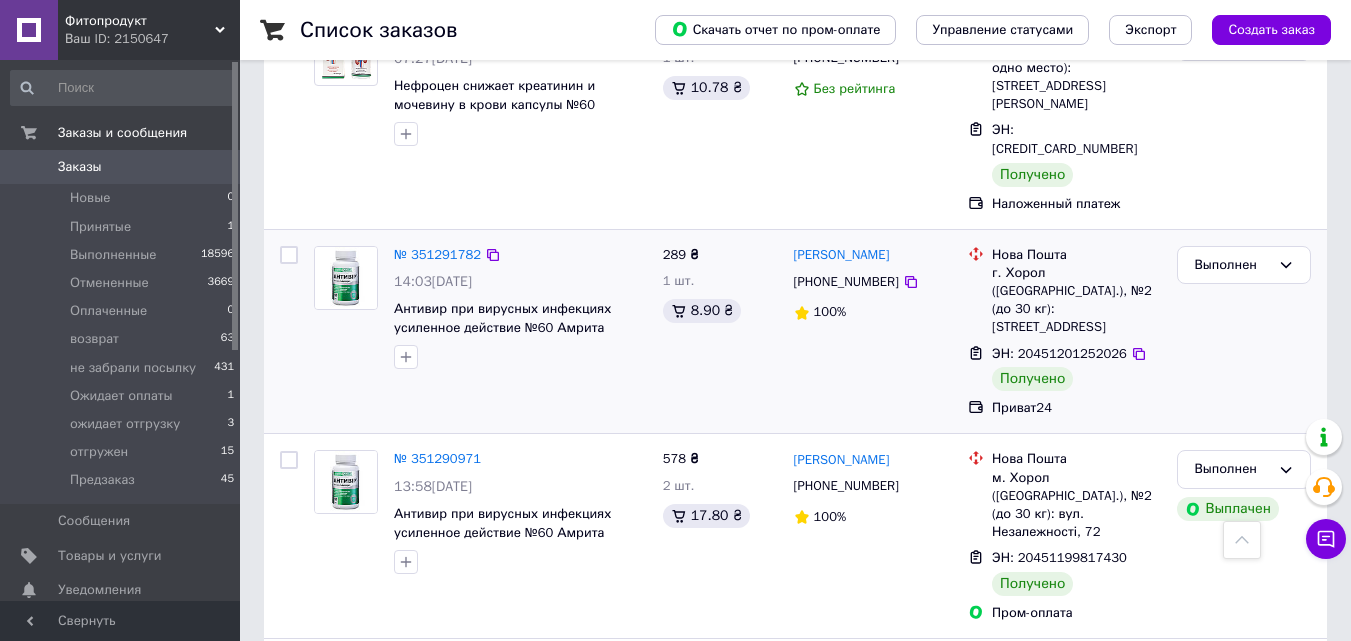 scroll, scrollTop: 4040, scrollLeft: 0, axis: vertical 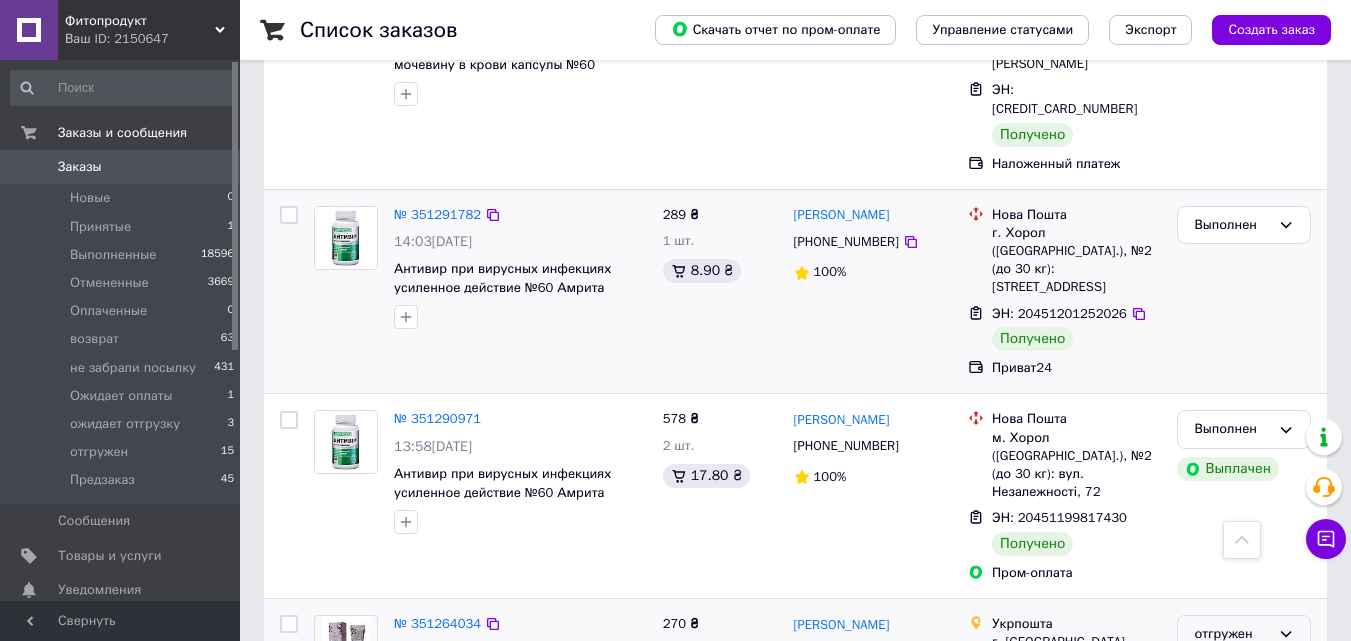 click on "отгружен" at bounding box center [1244, 634] 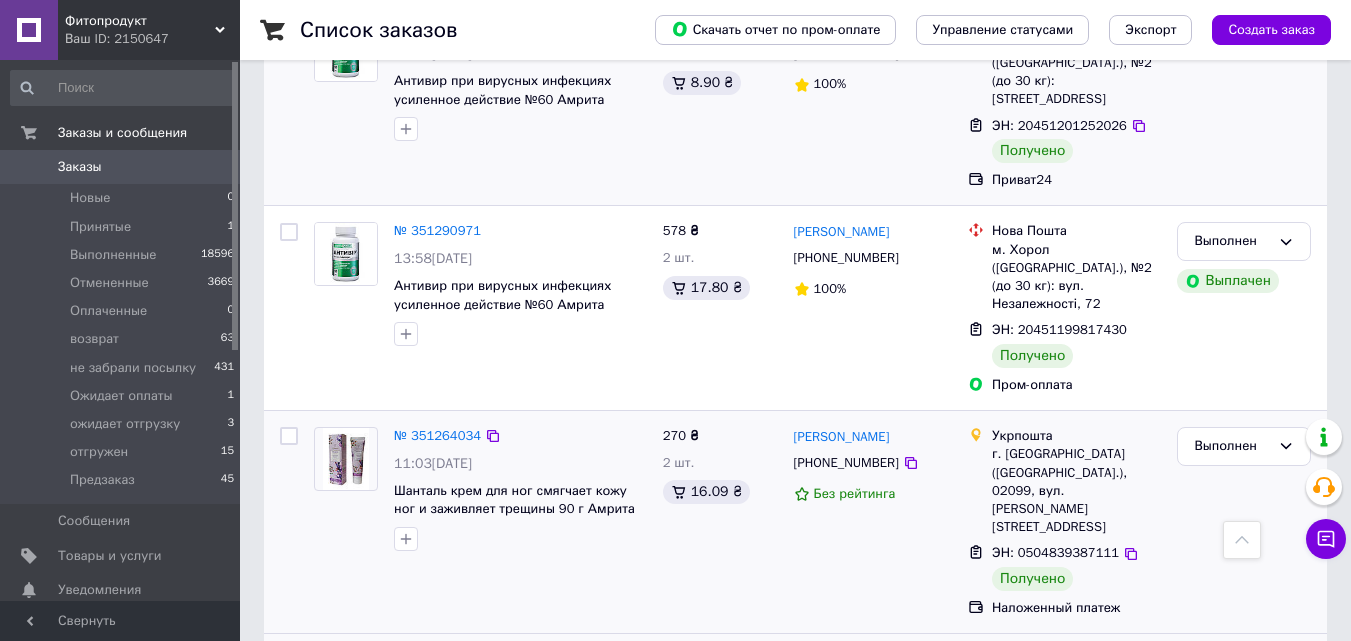 scroll, scrollTop: 4280, scrollLeft: 0, axis: vertical 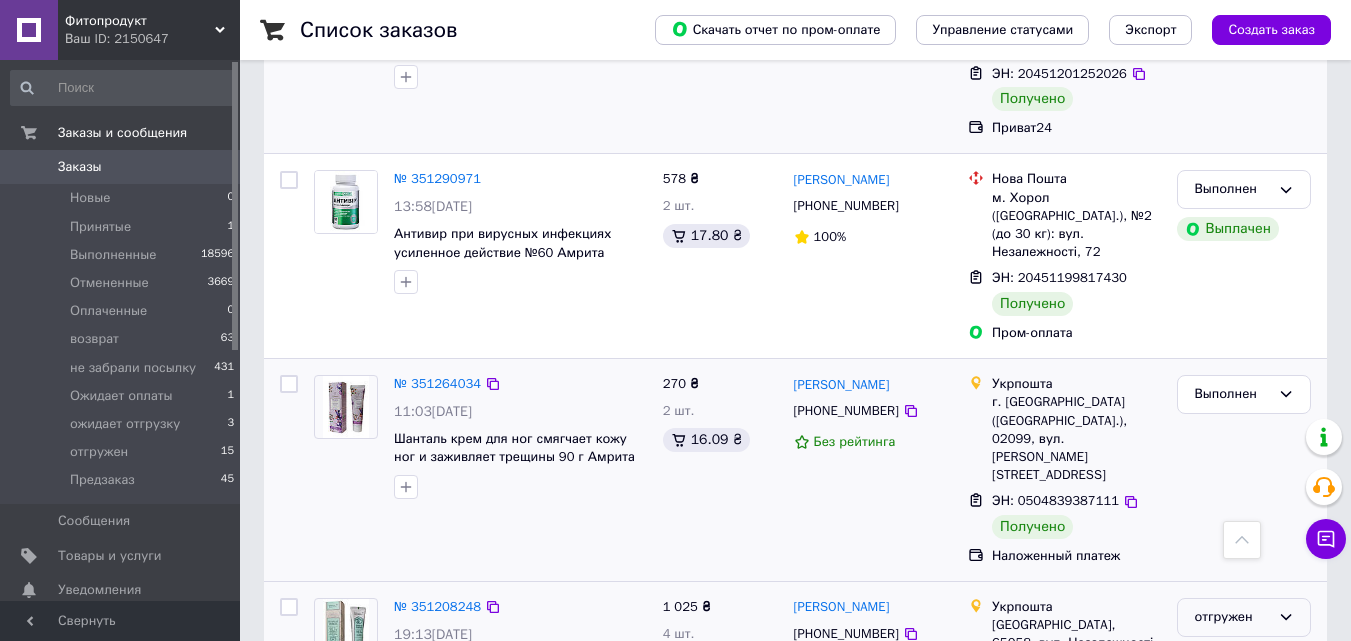 click on "отгружен" at bounding box center [1244, 617] 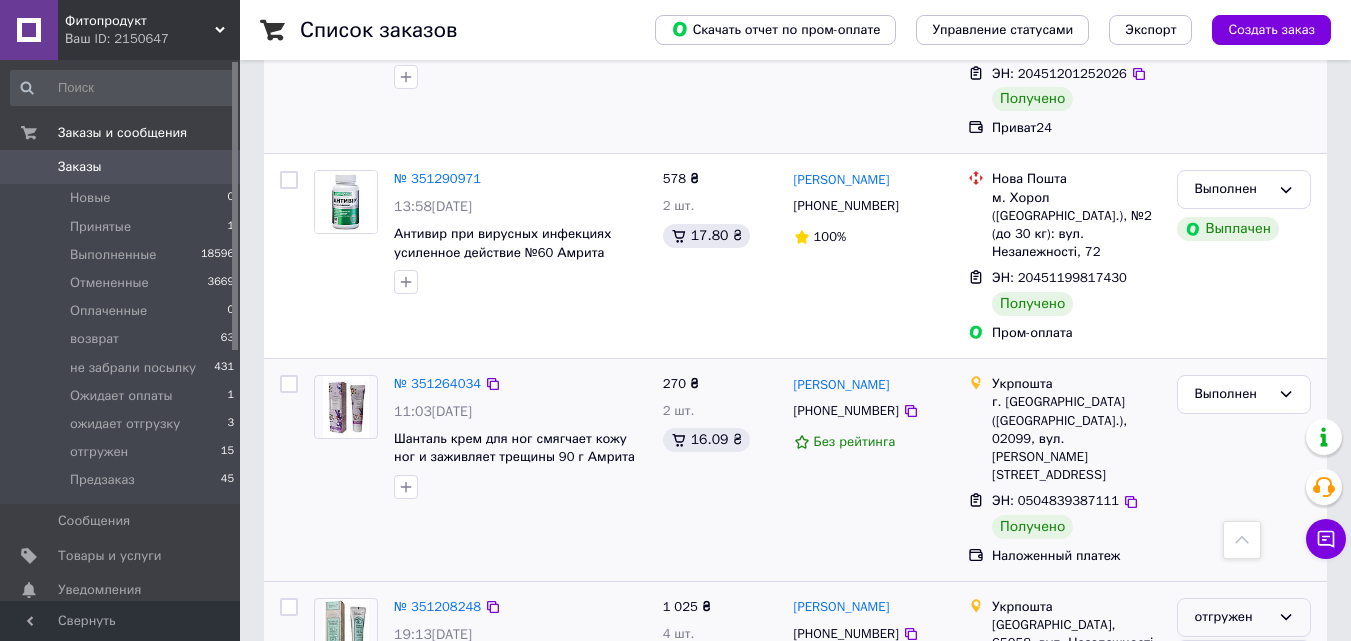 click on "Выполнен" at bounding box center [1244, 695] 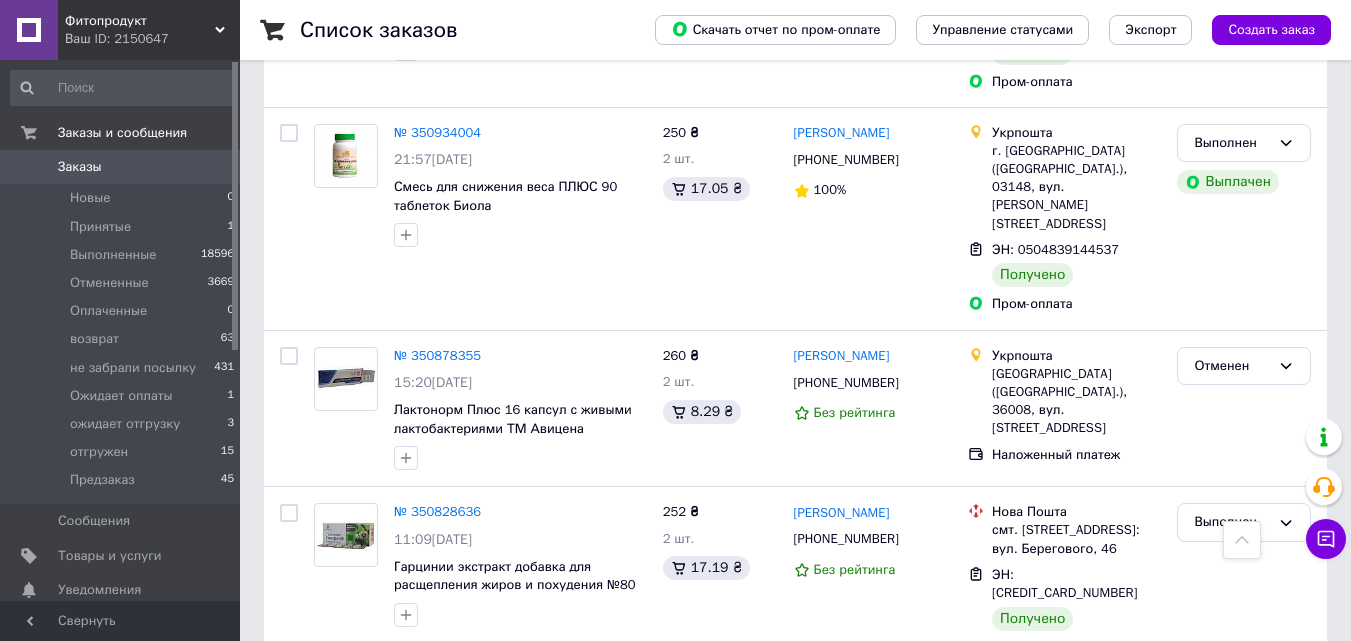 scroll, scrollTop: 6400, scrollLeft: 0, axis: vertical 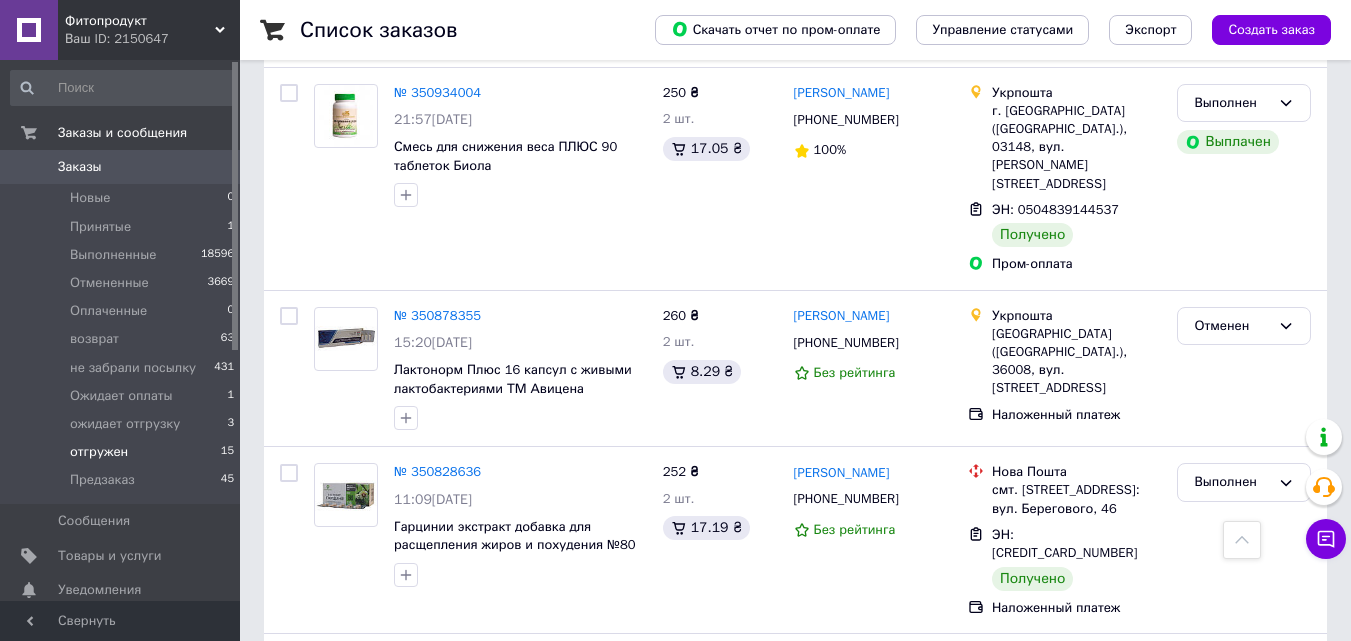 click on "отгружен" at bounding box center [99, 452] 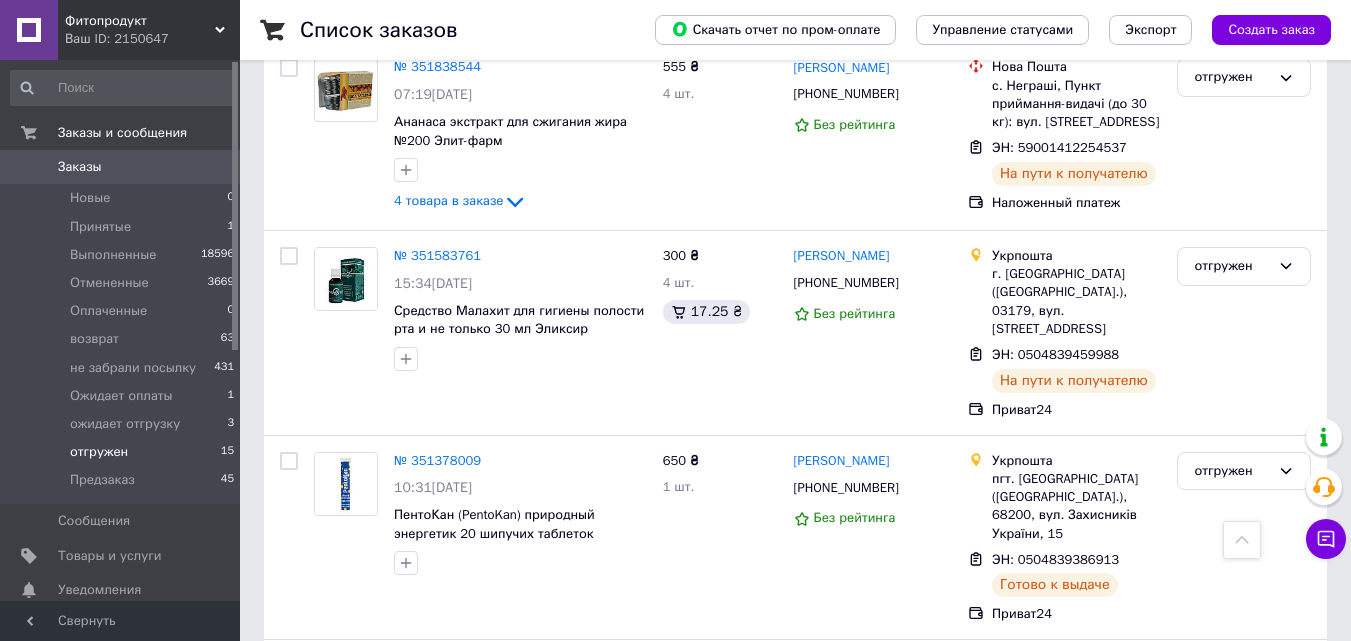 scroll, scrollTop: 1736, scrollLeft: 0, axis: vertical 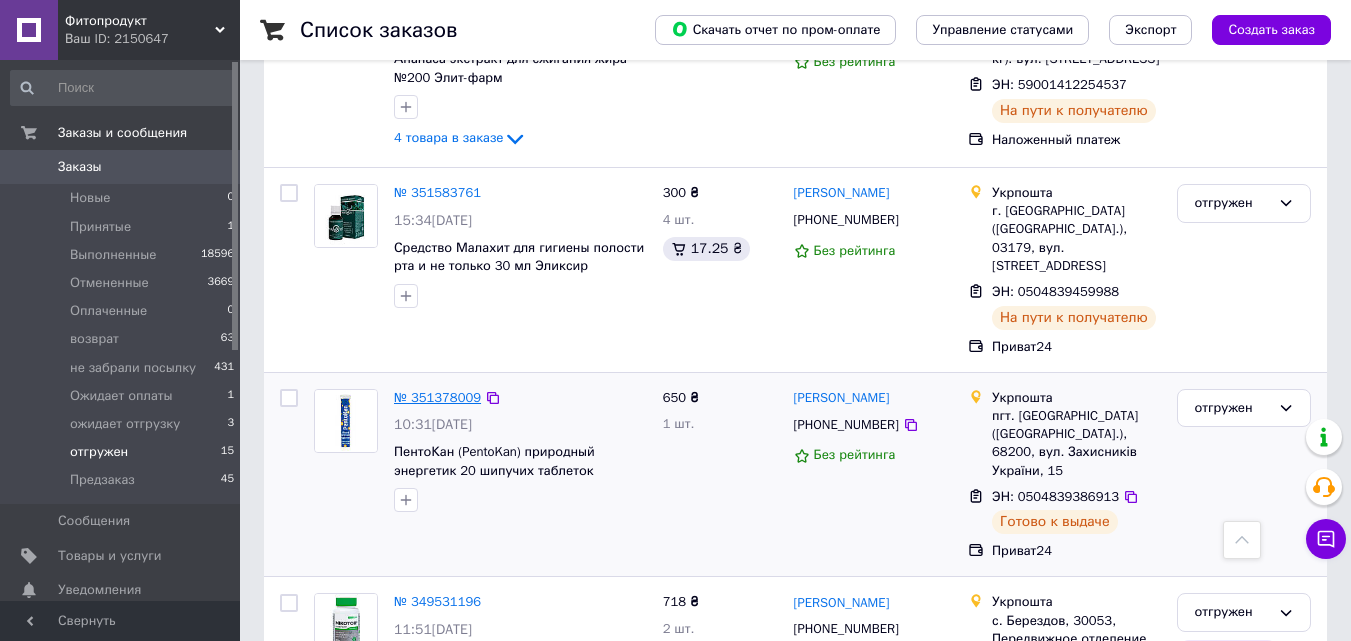 click on "№ 351378009" at bounding box center [437, 397] 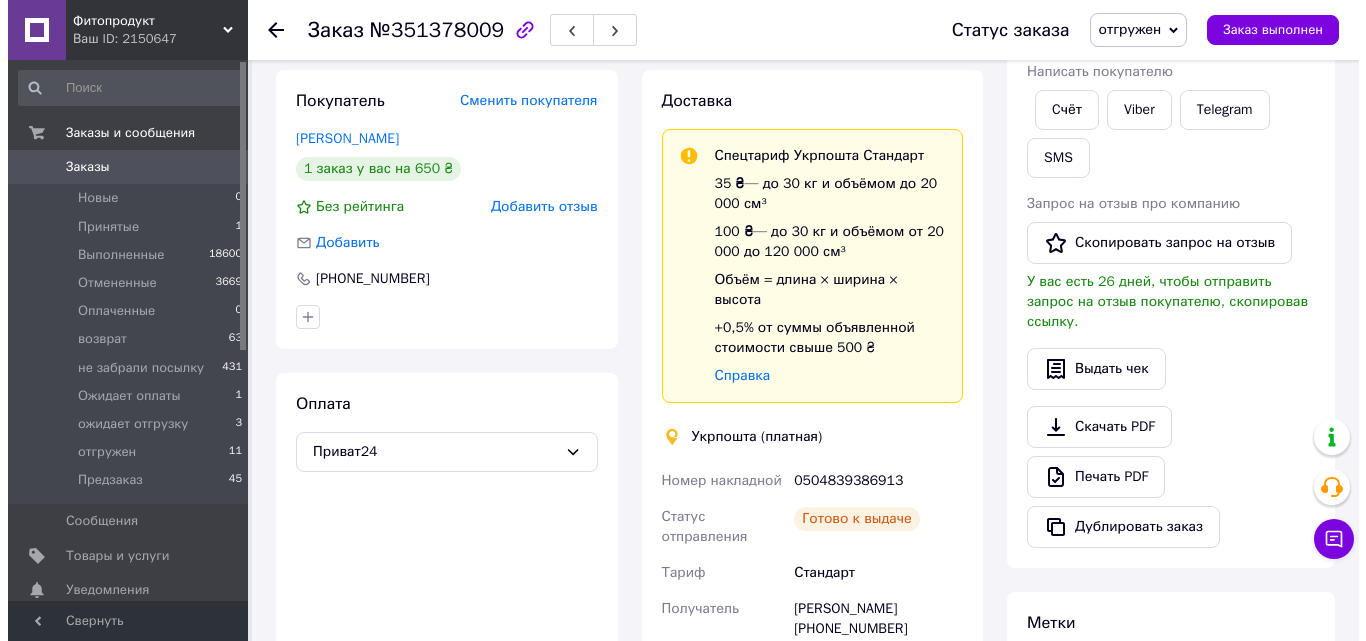scroll, scrollTop: 313, scrollLeft: 0, axis: vertical 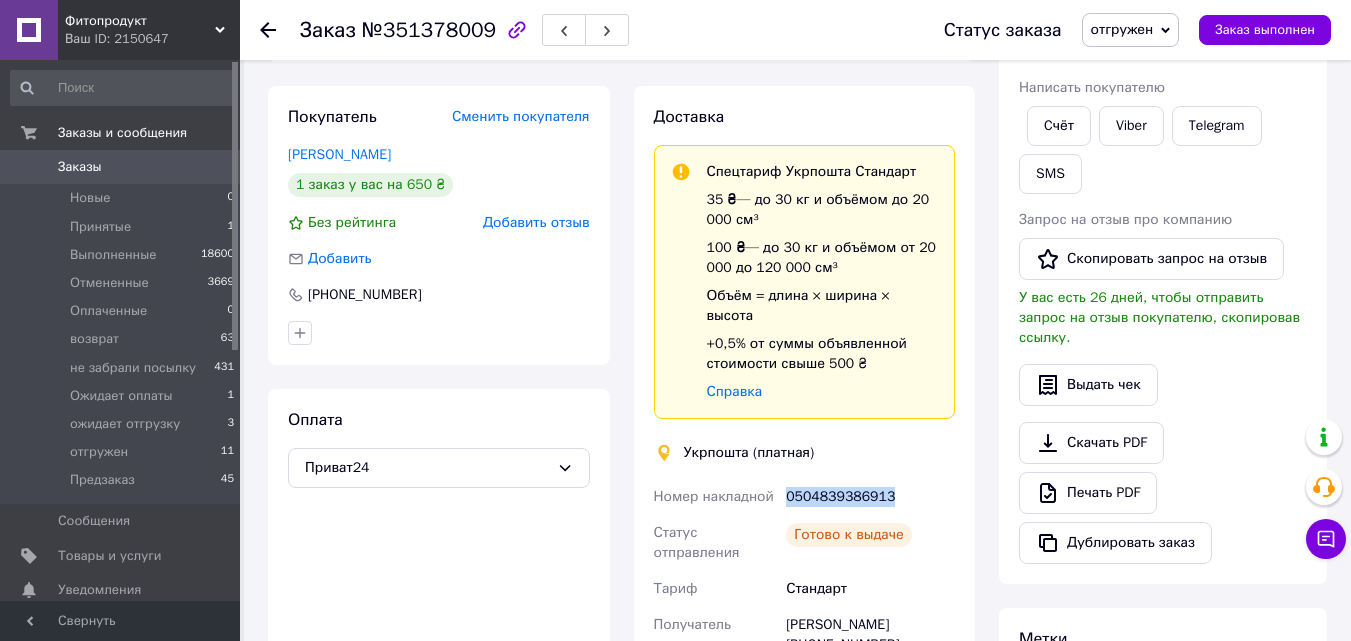 drag, startPoint x: 893, startPoint y: 480, endPoint x: 786, endPoint y: 474, distance: 107.16809 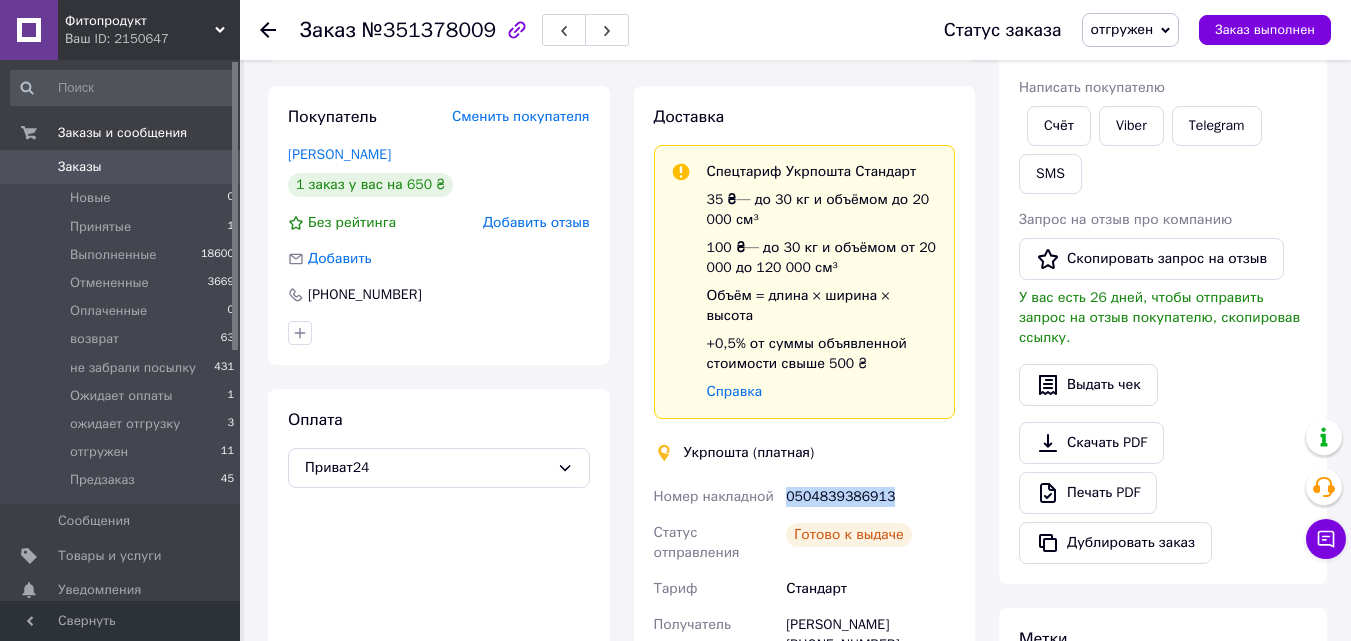 copy on "0504839386913" 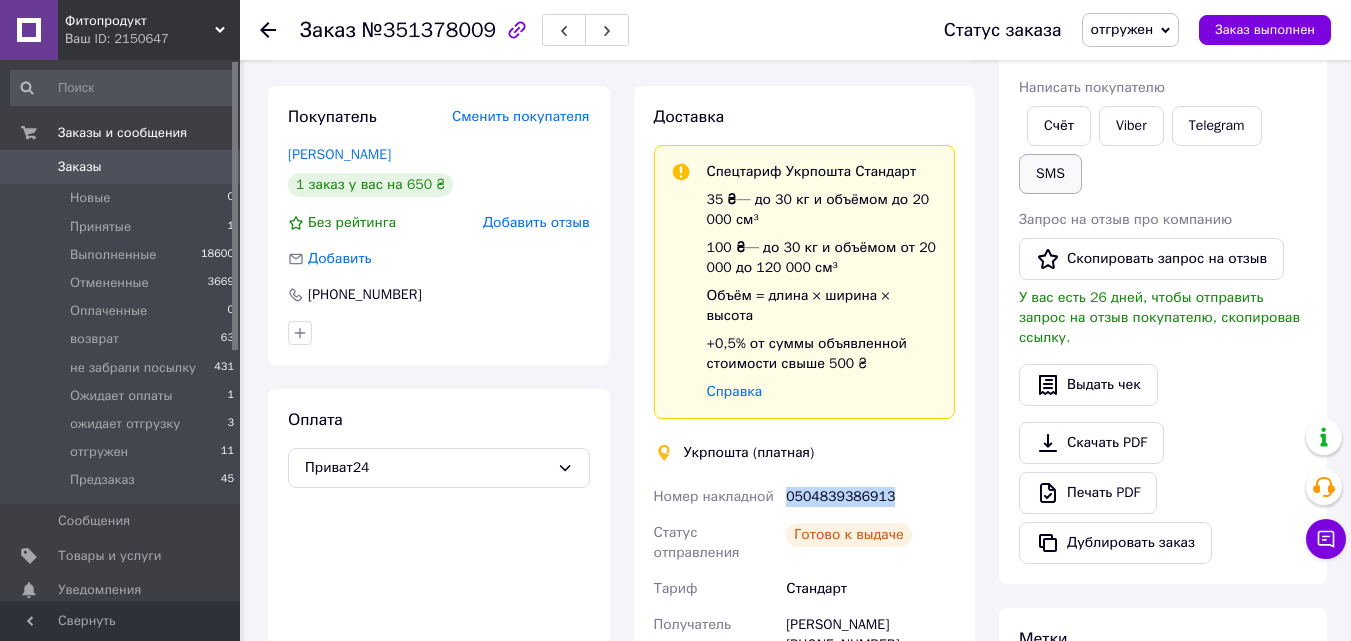 click on "SMS" at bounding box center [1050, 174] 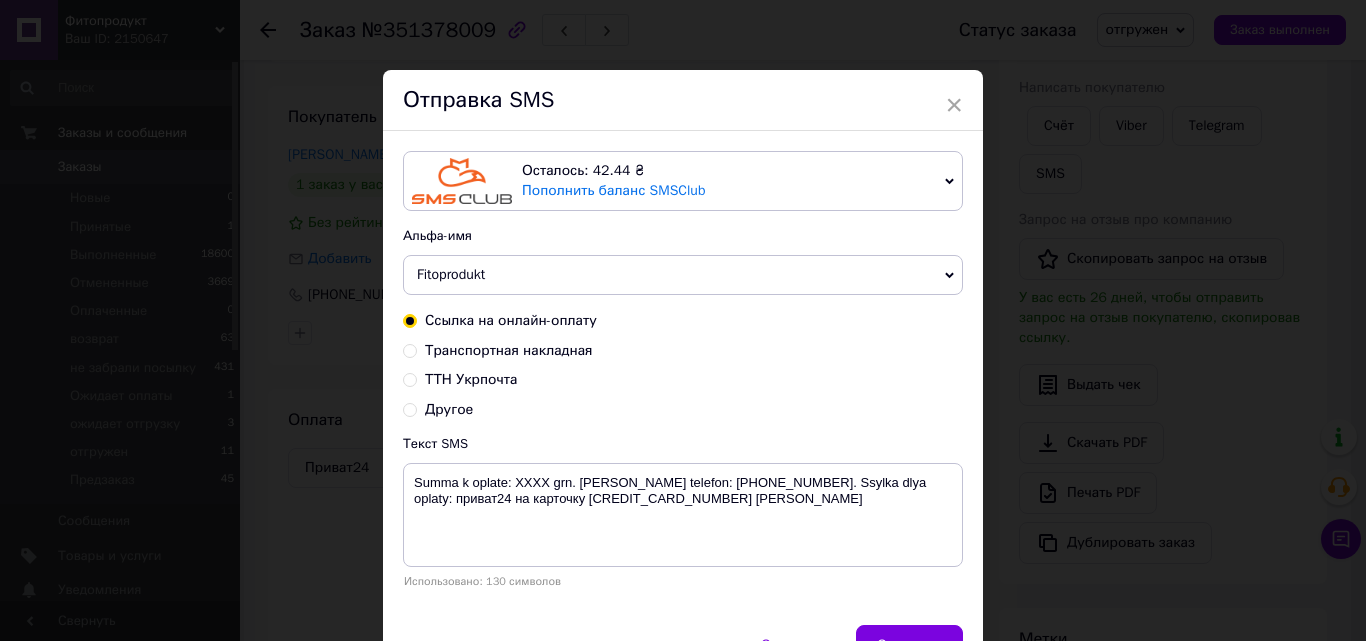 click on "ТТН Укрпочта" at bounding box center [410, 378] 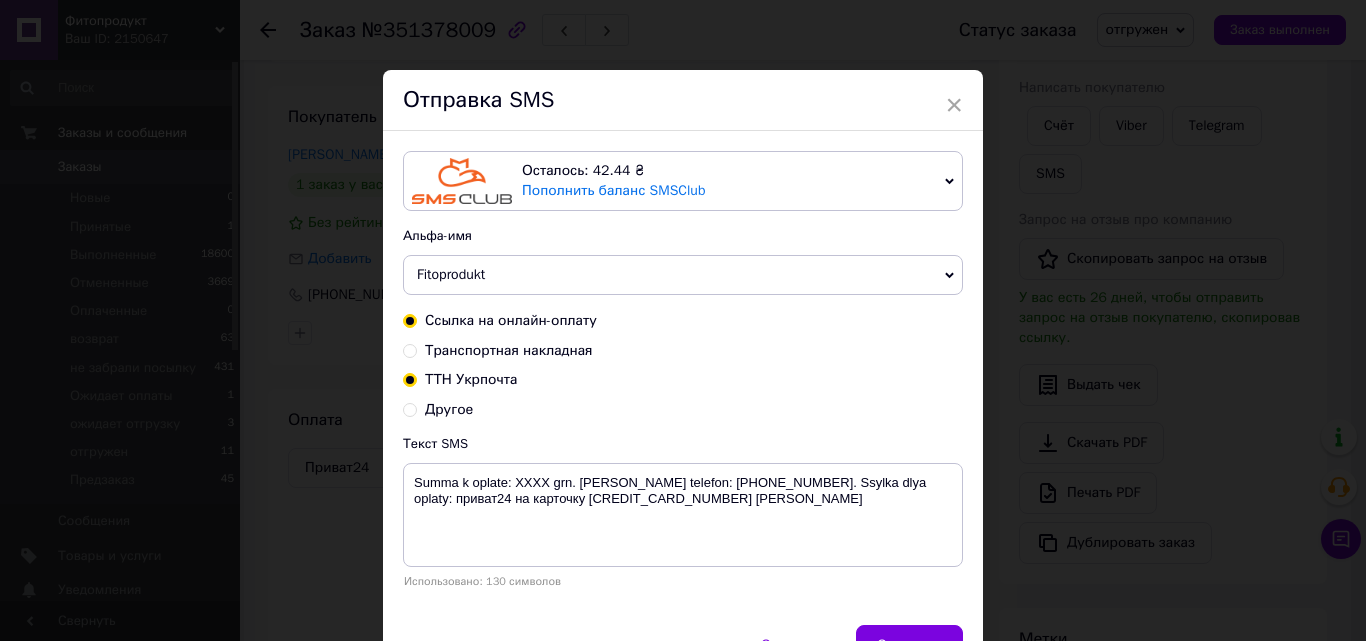radio on "true" 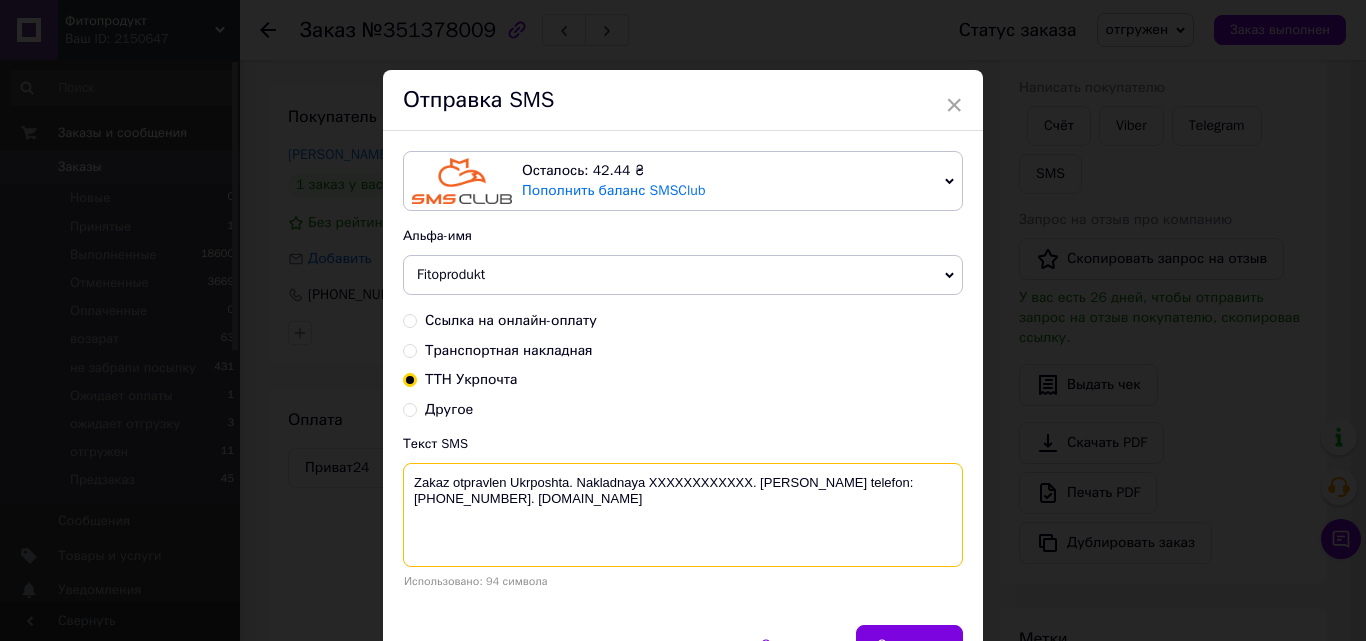 drag, startPoint x: 750, startPoint y: 486, endPoint x: 647, endPoint y: 481, distance: 103.121284 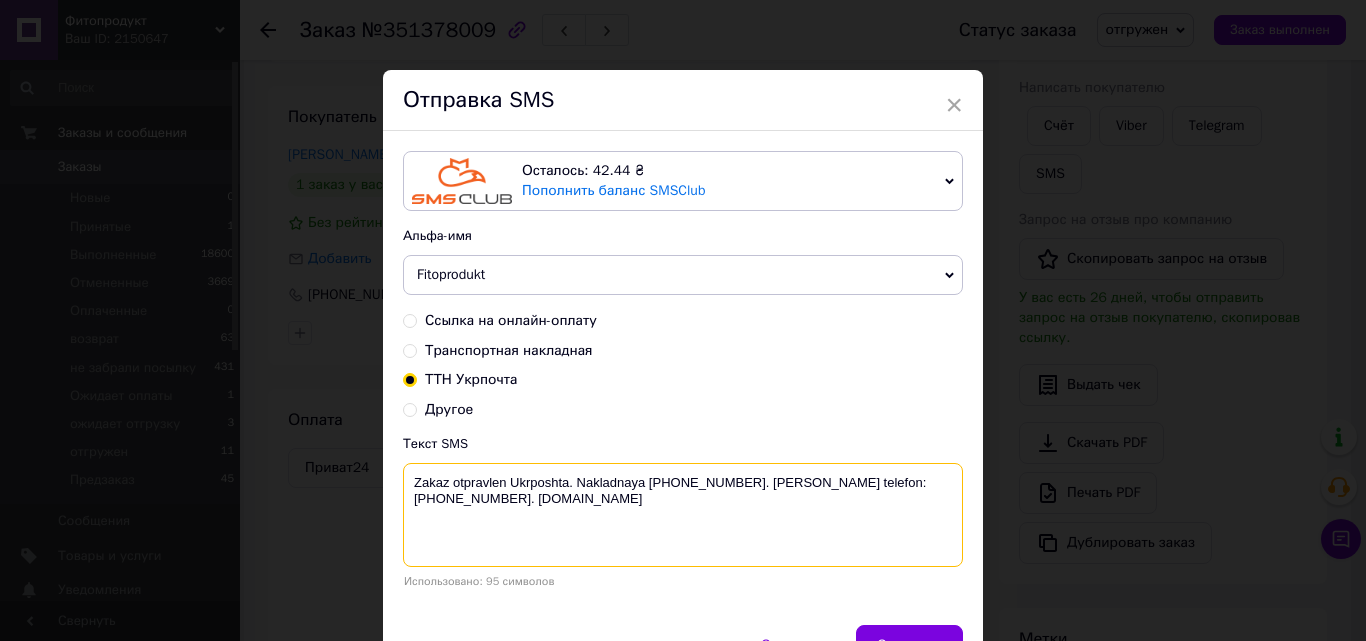 click on "Zakaz otpravlen Ukrposhta. Nakladnaya 0504839386913. Nash telefon:+380951758849. Company.com.ua" at bounding box center (683, 515) 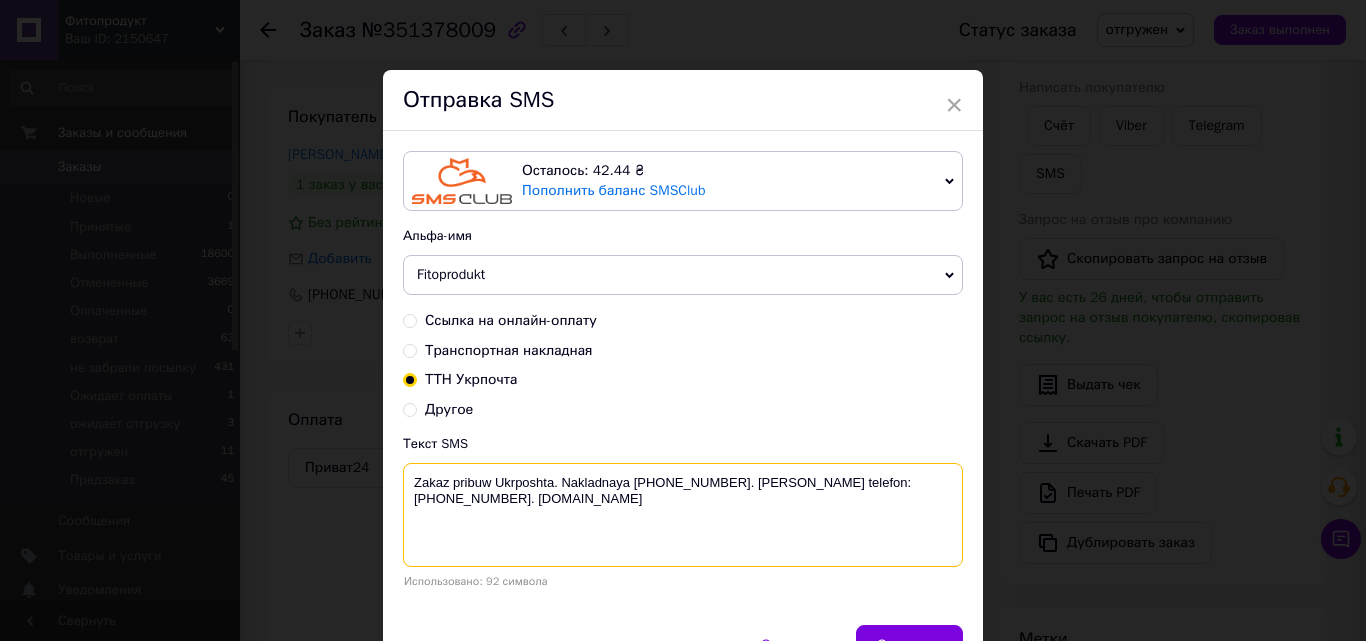scroll, scrollTop: 108, scrollLeft: 0, axis: vertical 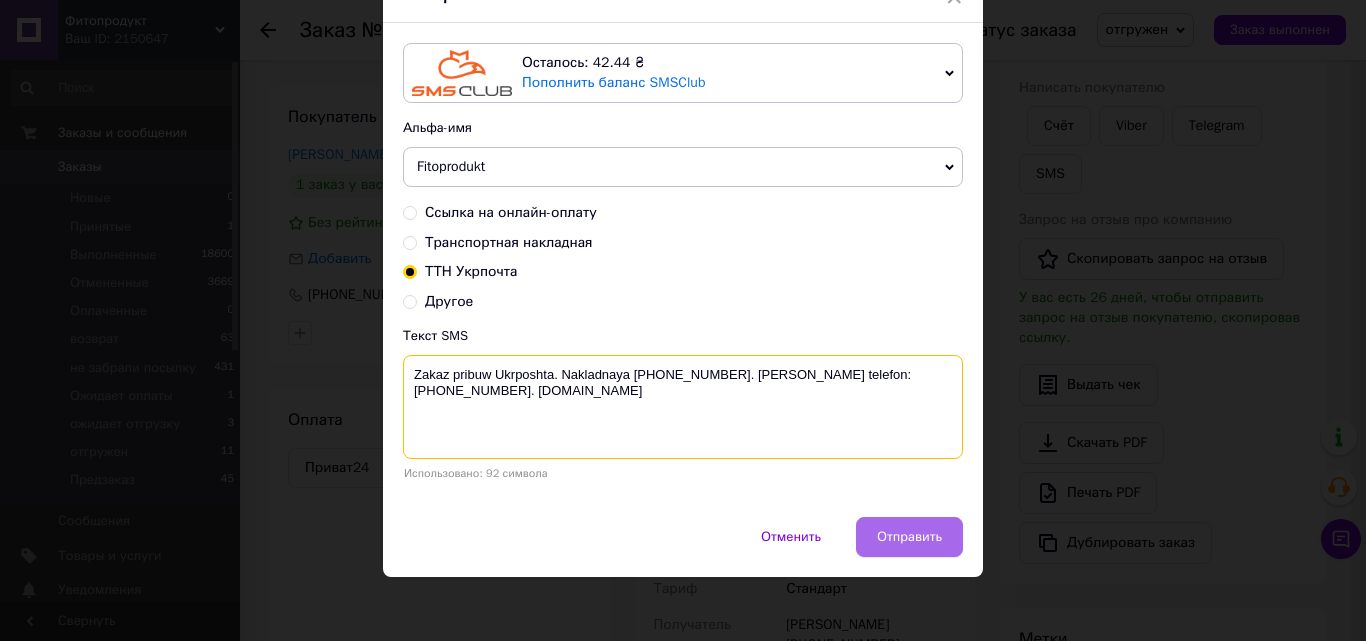 type on "Zakaz pribuw Ukrposhta. Nakladnaya 0504839386913. Nash telefon:+380951758849. Company.com.ua" 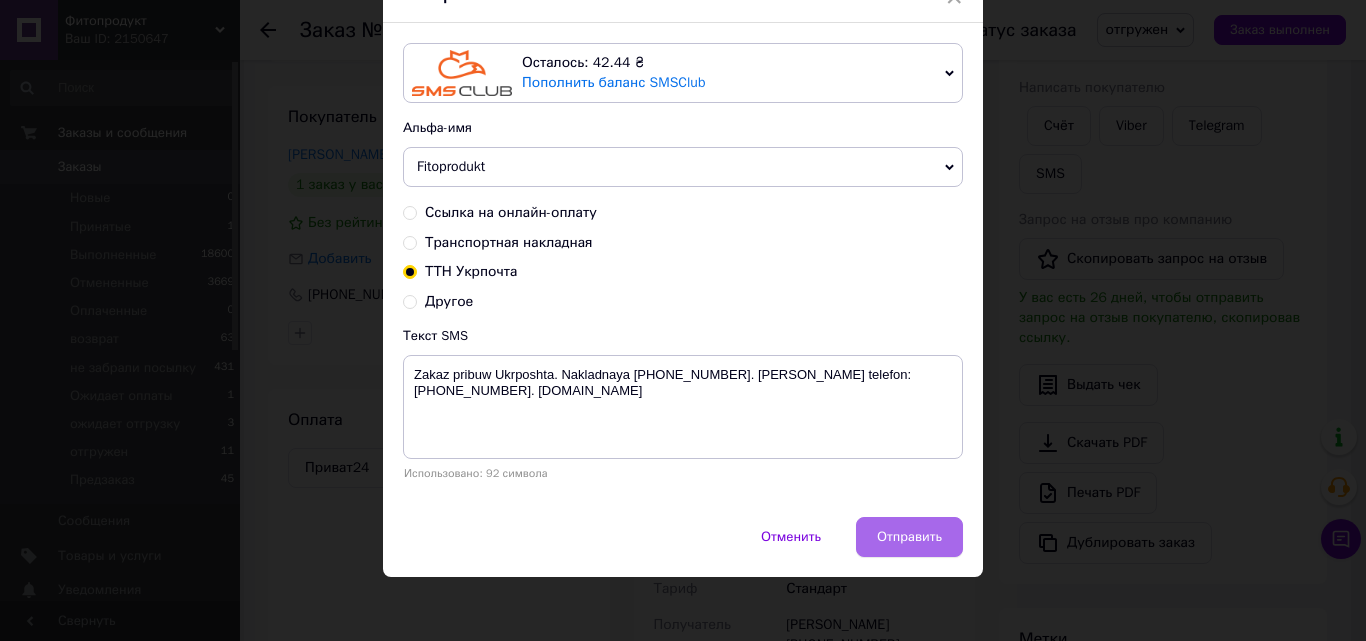 click on "Отправить" at bounding box center (909, 537) 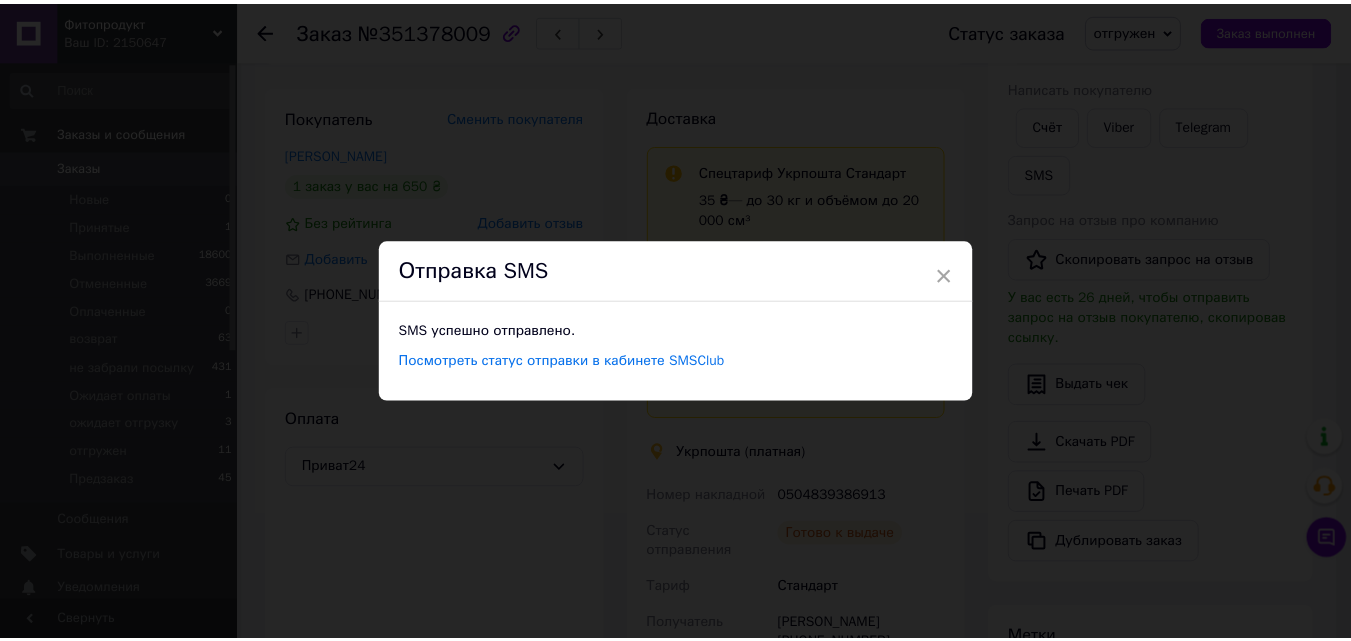 scroll, scrollTop: 0, scrollLeft: 0, axis: both 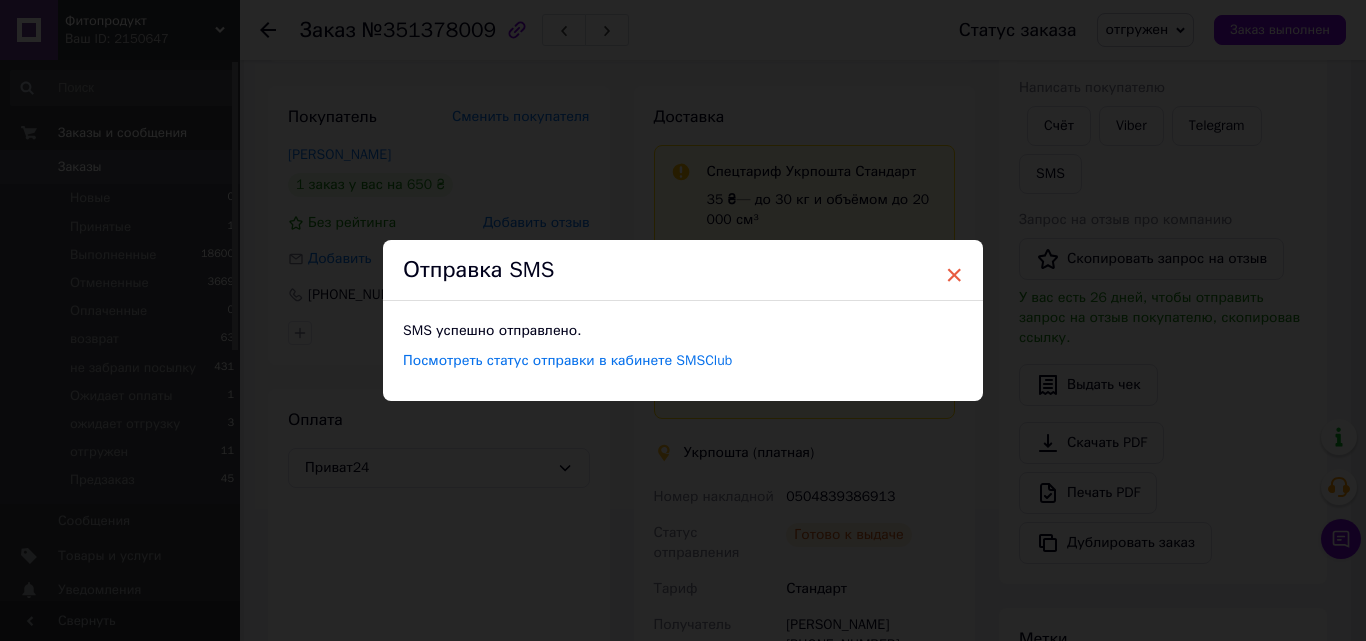 click on "×" at bounding box center [954, 275] 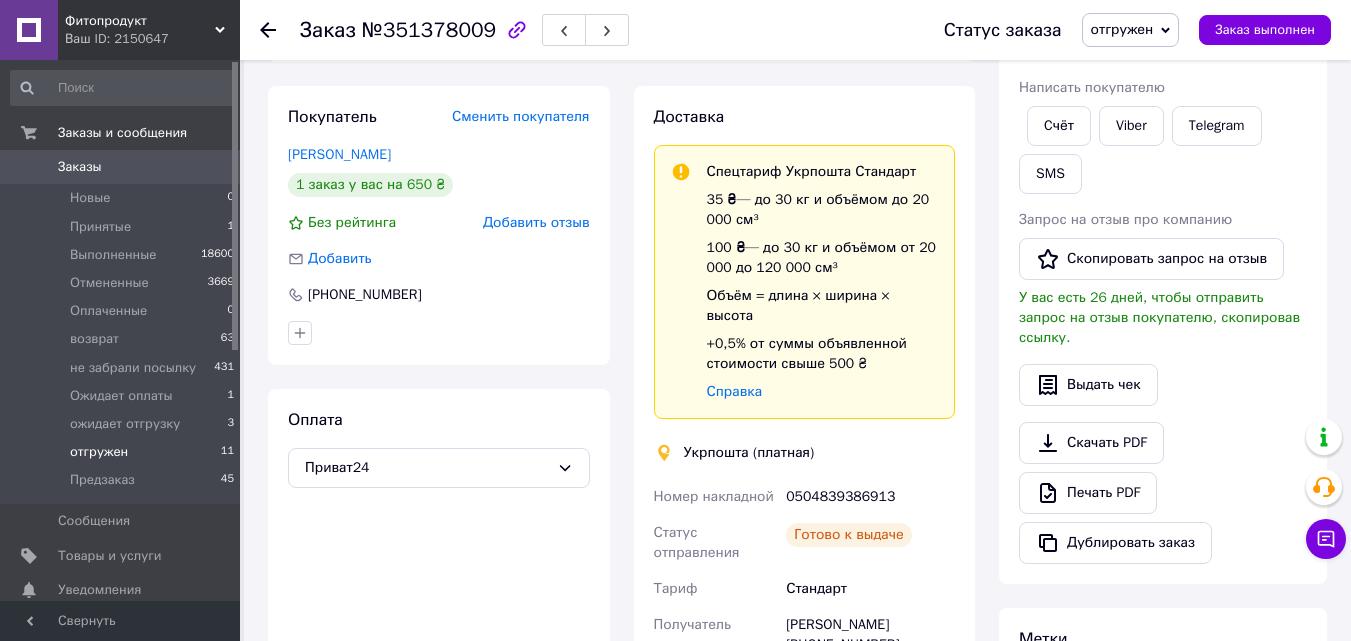 click on "отгружен" at bounding box center (99, 452) 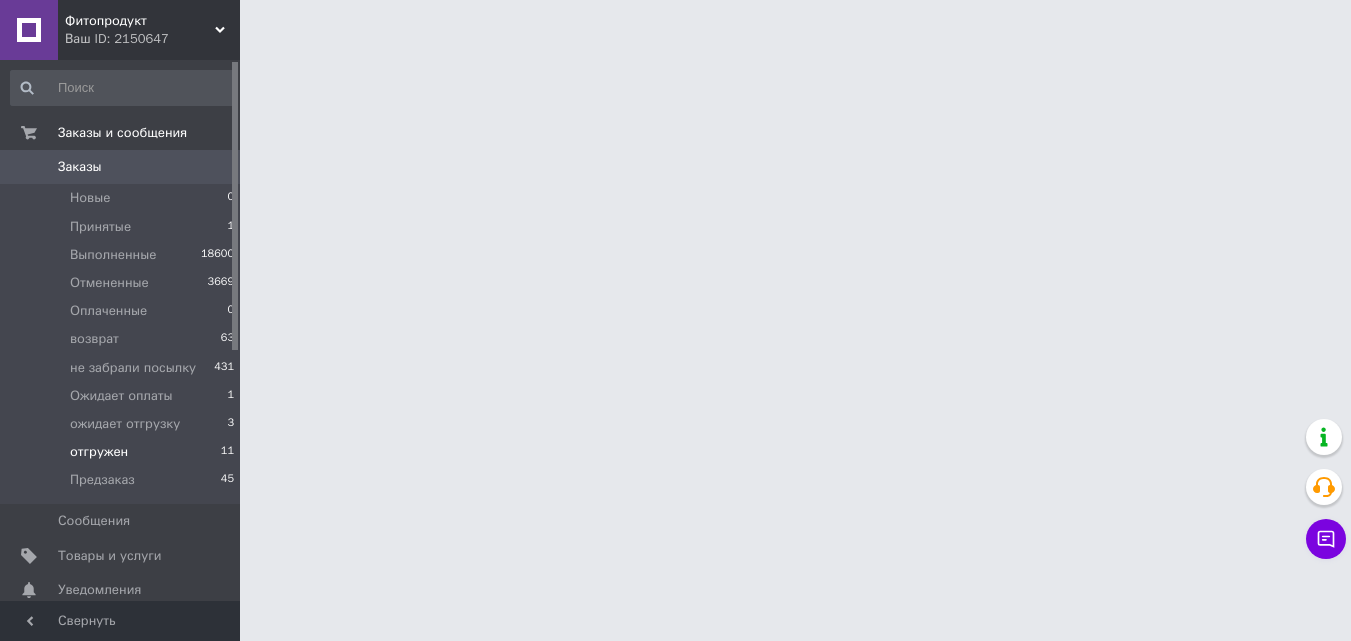 scroll, scrollTop: 0, scrollLeft: 0, axis: both 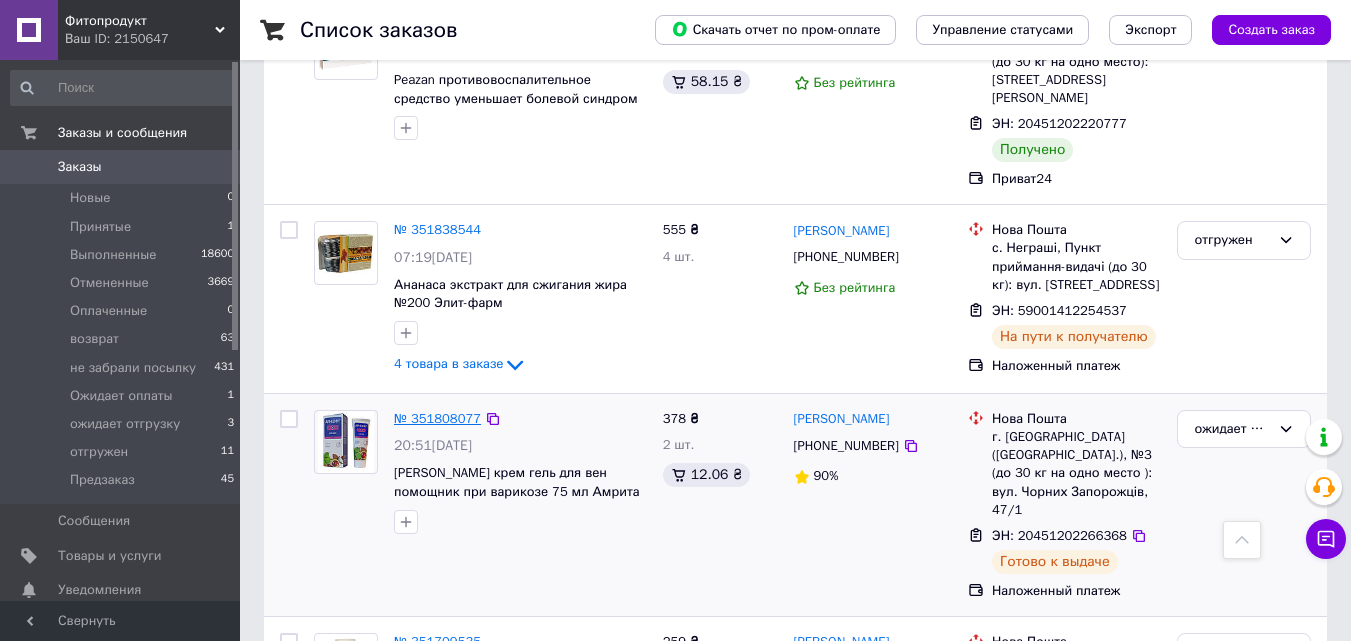 click on "№ 351808077" at bounding box center [437, 418] 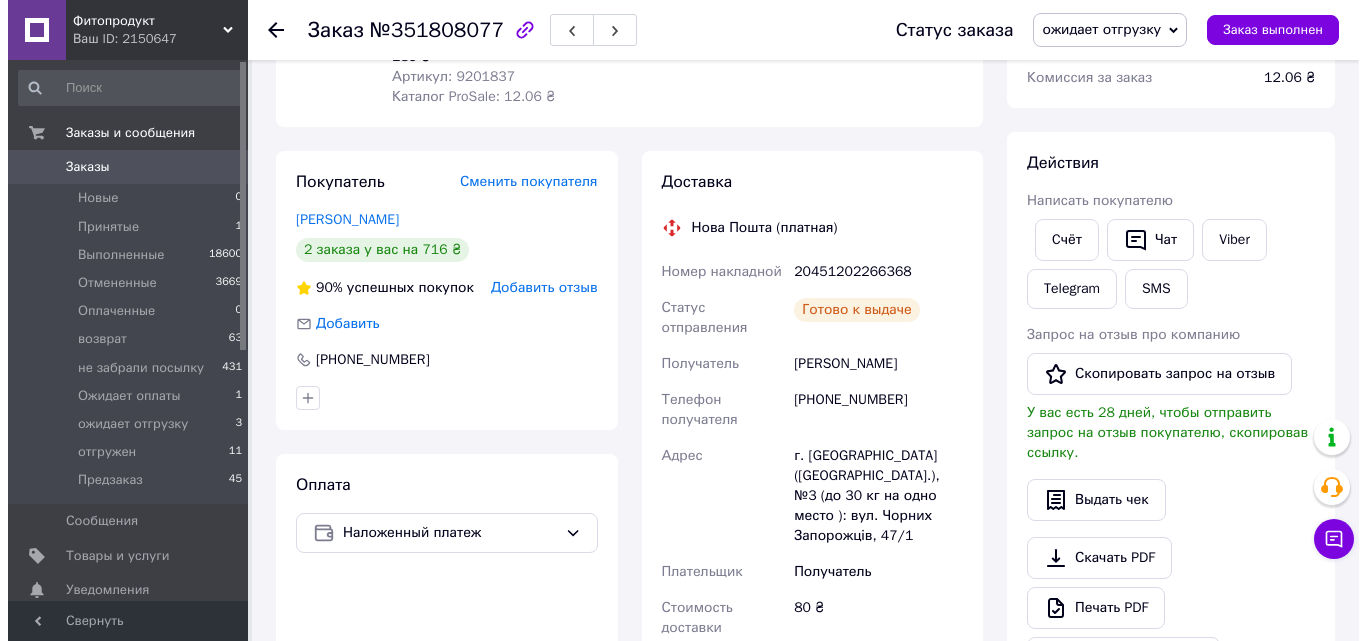 scroll, scrollTop: 249, scrollLeft: 0, axis: vertical 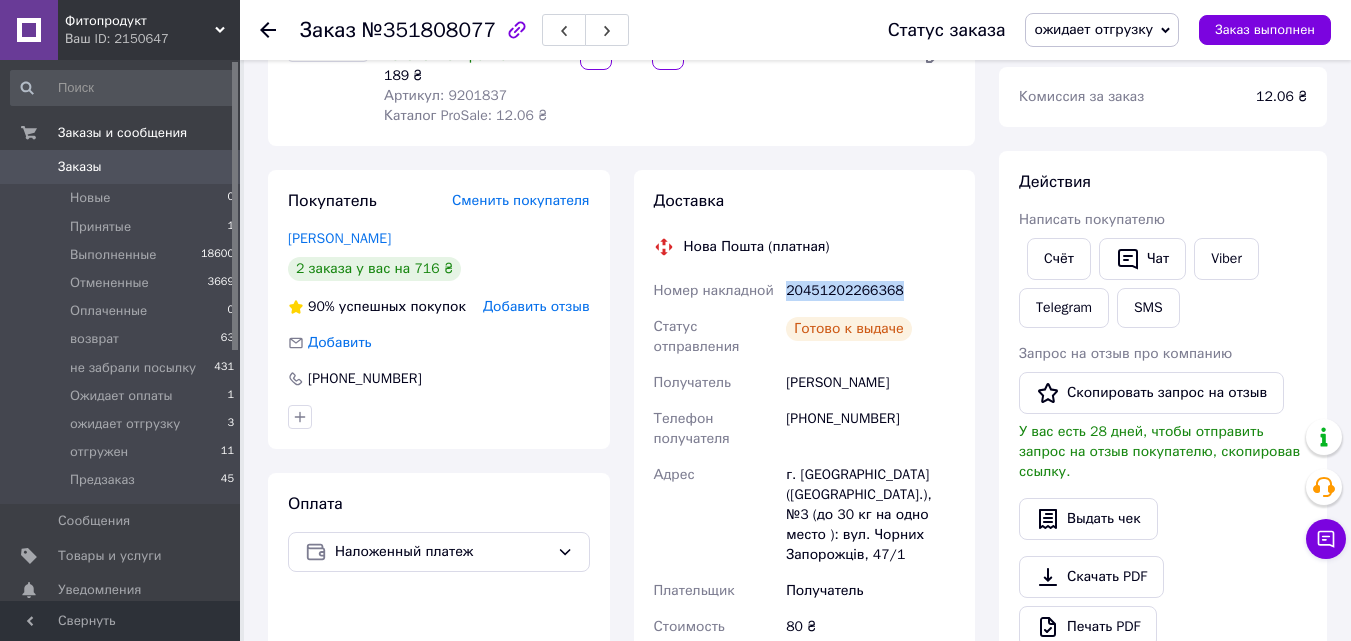 drag, startPoint x: 895, startPoint y: 290, endPoint x: 787, endPoint y: 288, distance: 108.01852 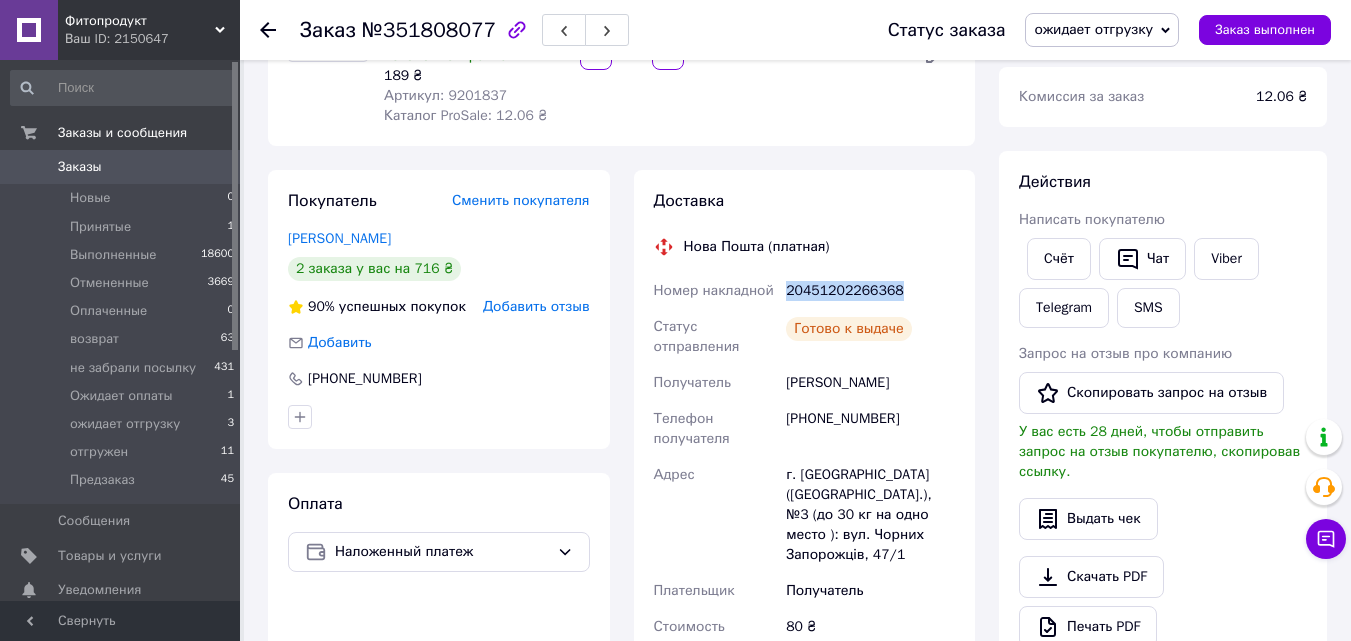 click on "20451202266368" at bounding box center [870, 291] 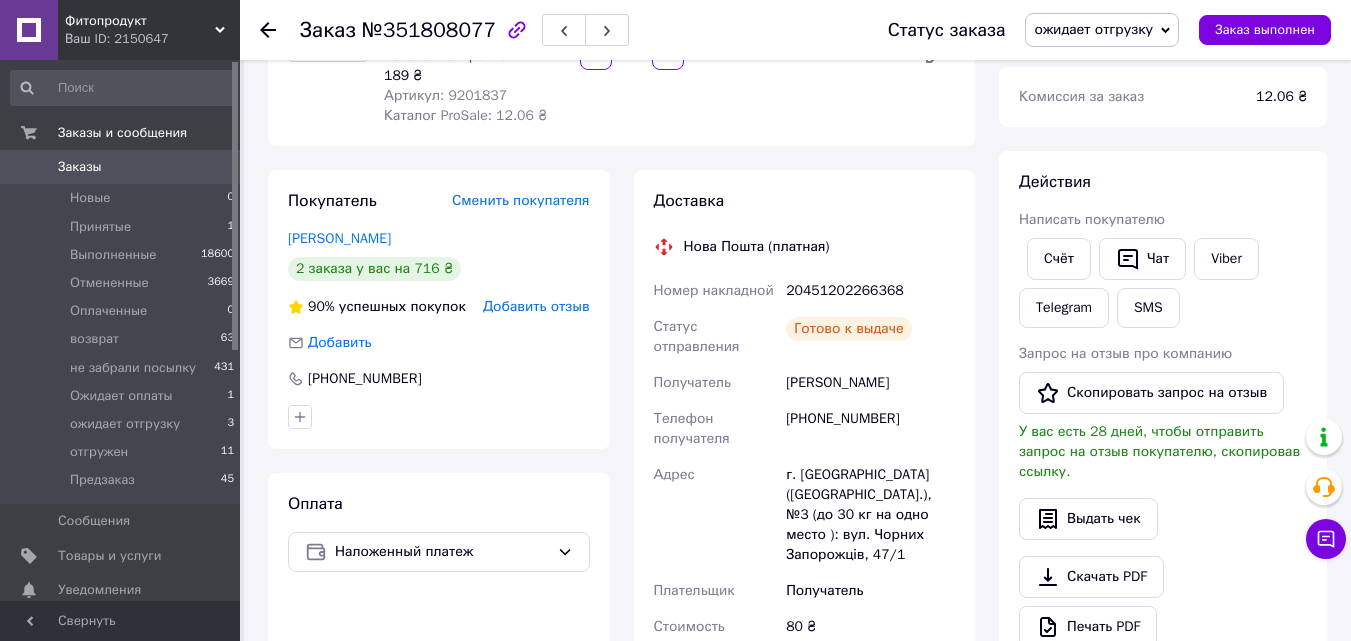 click on "20451202266368" at bounding box center (870, 291) 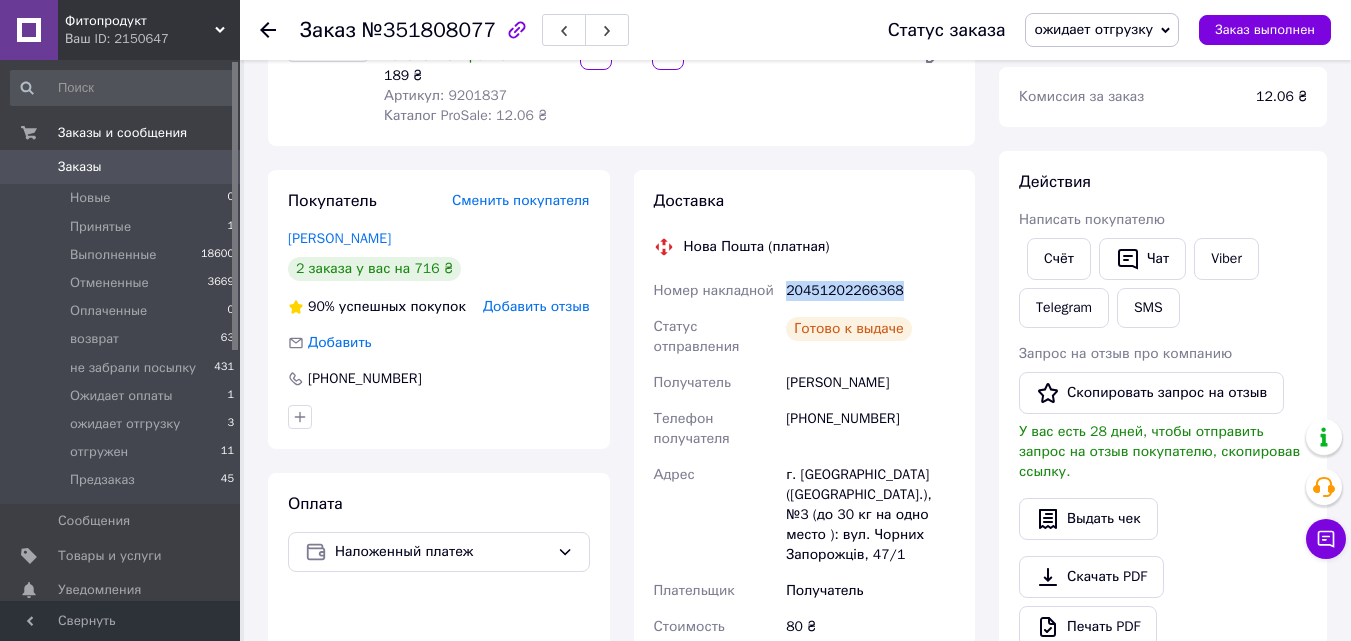 drag, startPoint x: 895, startPoint y: 295, endPoint x: 786, endPoint y: 290, distance: 109.11462 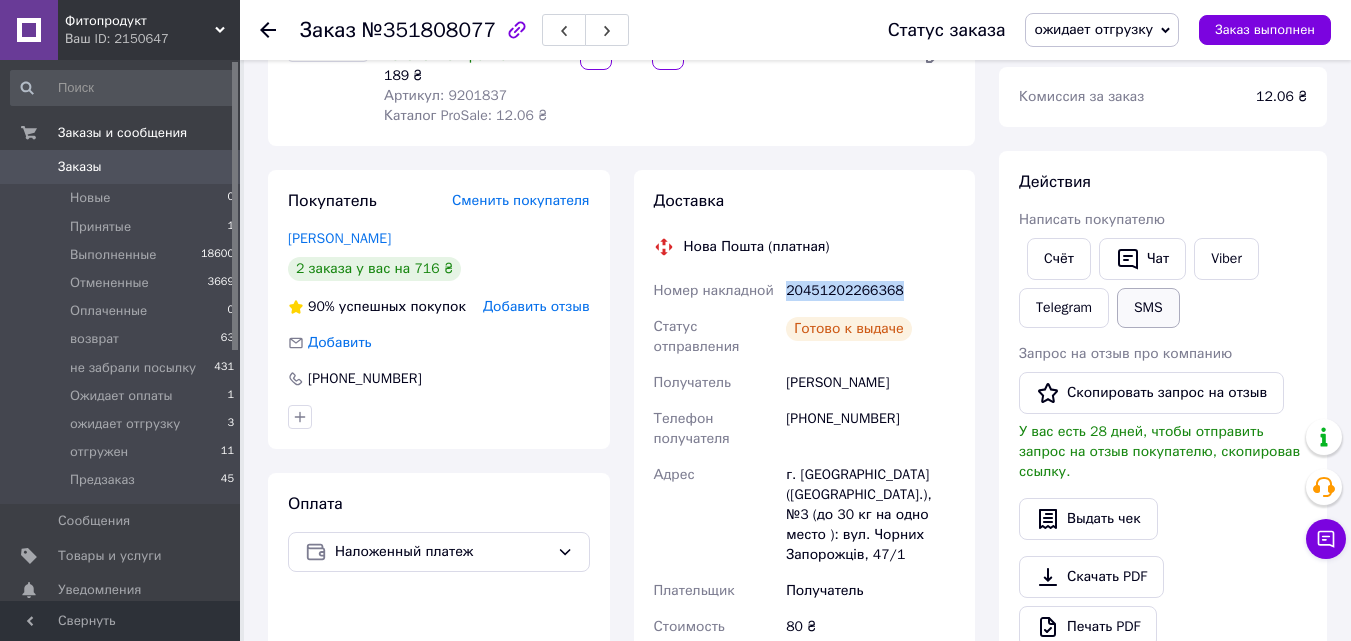 click on "SMS" at bounding box center [1148, 308] 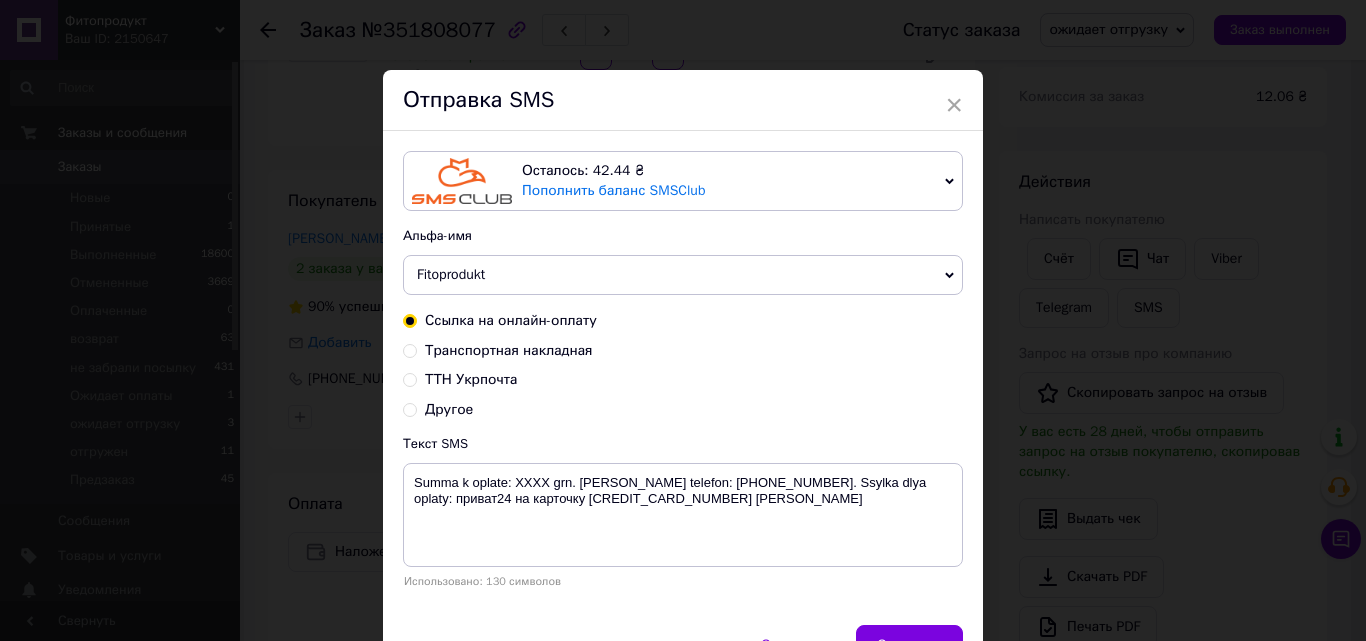 click on "Транспортная накладная" at bounding box center (410, 349) 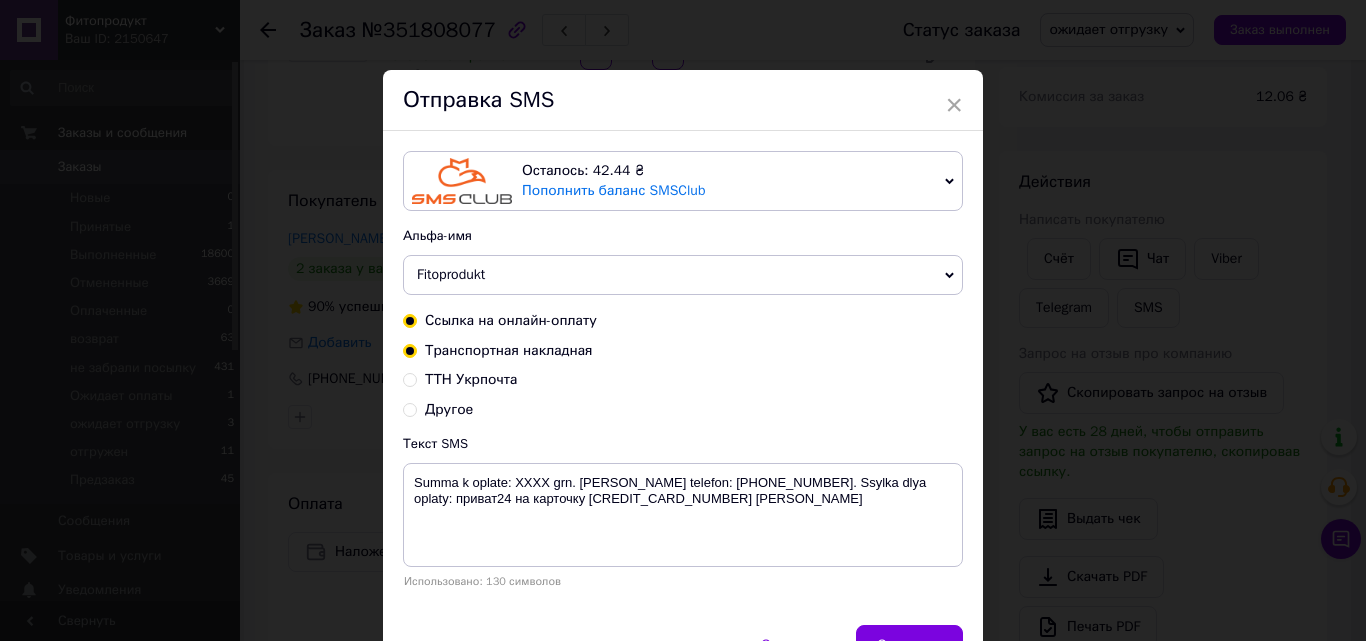 radio on "true" 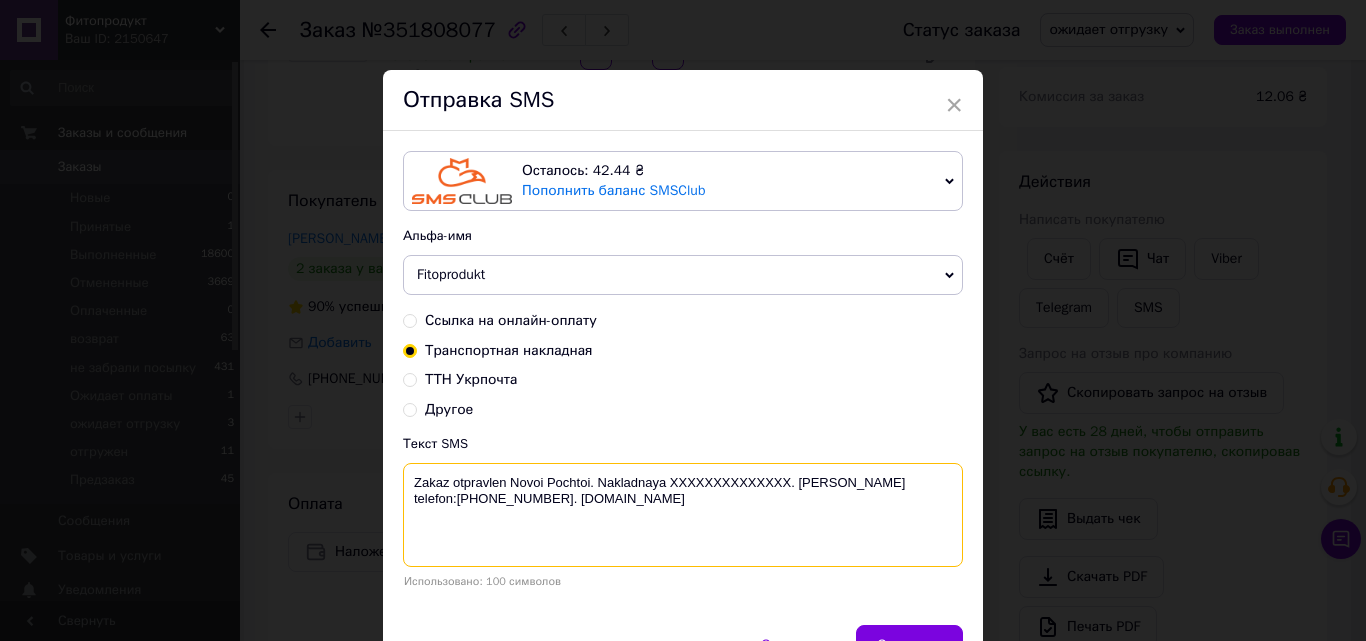 drag, startPoint x: 787, startPoint y: 475, endPoint x: 672, endPoint y: 481, distance: 115.15642 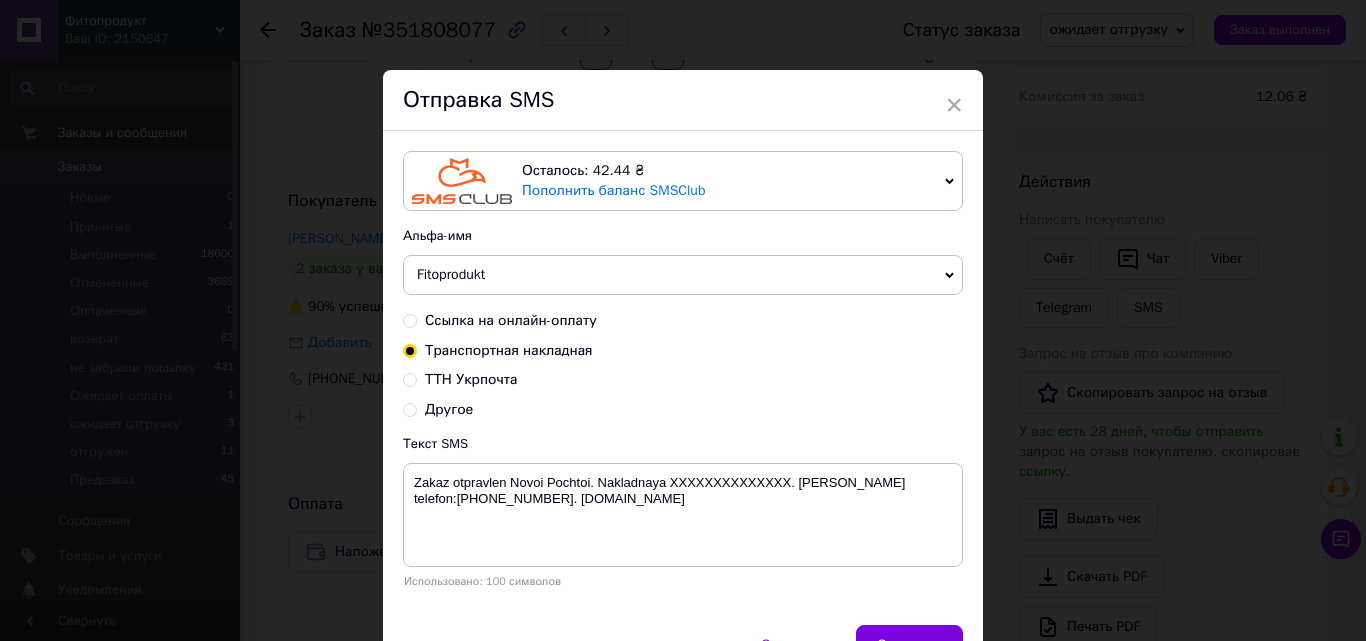click on "ТТН Укрпочта" at bounding box center (410, 378) 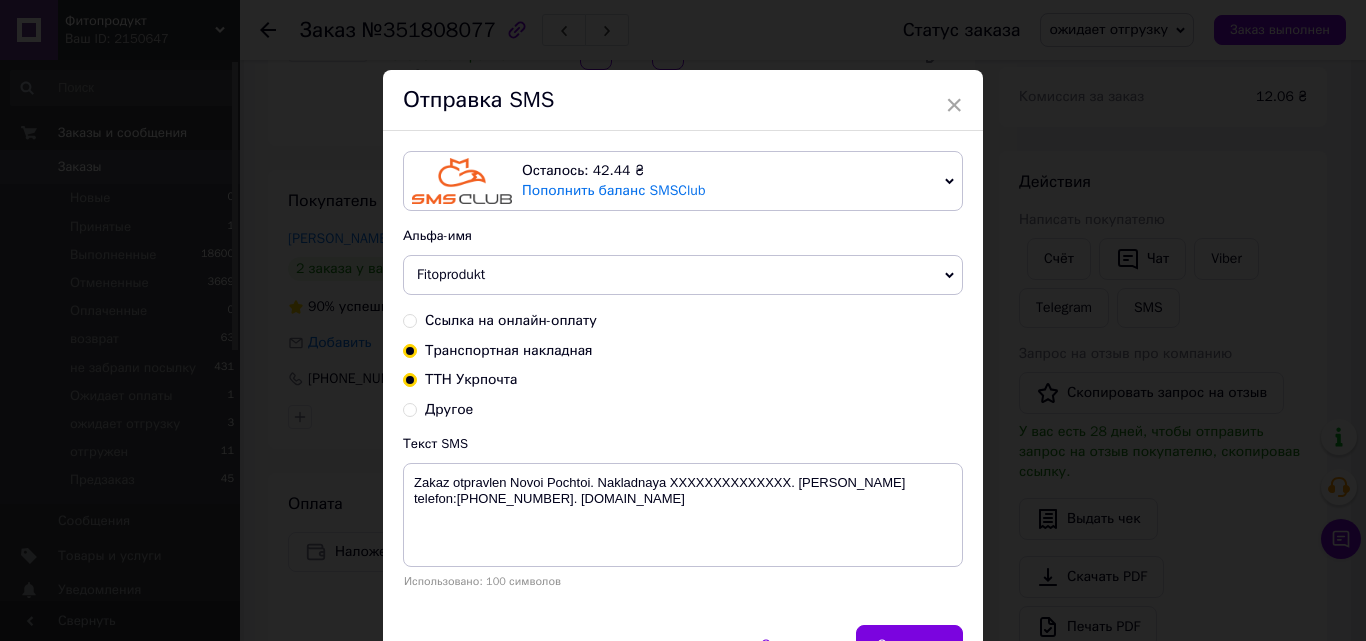 radio on "true" 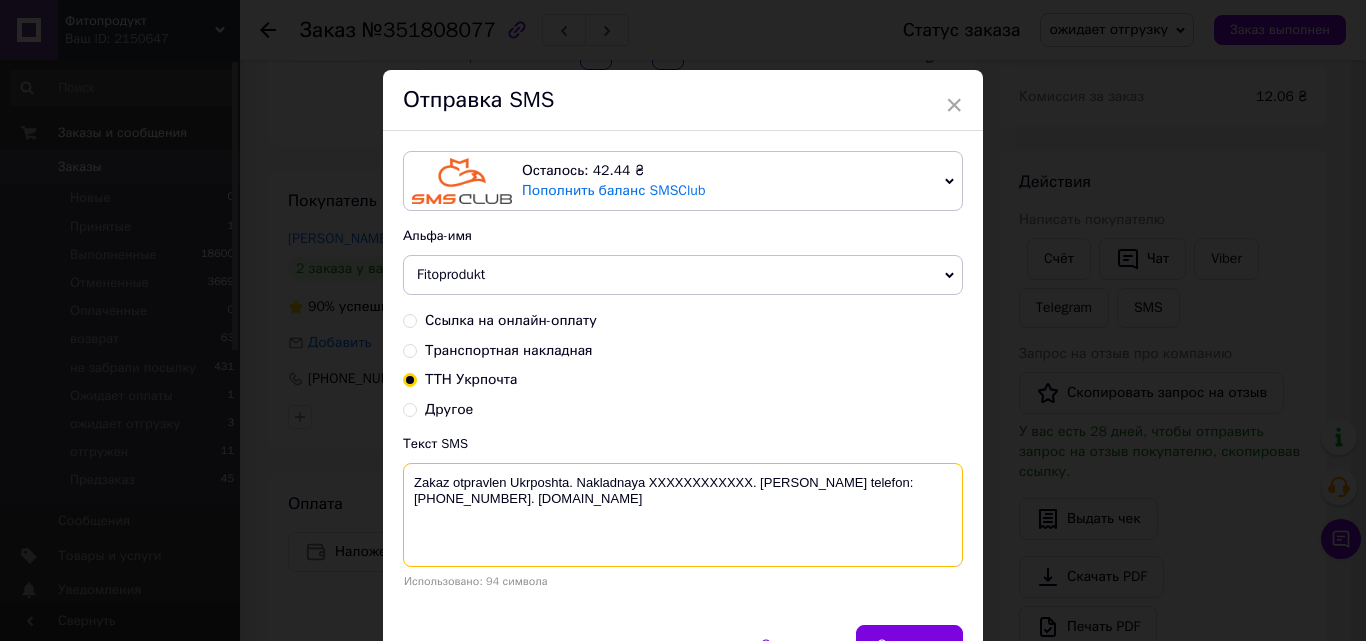 drag, startPoint x: 751, startPoint y: 485, endPoint x: 649, endPoint y: 481, distance: 102.0784 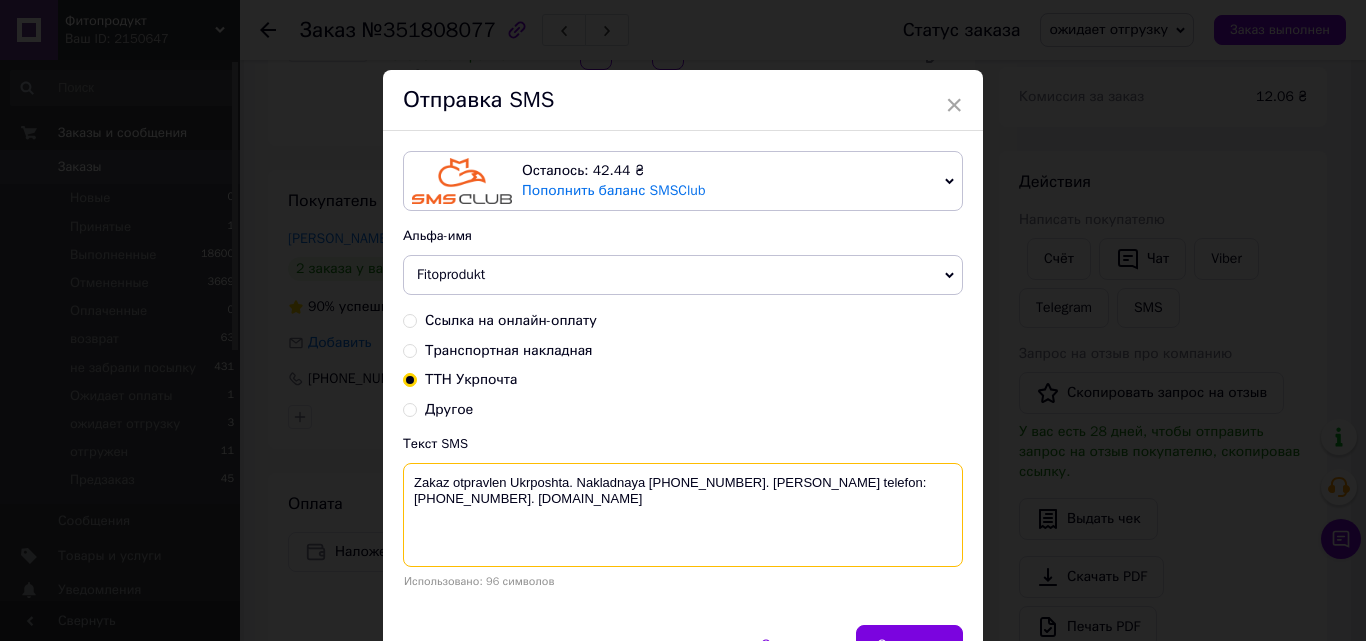 type on "Zakaz otpravlen Ukrposhta. Nakladnaya 20451202266368. Nash telefon:+380951758849. Company.com.ua" 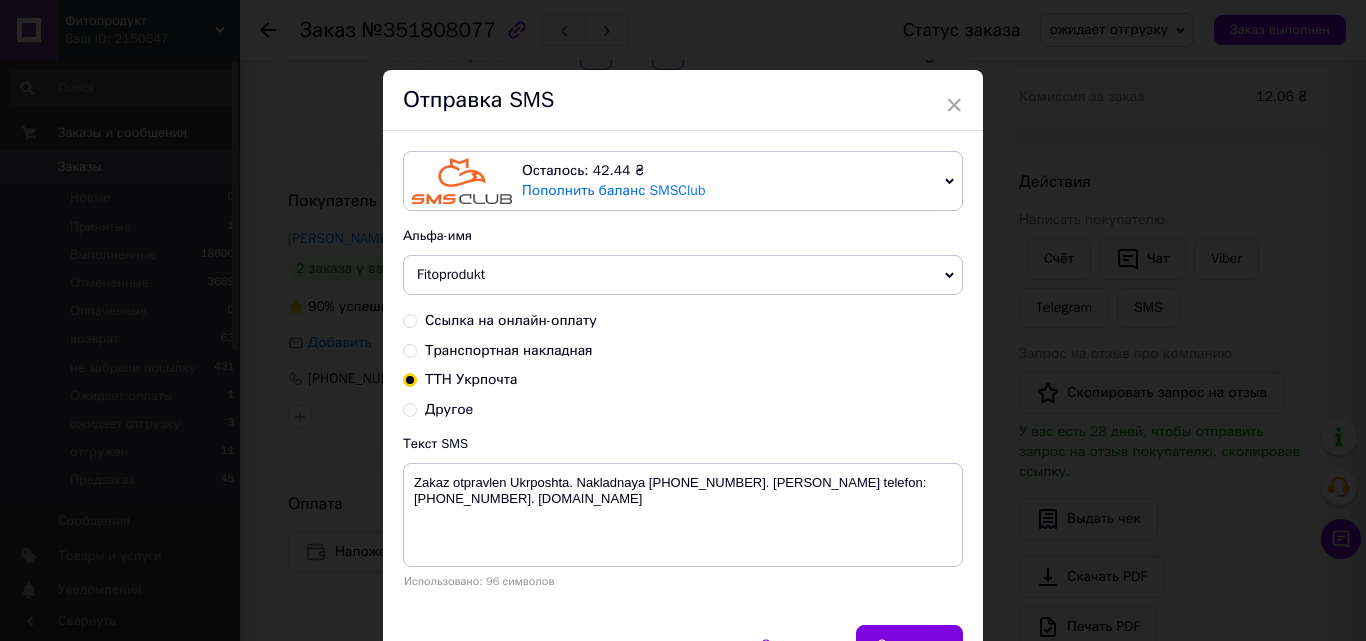 click on "Транспортная накладная" at bounding box center (410, 349) 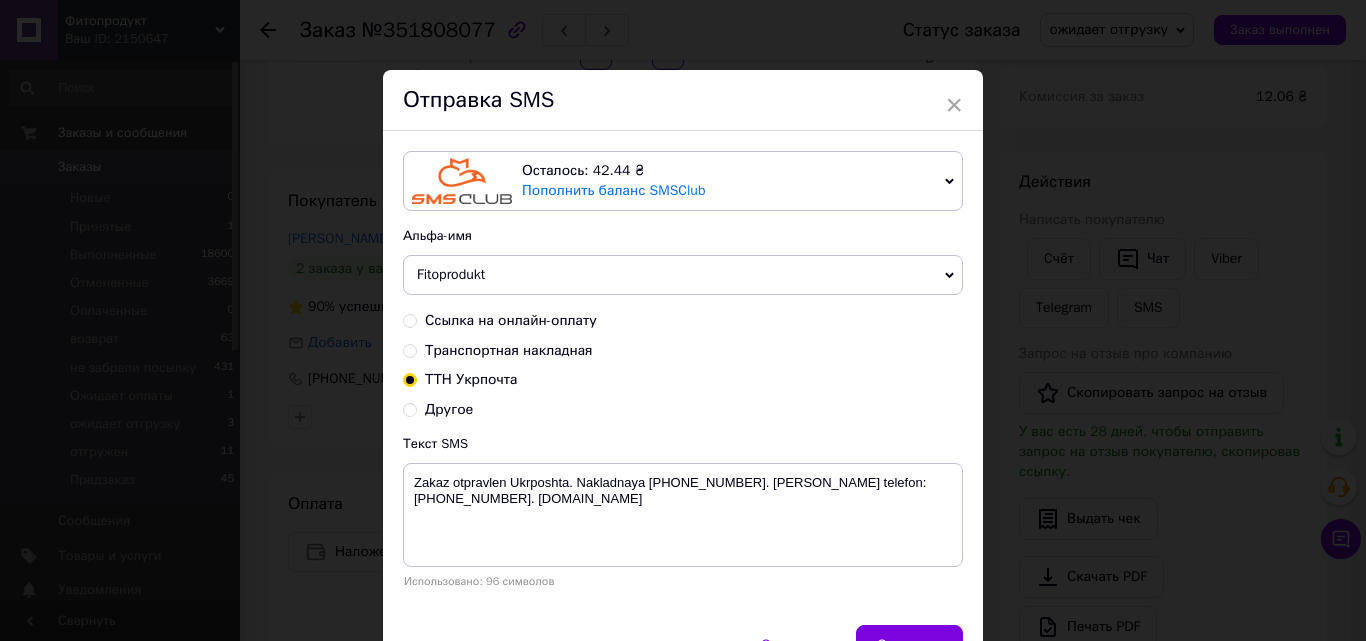 radio on "true" 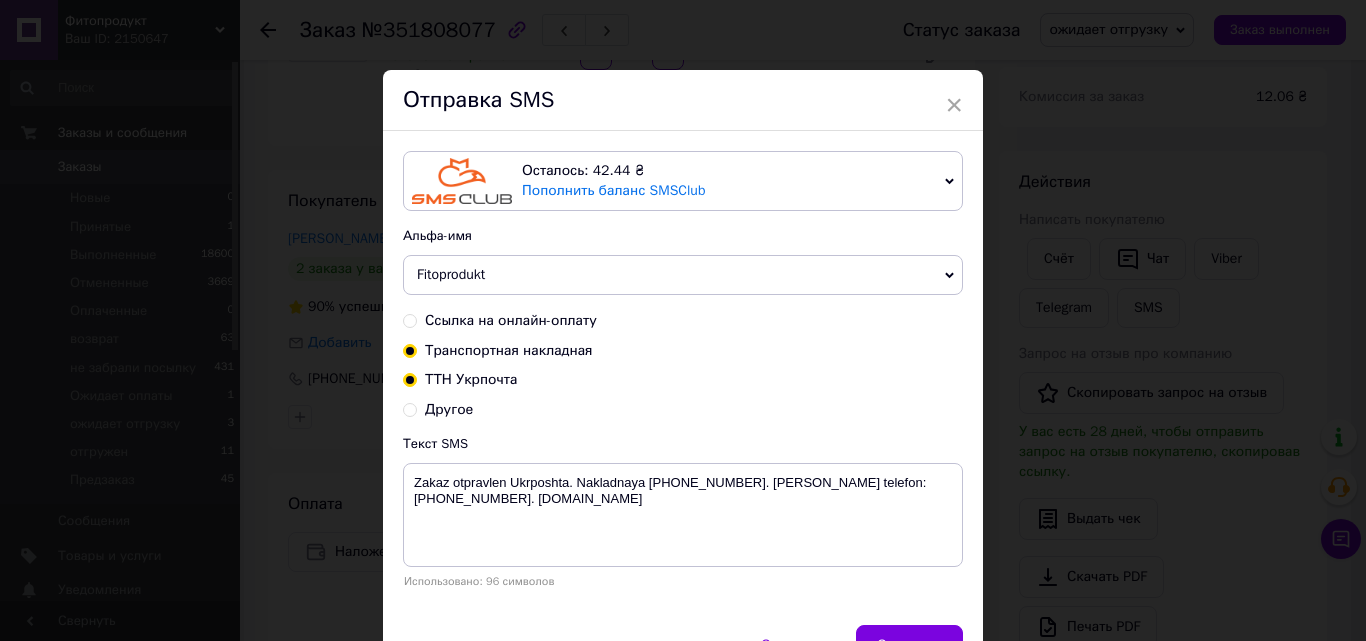 radio on "false" 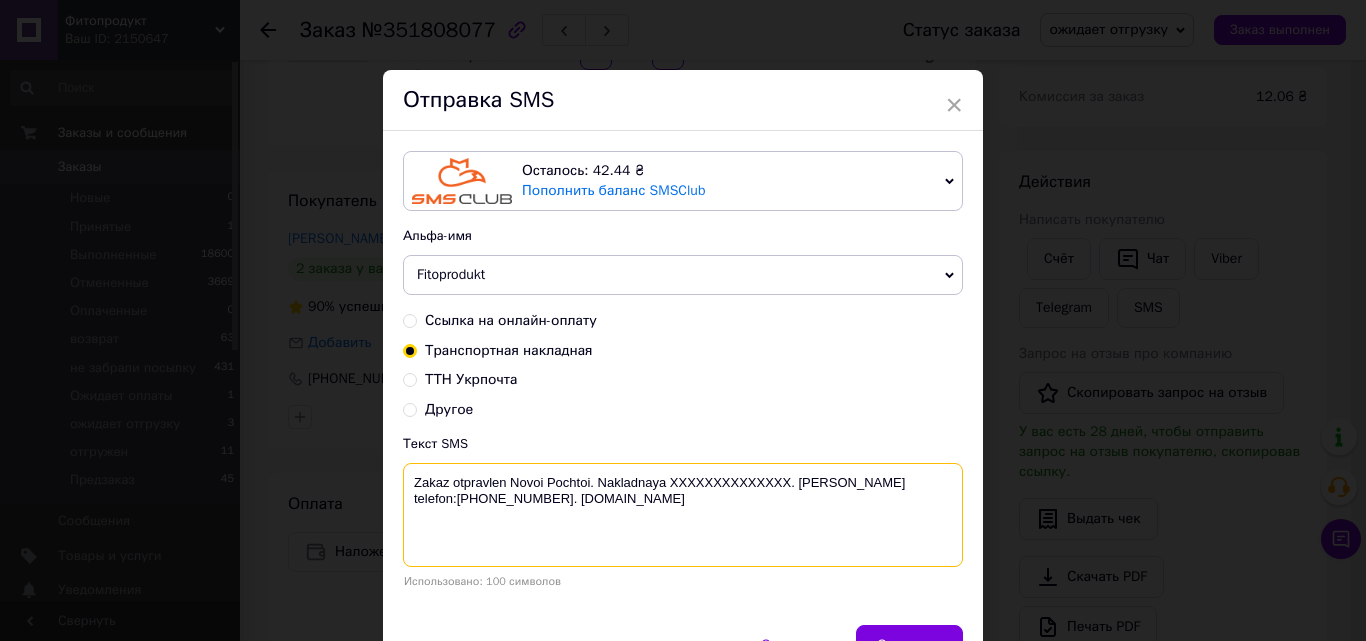 drag, startPoint x: 787, startPoint y: 483, endPoint x: 667, endPoint y: 478, distance: 120.10412 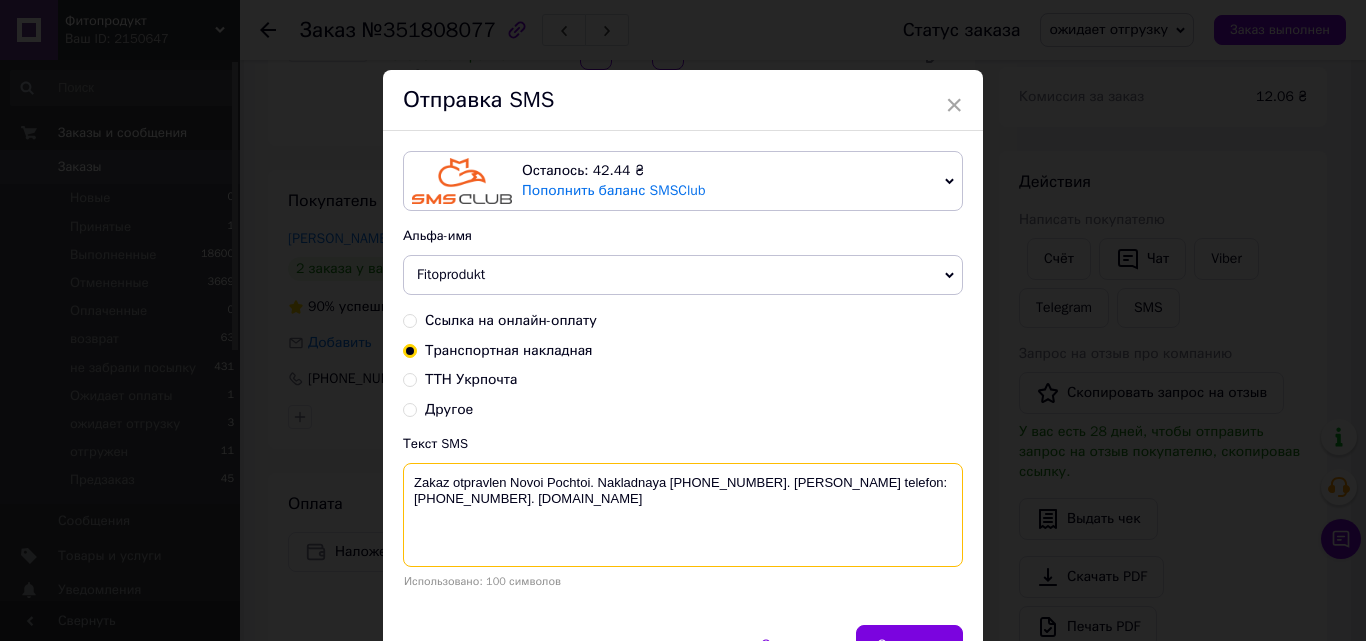 click on "Zakaz otpravlen Novoi Pochtoi. Nakladnaya 20451202266368. Nash telefon:+380951758849. Company.com.ua" at bounding box center (683, 515) 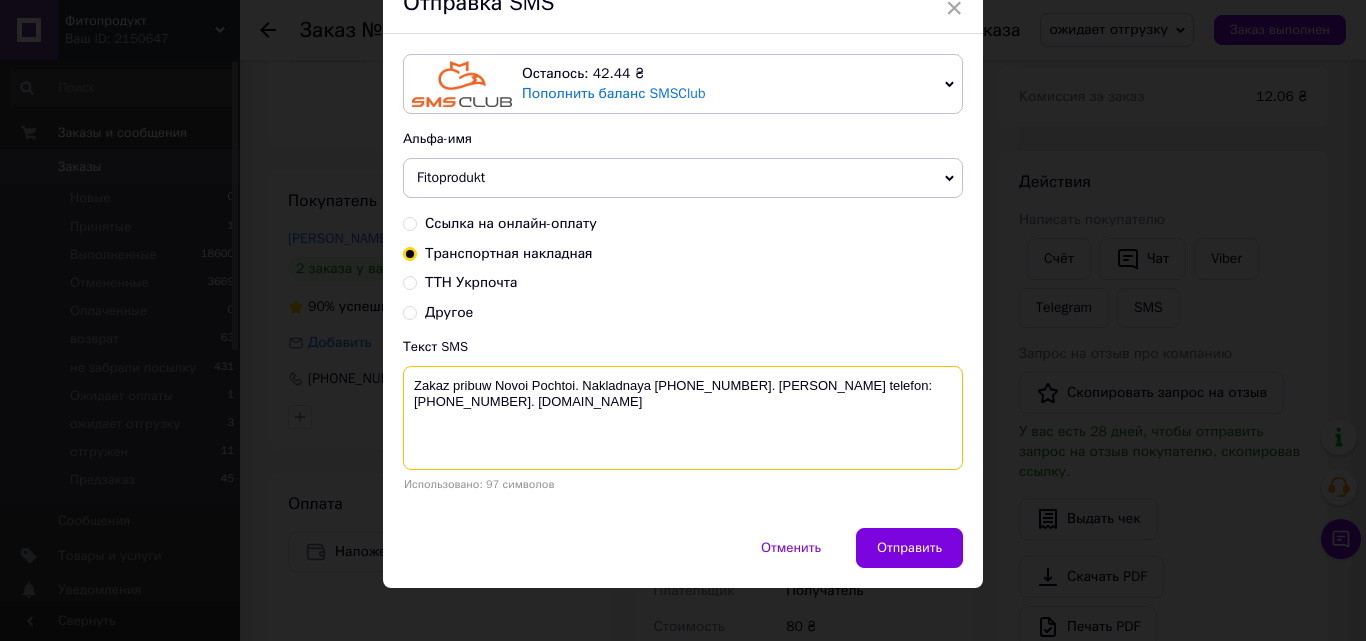 scroll, scrollTop: 112, scrollLeft: 0, axis: vertical 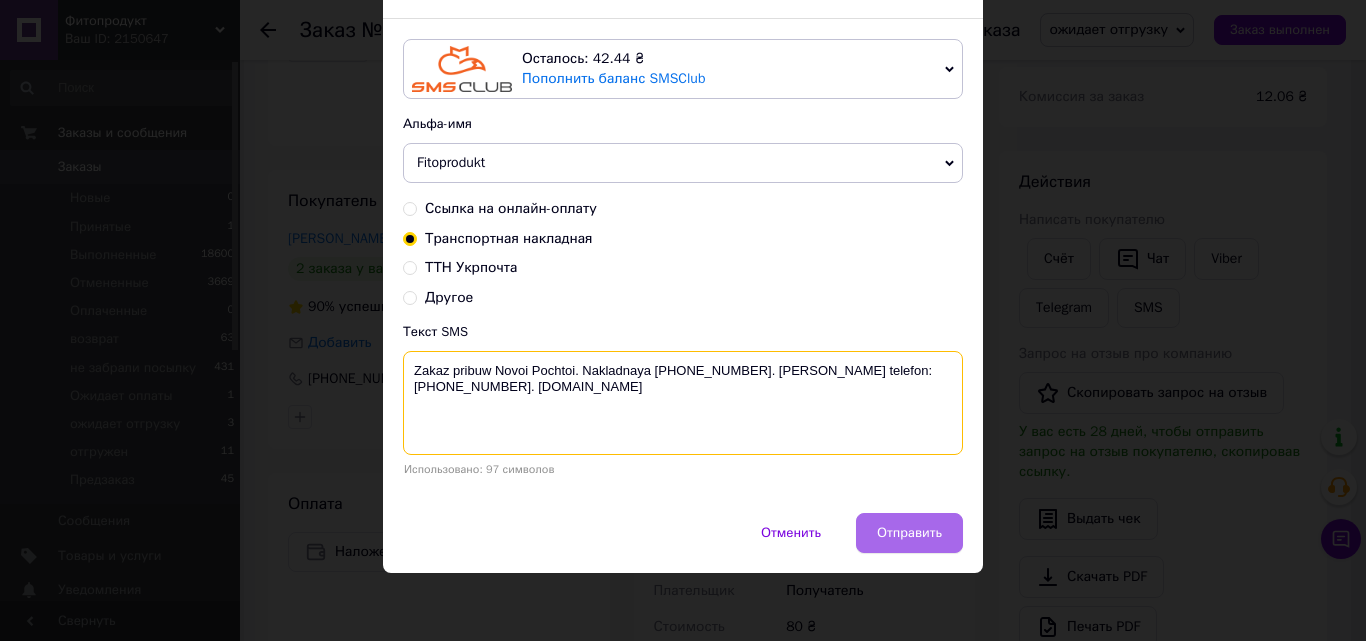 type on "Zakaz pribuw Novoi Pochtoi. Nakladnaya 20451202266368. Nash telefon:+380951758849. Company.com.ua" 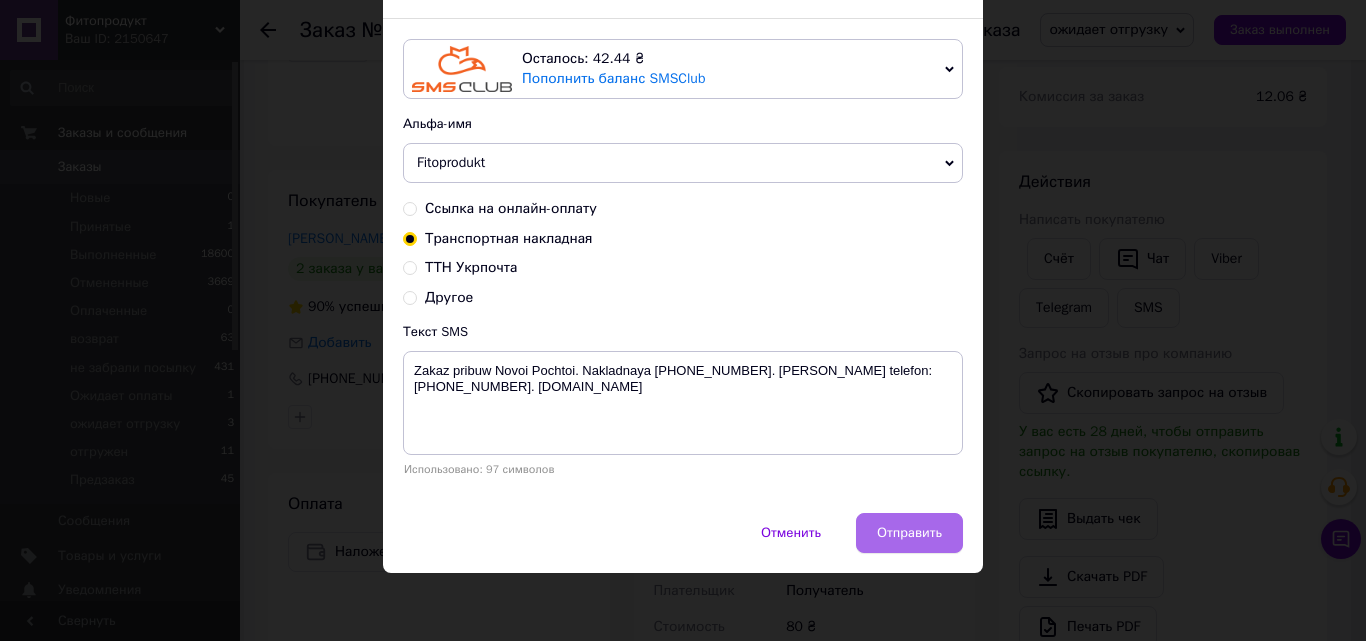 click on "Отправить" at bounding box center (909, 533) 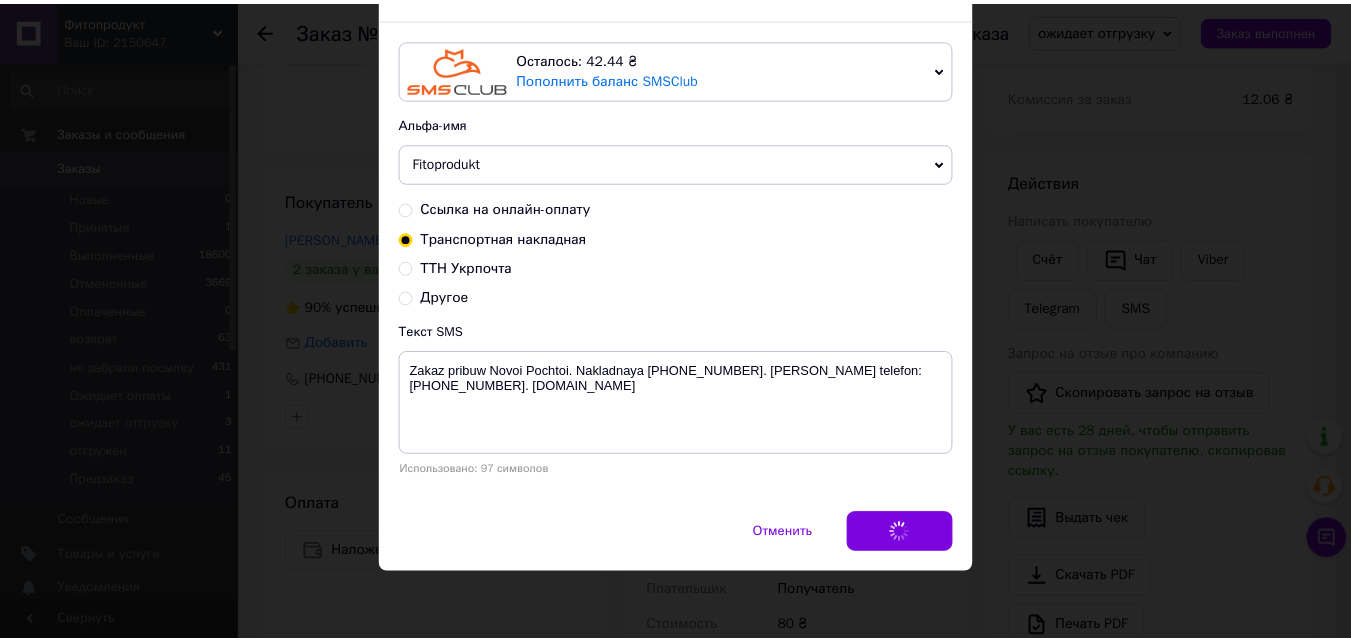 scroll, scrollTop: 0, scrollLeft: 0, axis: both 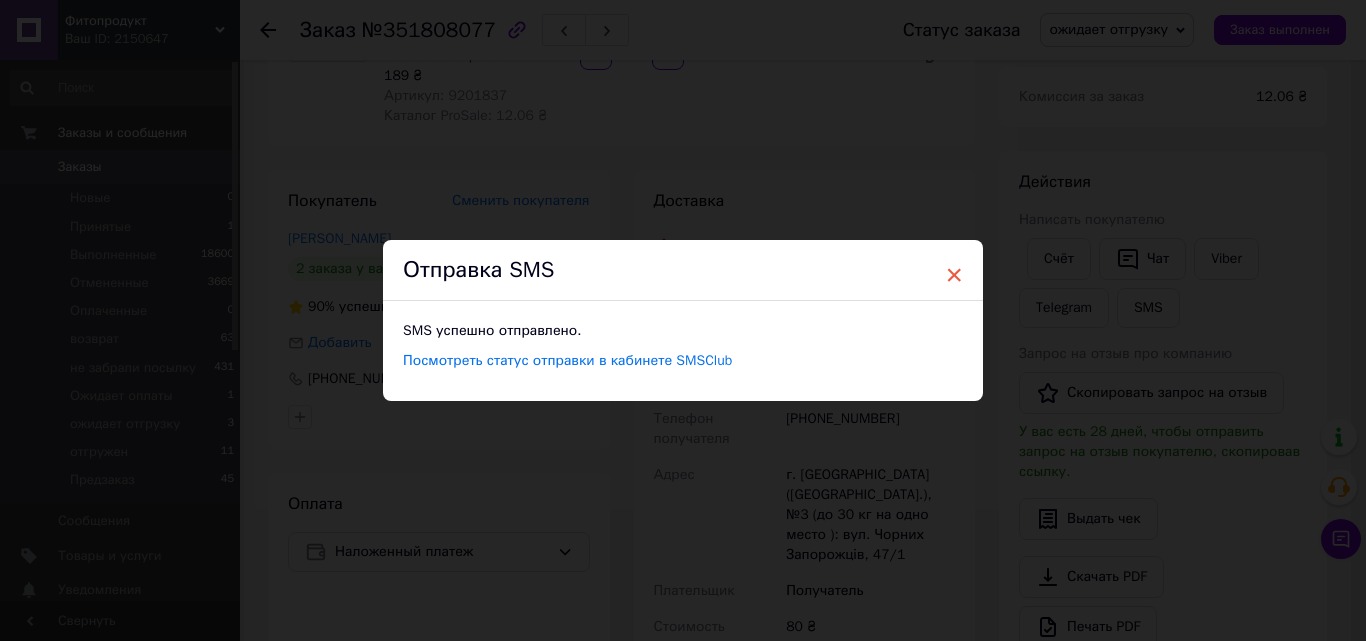 click on "×" at bounding box center (954, 275) 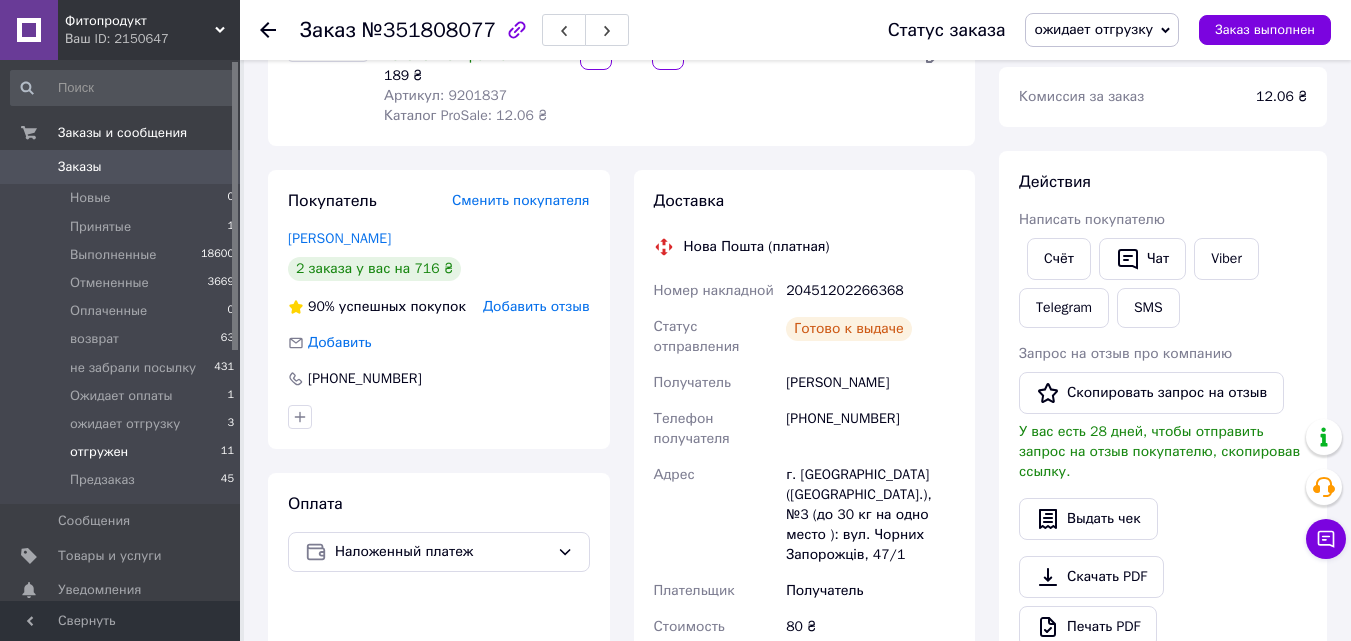 click on "отгружен" at bounding box center (99, 452) 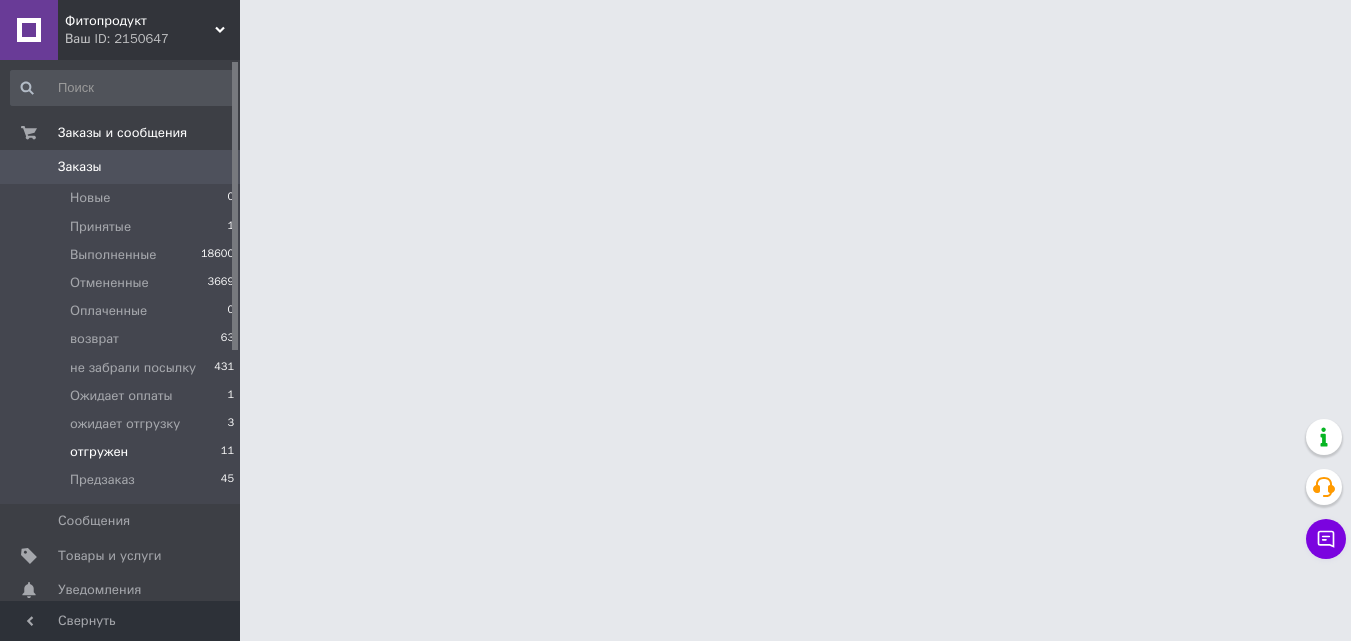 scroll, scrollTop: 0, scrollLeft: 0, axis: both 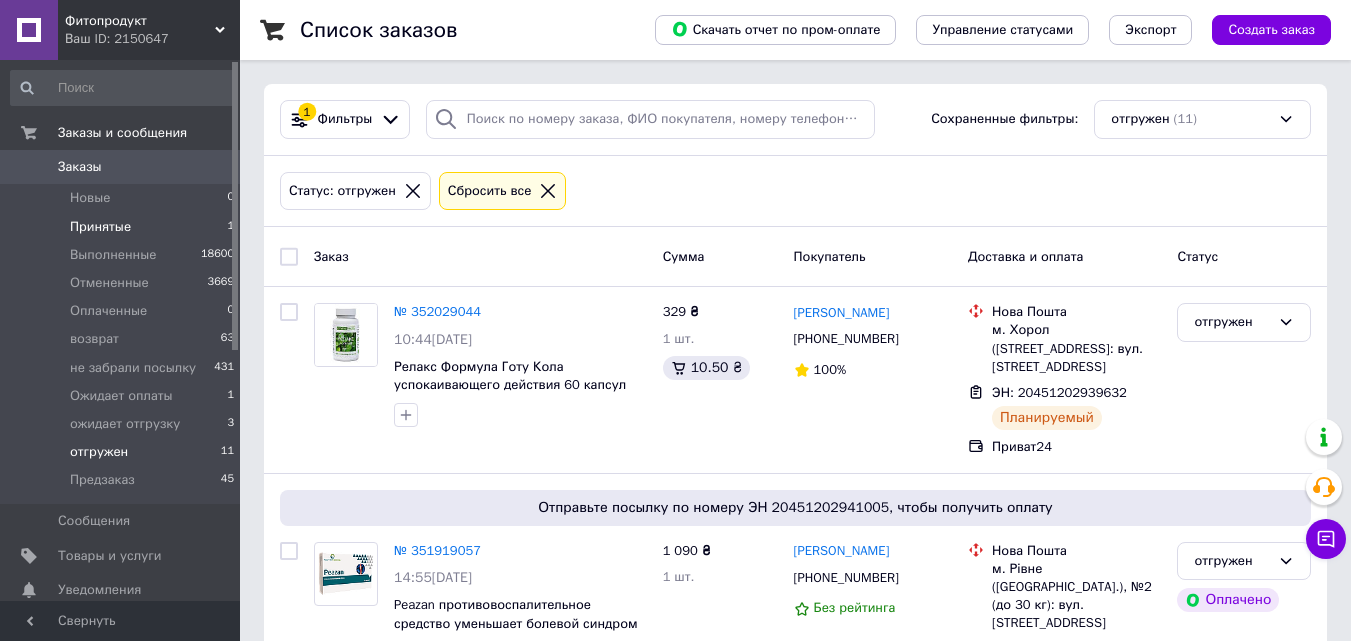 click on "Принятые" at bounding box center [100, 227] 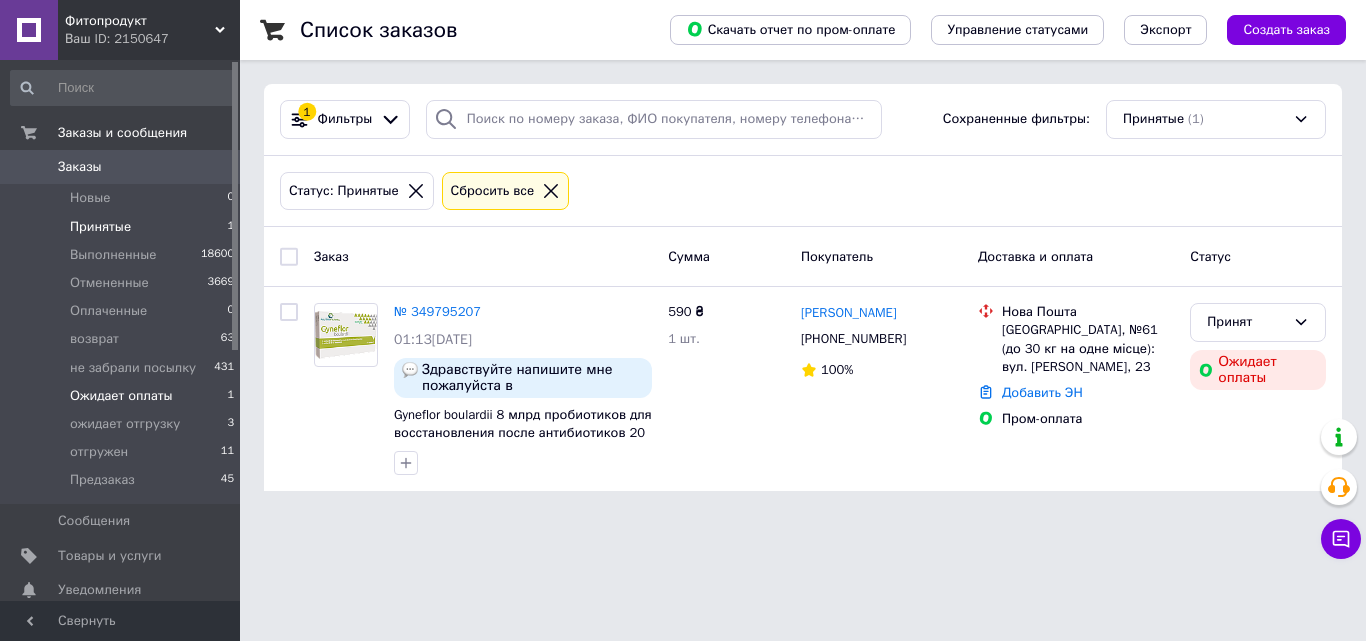 click on "Ожидает оплаты" at bounding box center (121, 396) 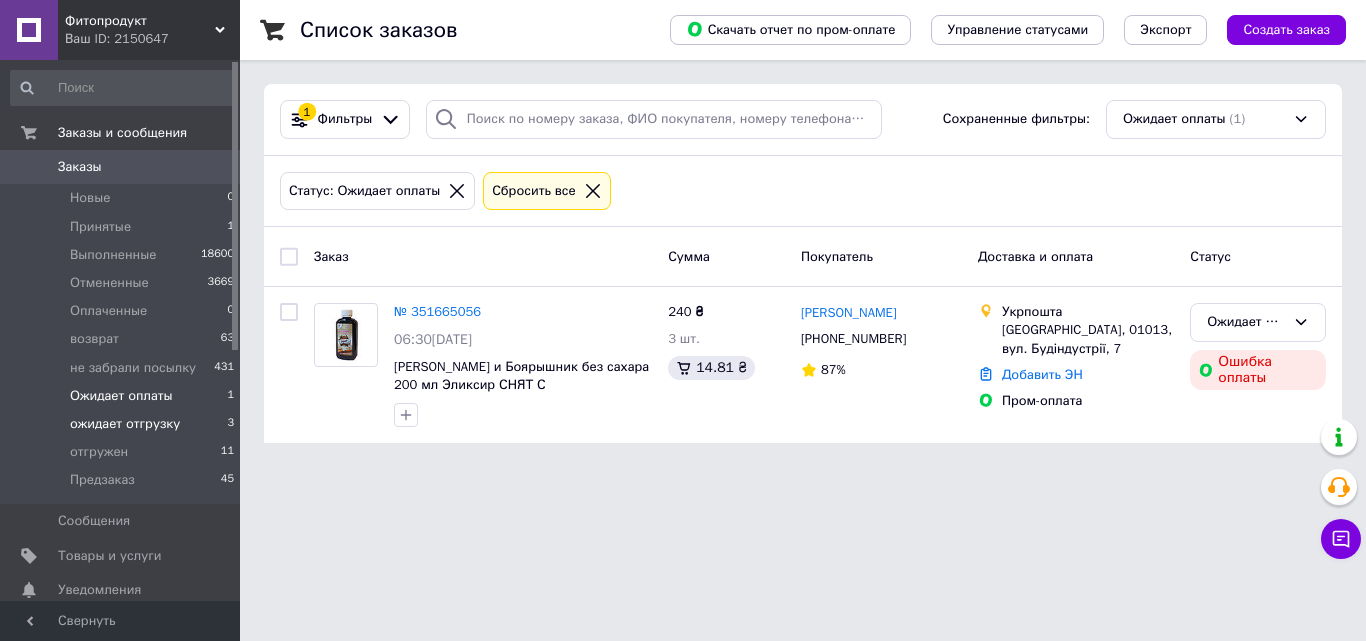 click on "ожидает отгрузку" at bounding box center [125, 424] 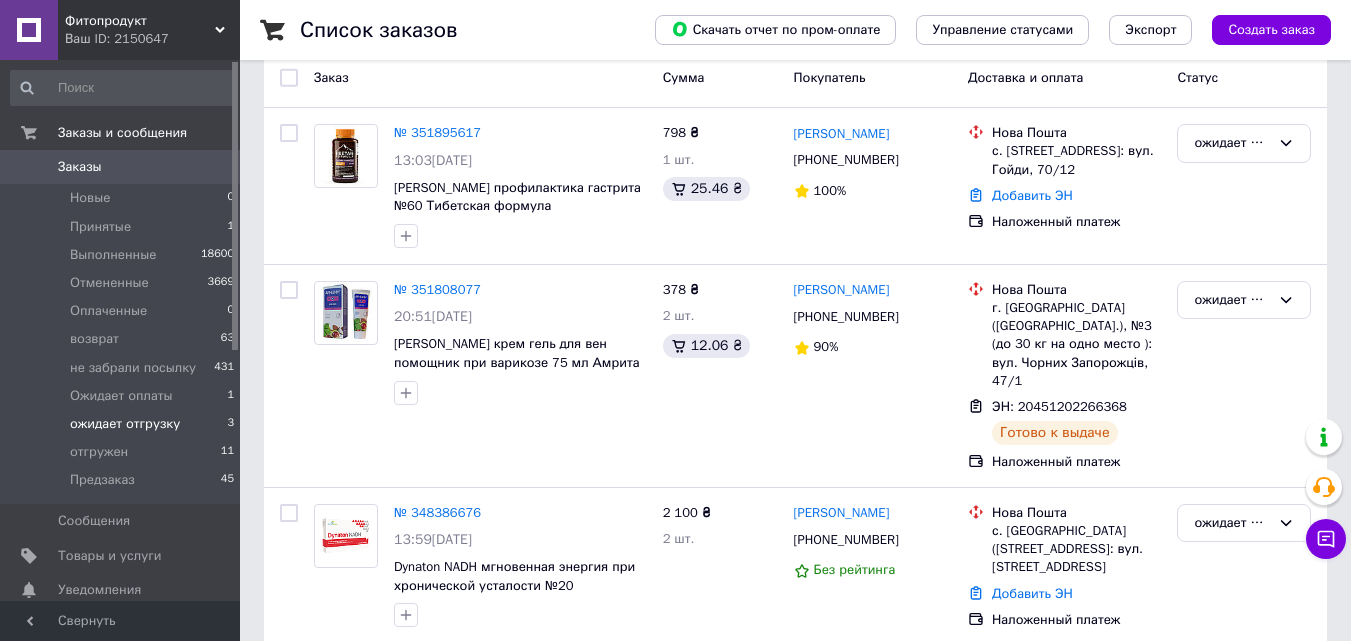 scroll, scrollTop: 186, scrollLeft: 0, axis: vertical 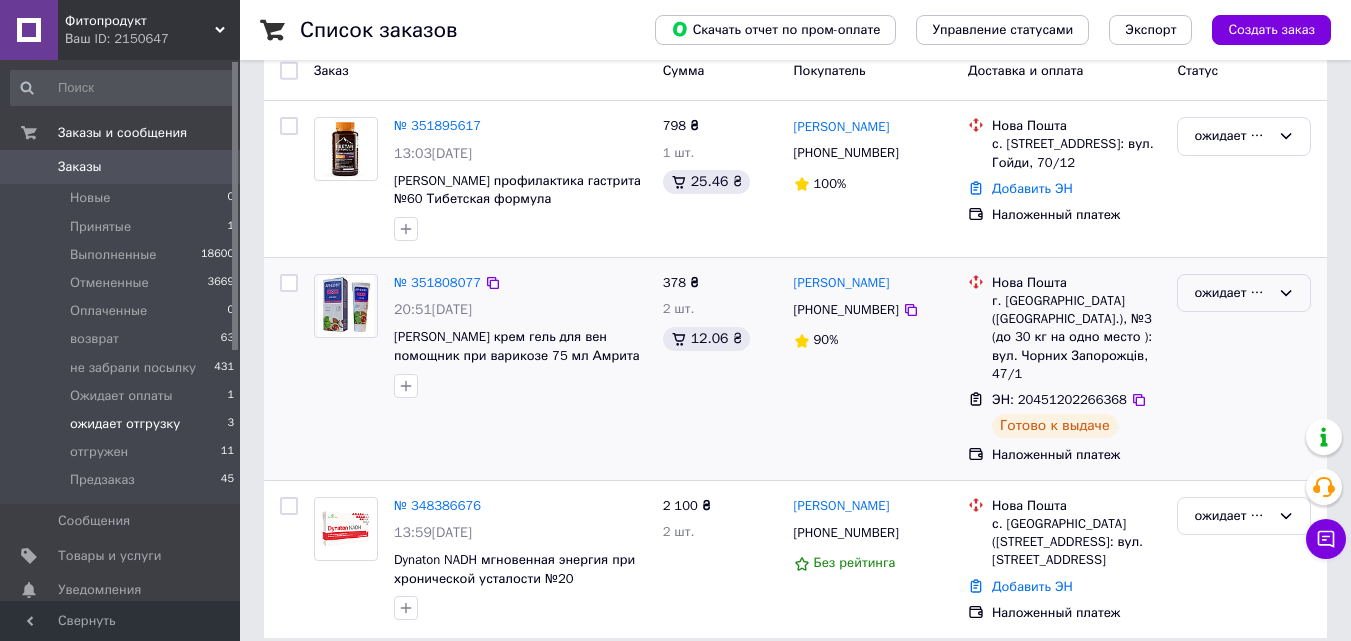 click on "ожидает отгрузку" at bounding box center (1244, 293) 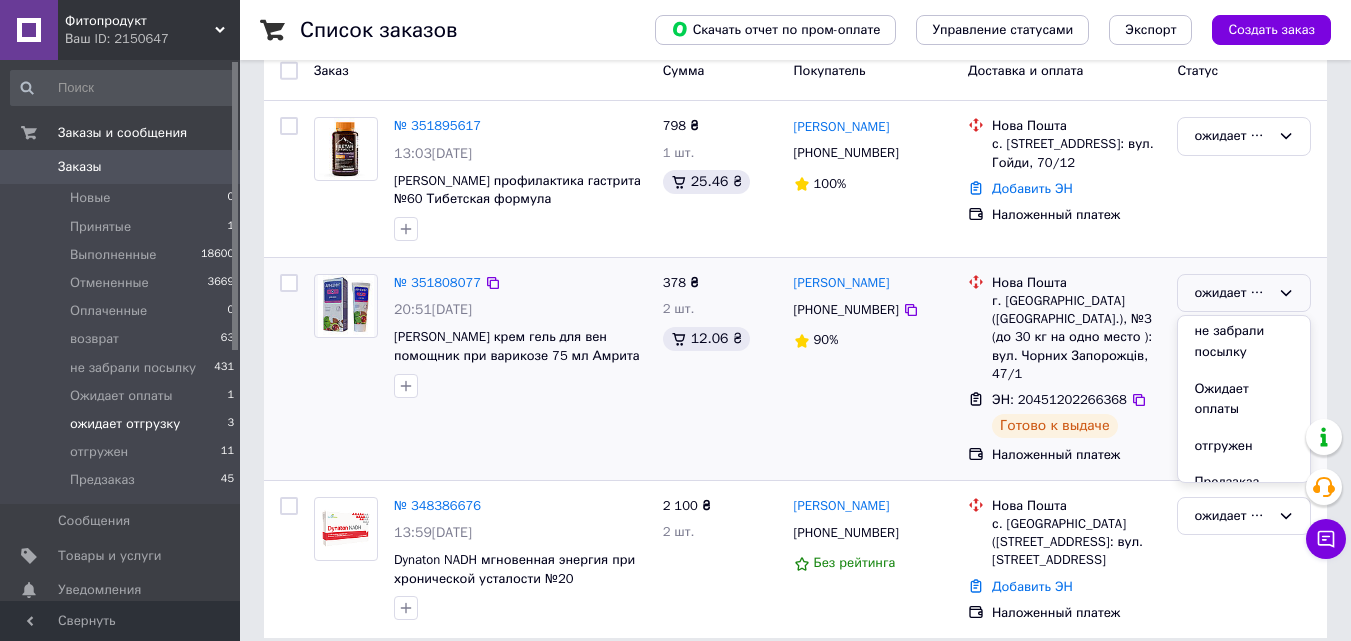 scroll, scrollTop: 204, scrollLeft: 0, axis: vertical 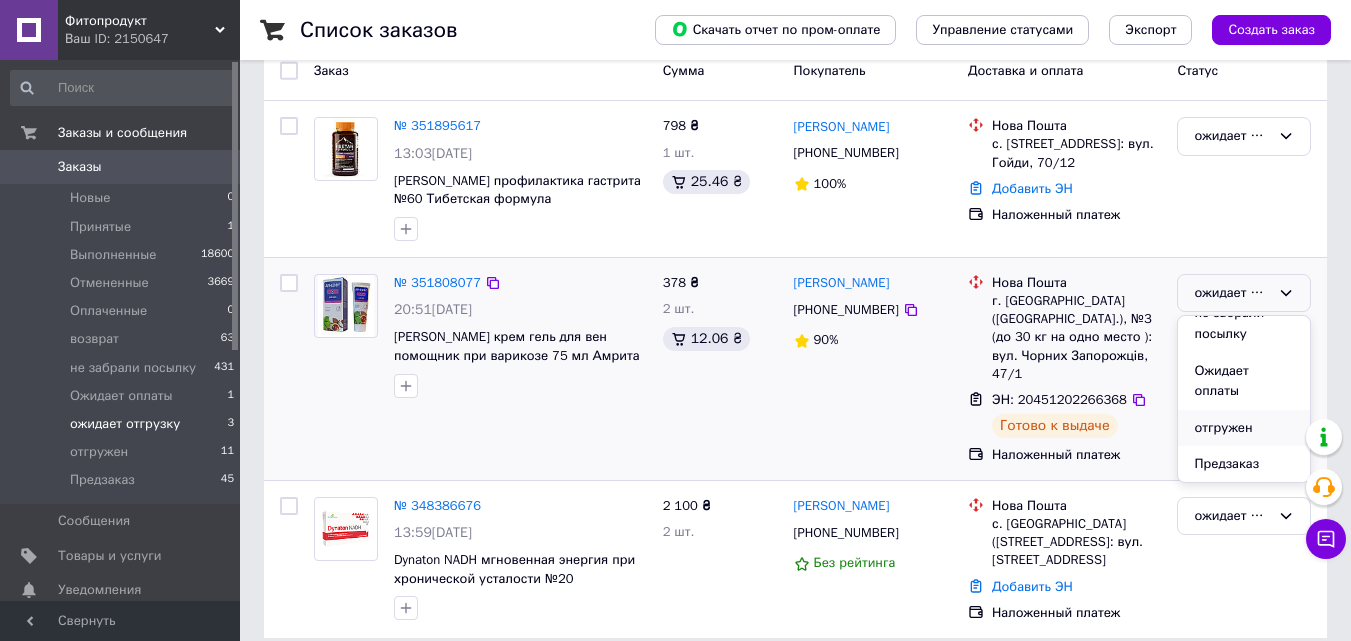 click on "отгружен" at bounding box center (1244, 428) 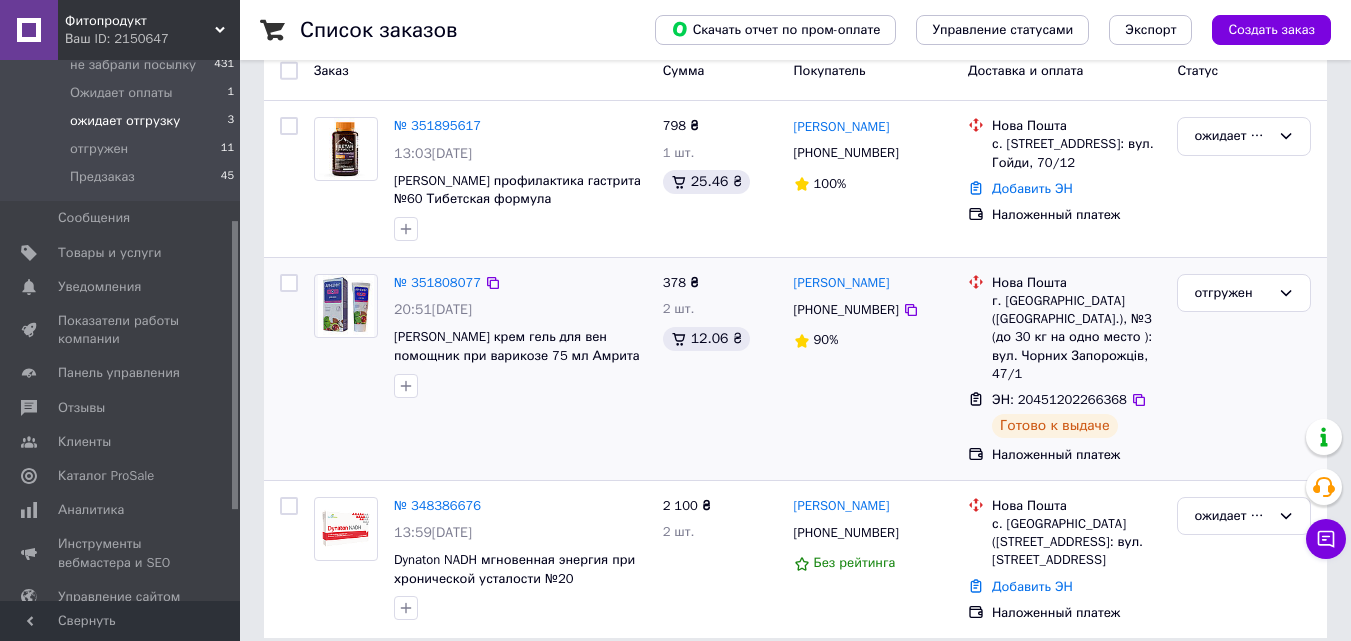 scroll, scrollTop: 306, scrollLeft: 0, axis: vertical 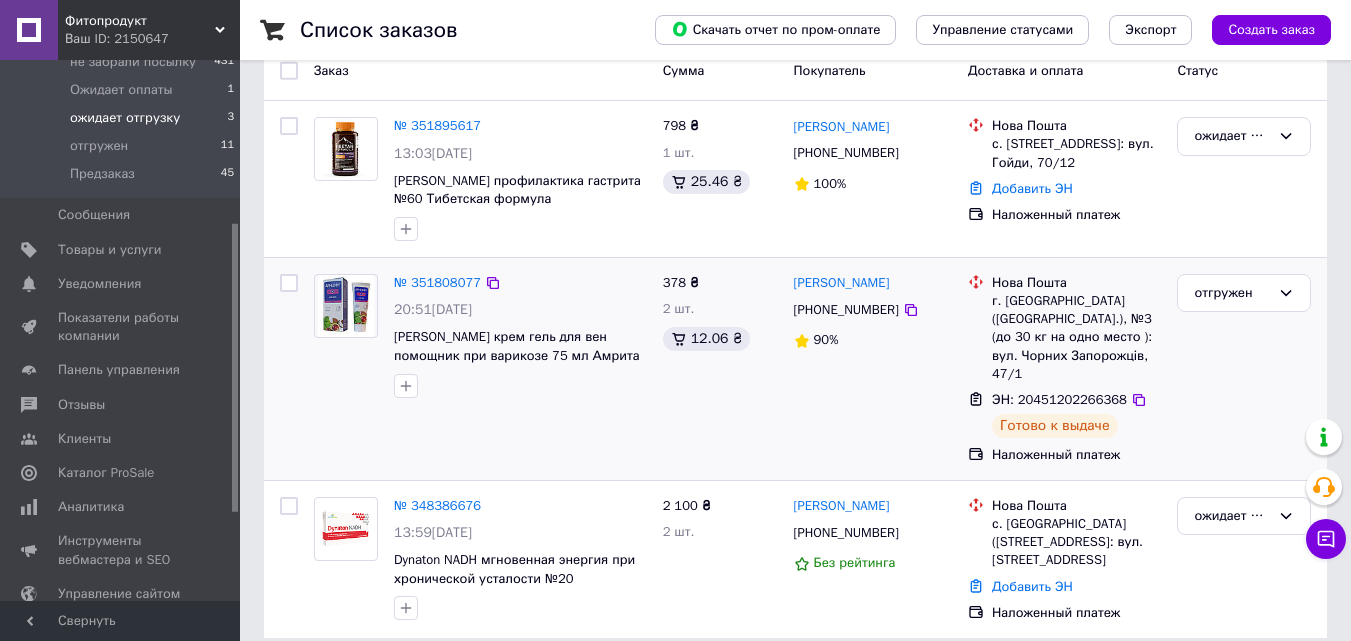 drag, startPoint x: 233, startPoint y: 267, endPoint x: 233, endPoint y: 429, distance: 162 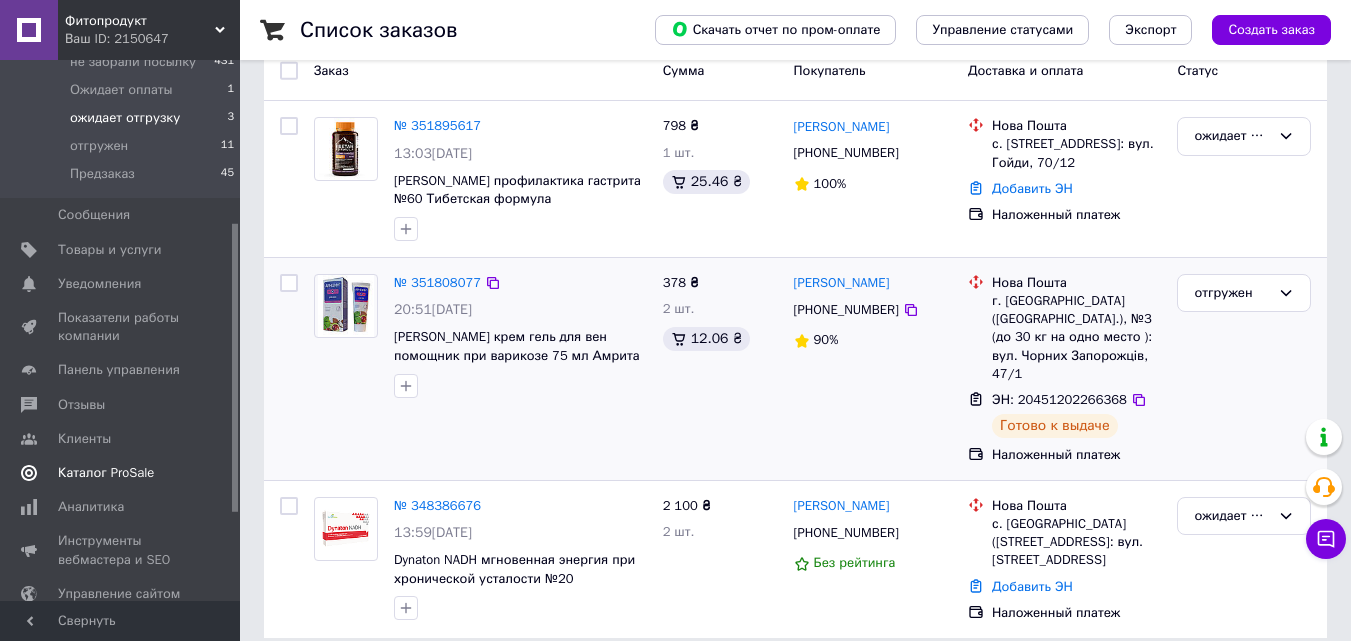click on "Каталог ProSale" at bounding box center (106, 473) 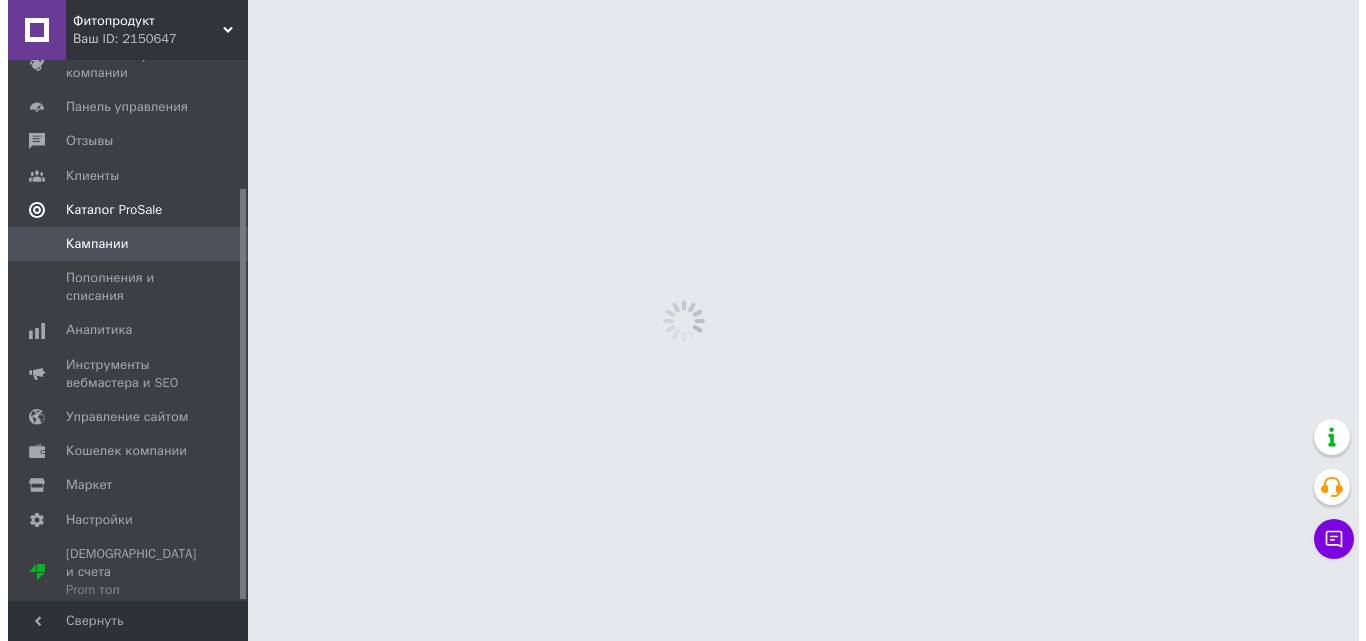 scroll, scrollTop: 0, scrollLeft: 0, axis: both 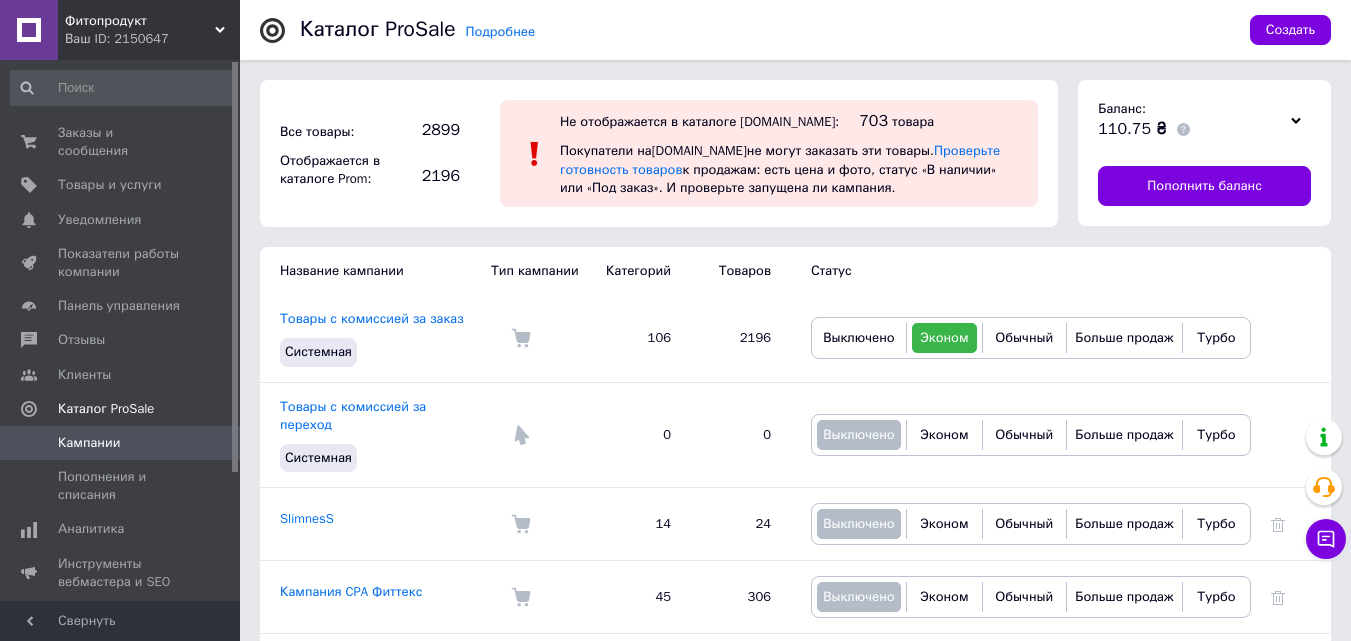 drag, startPoint x: 233, startPoint y: 280, endPoint x: 237, endPoint y: 120, distance: 160.04999 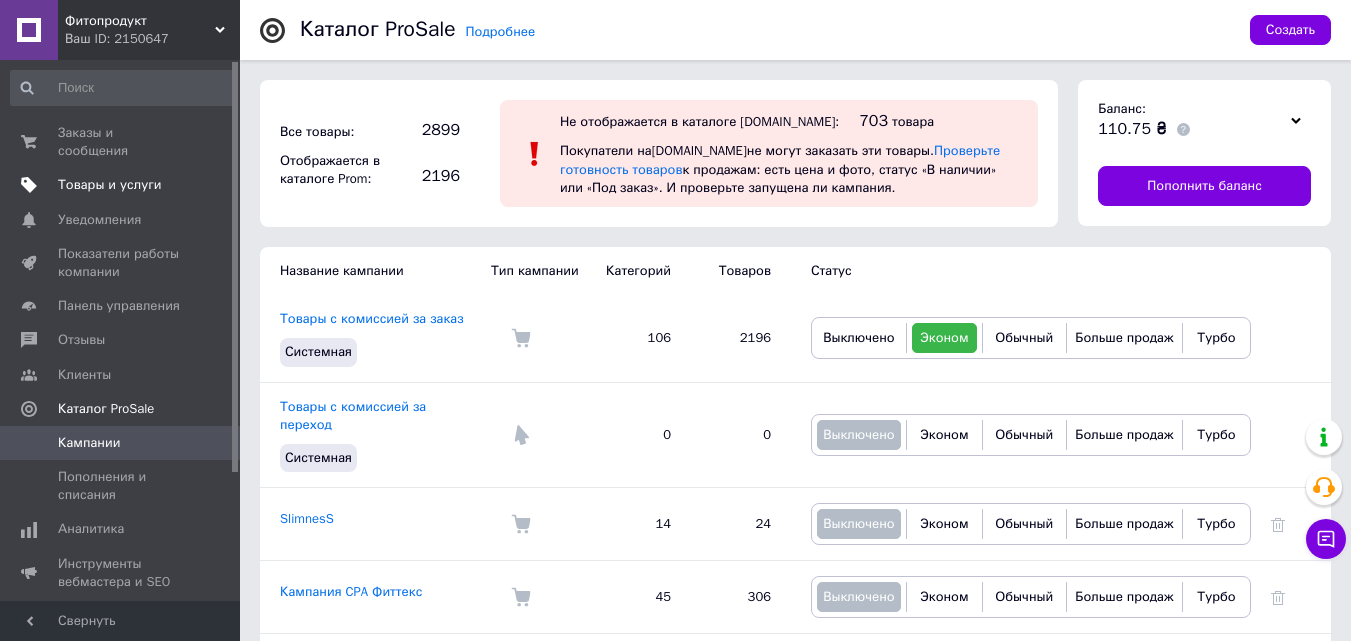 click on "Товары и услуги" at bounding box center [110, 185] 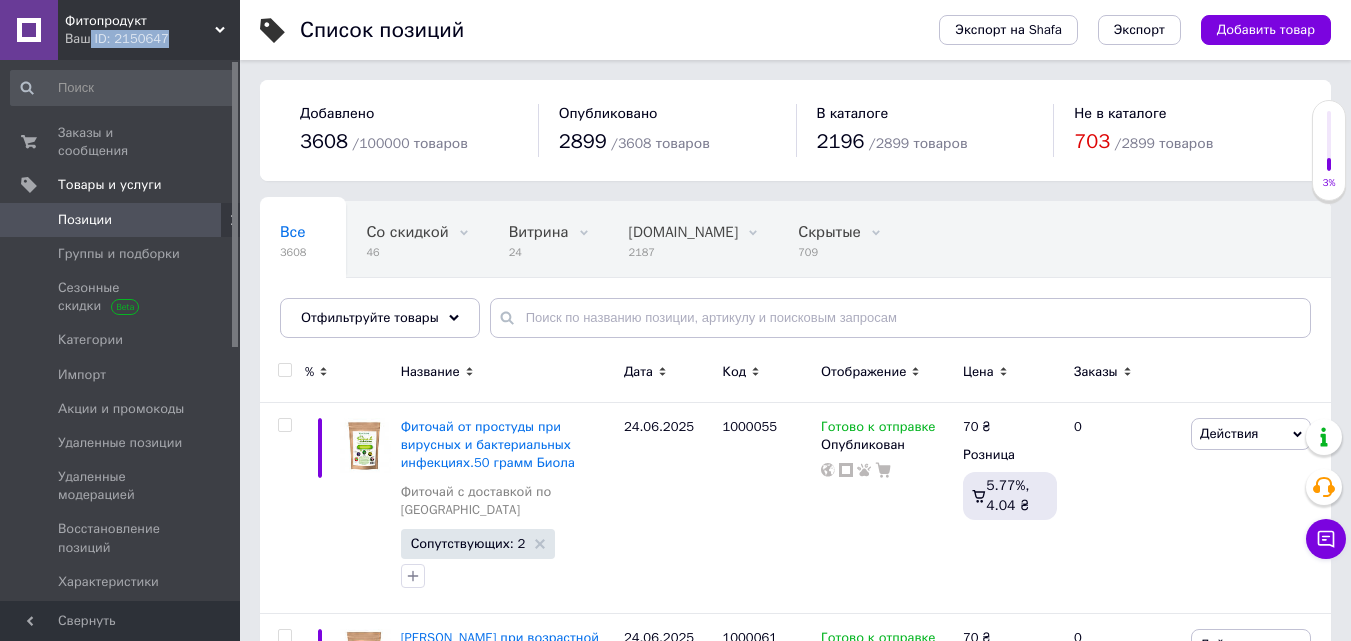 drag, startPoint x: 170, startPoint y: 40, endPoint x: 91, endPoint y: 40, distance: 79 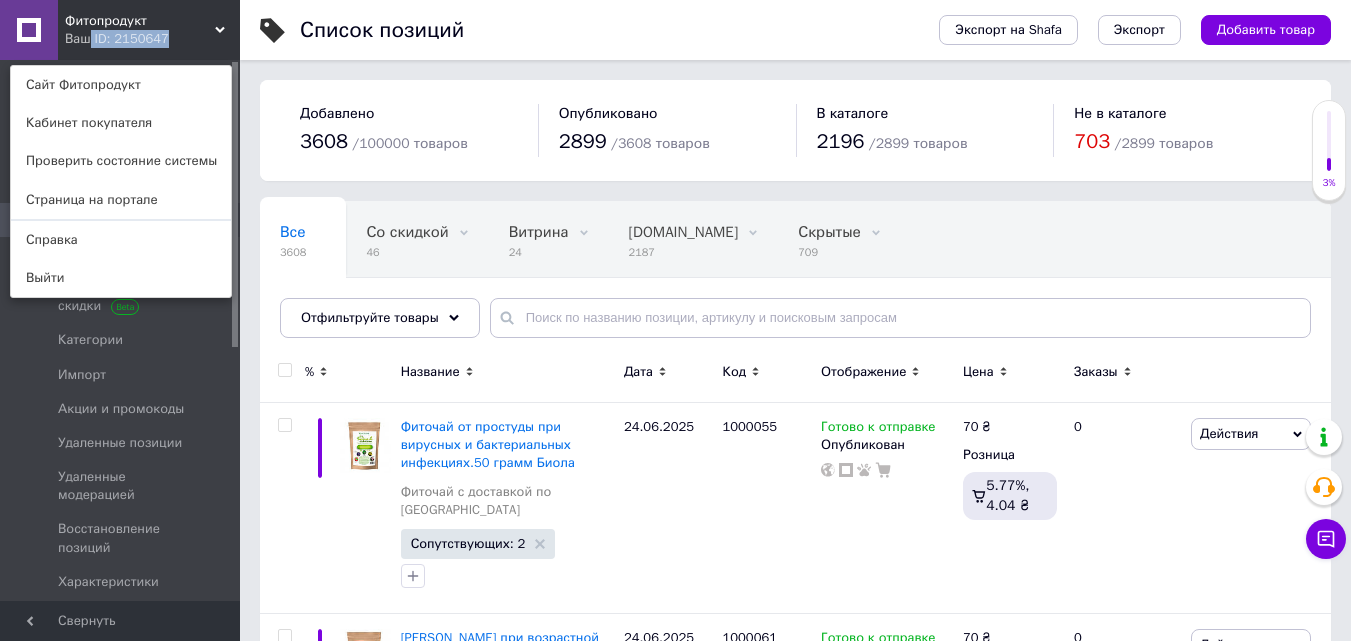 click on "Ваш ID: 2150647" at bounding box center (107, 39) 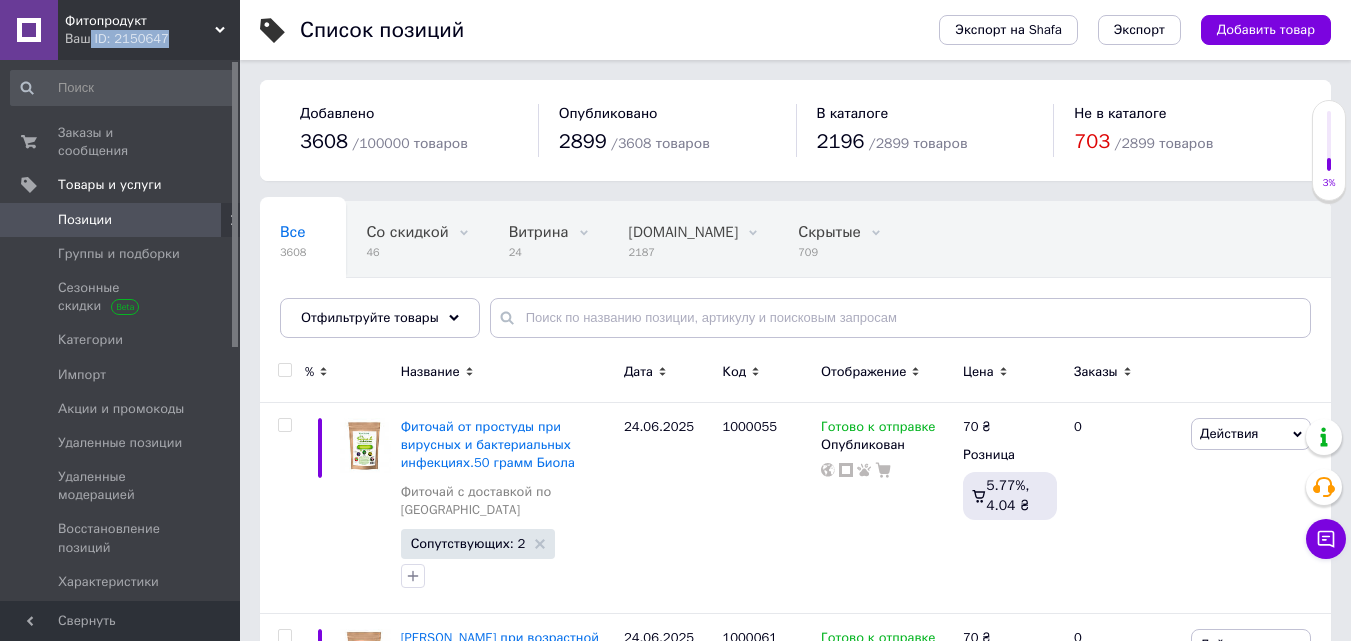 drag, startPoint x: 162, startPoint y: 41, endPoint x: 90, endPoint y: 34, distance: 72.33948 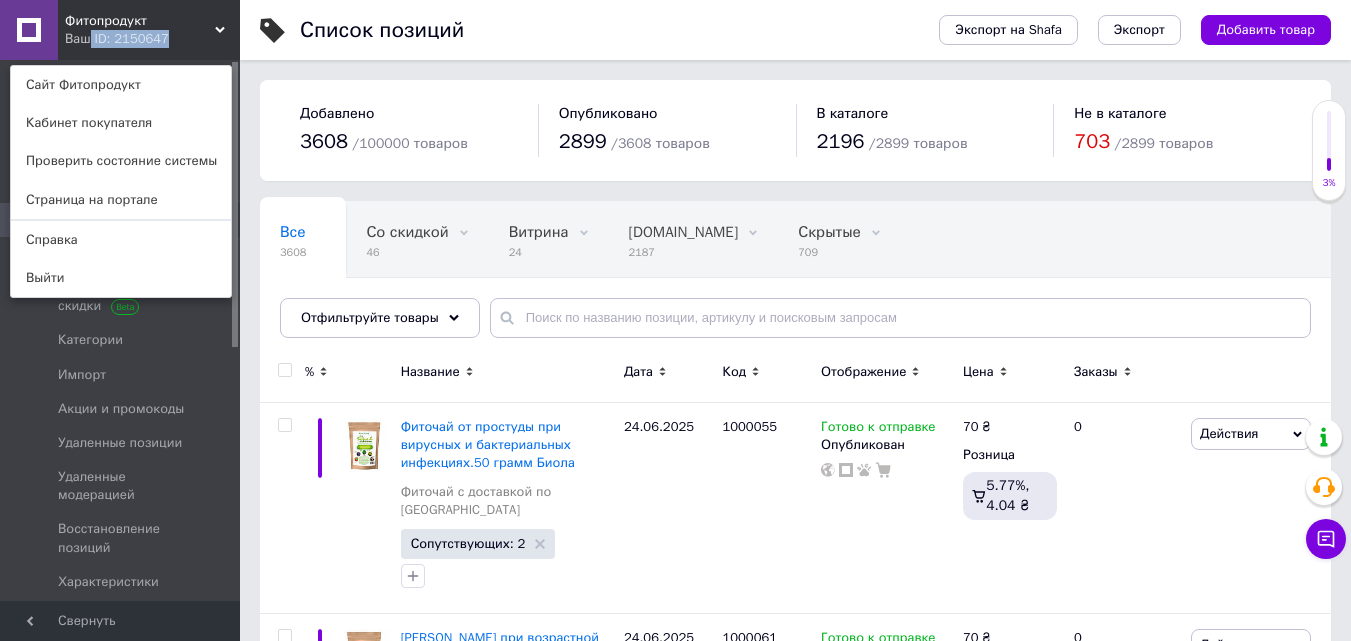 copy on "ID: 2150647" 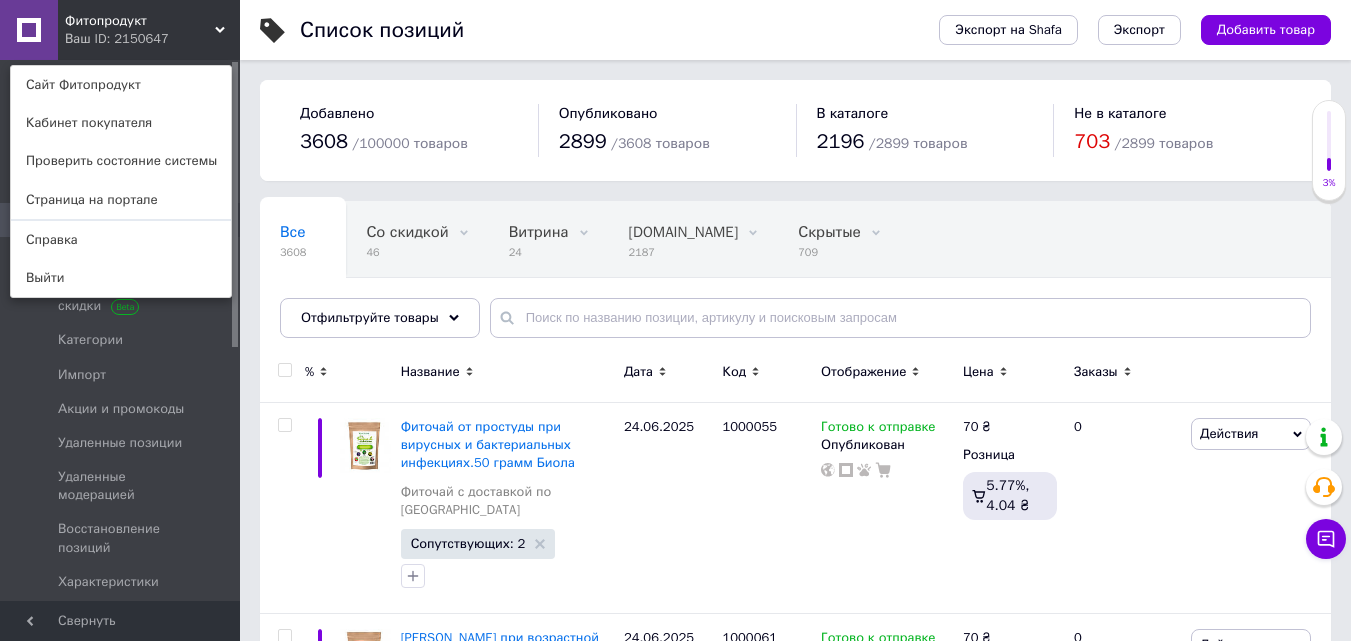 click 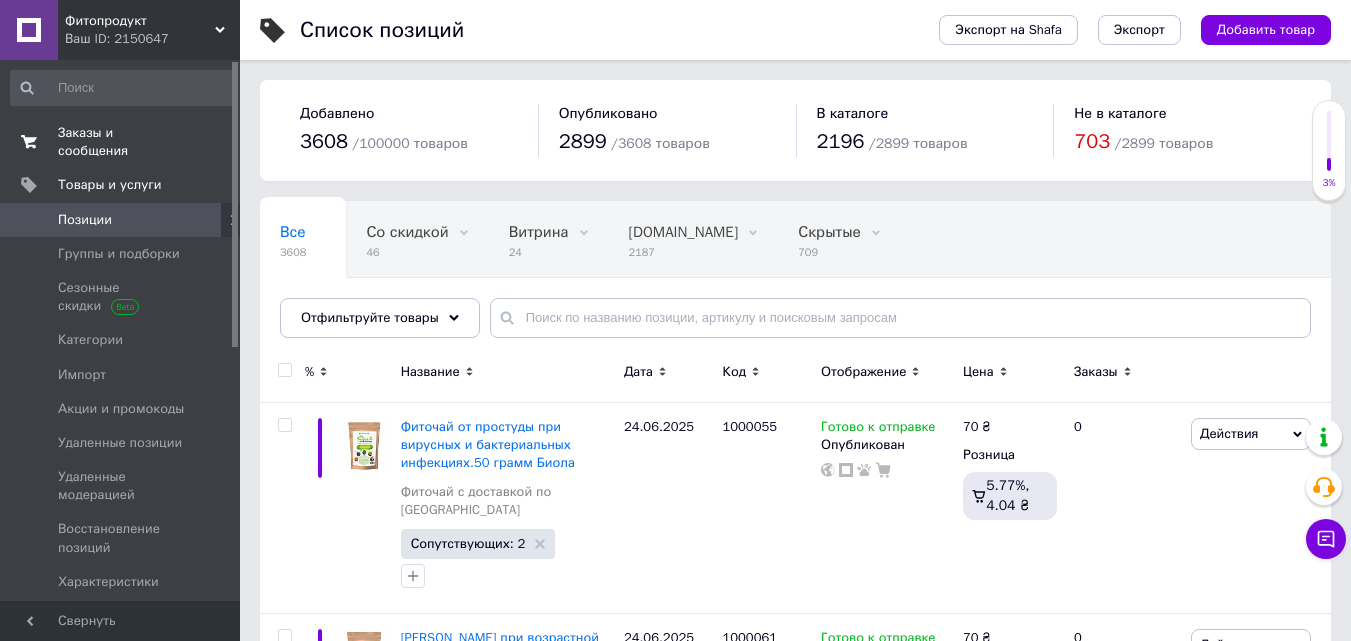 click on "Заказы и сообщения" at bounding box center (121, 142) 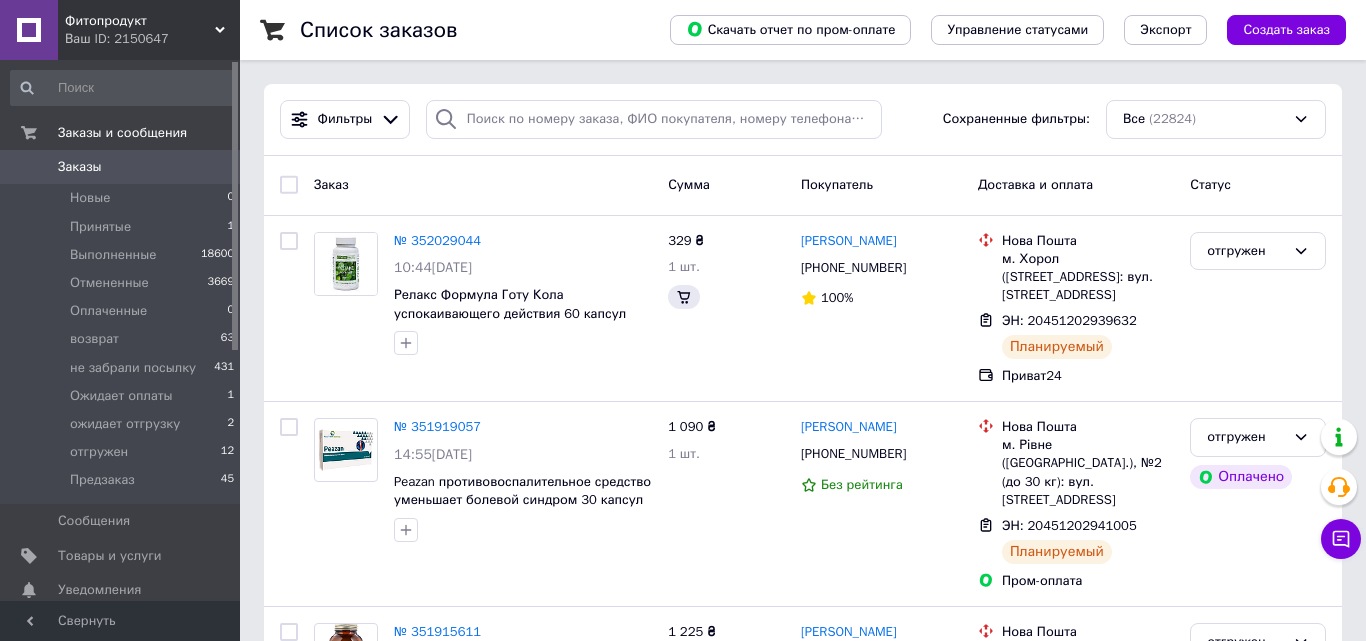 click on "Заказы" at bounding box center (121, 167) 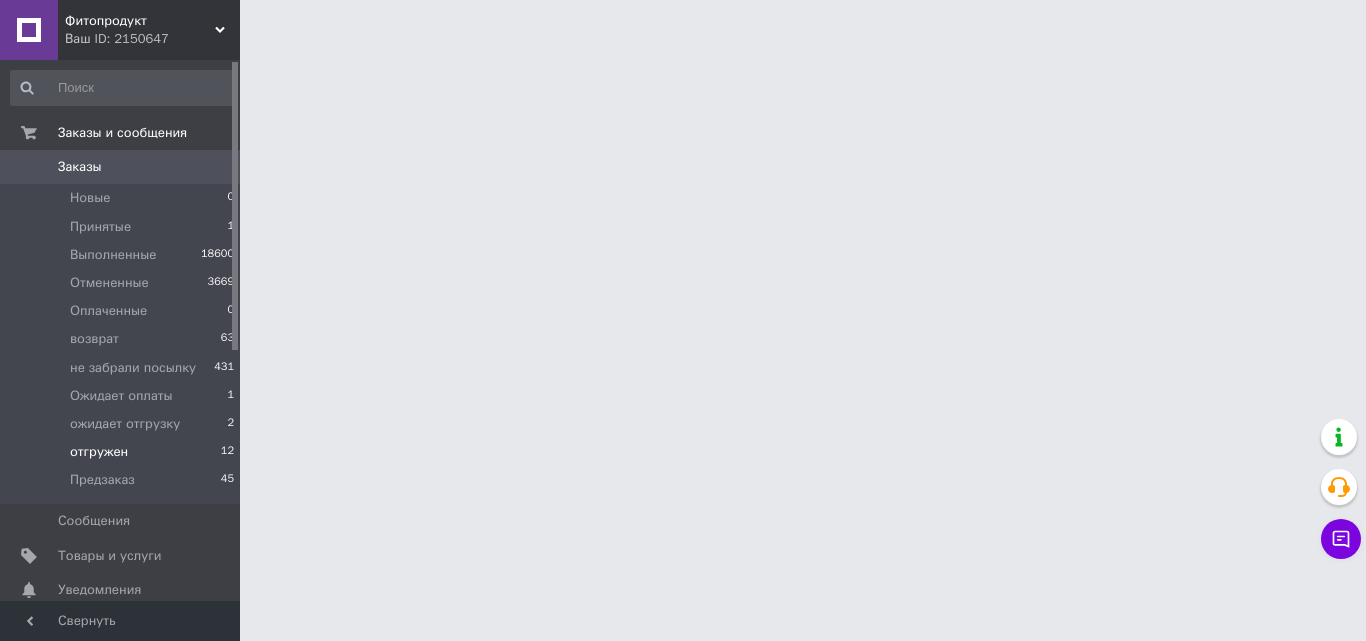 click on "отгружен" at bounding box center (99, 452) 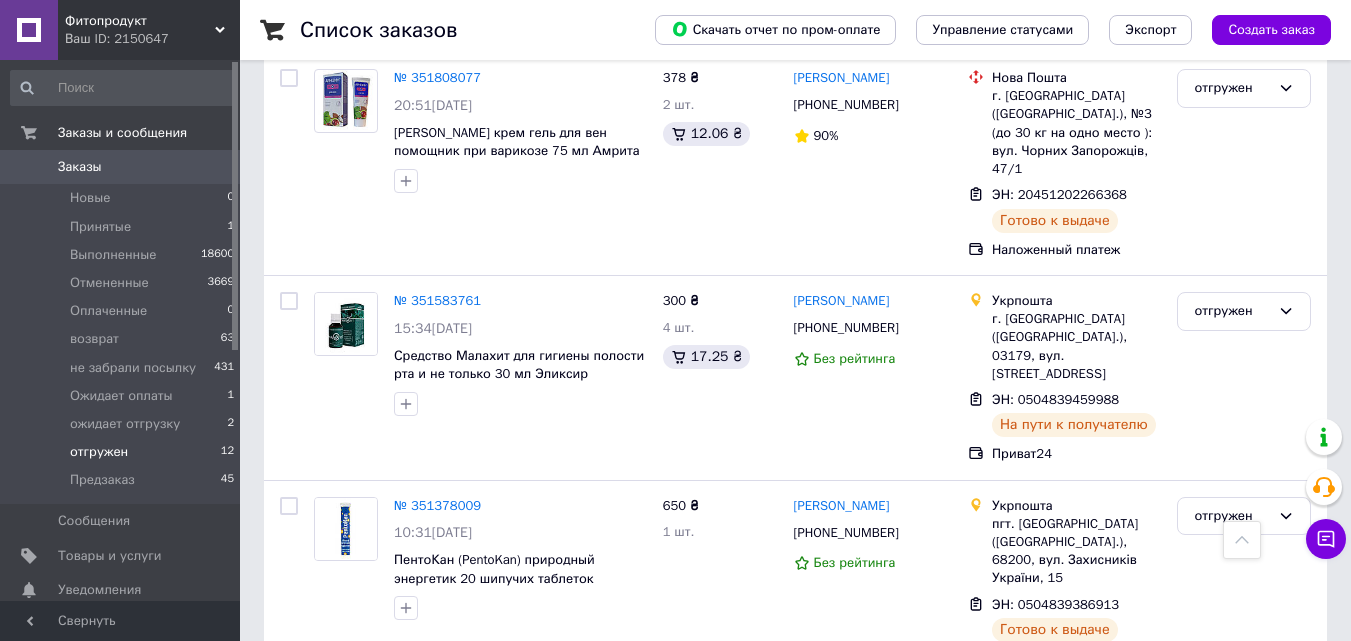 scroll, scrollTop: 1941, scrollLeft: 0, axis: vertical 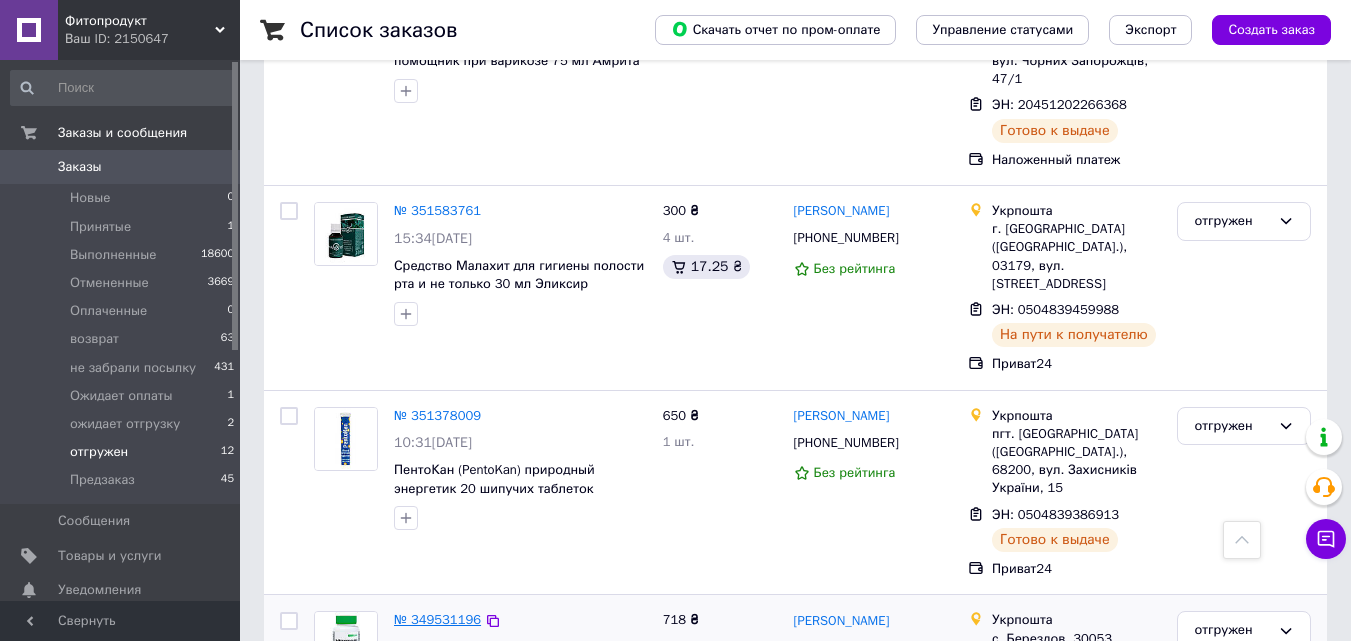 click on "№ 349531196" at bounding box center (437, 619) 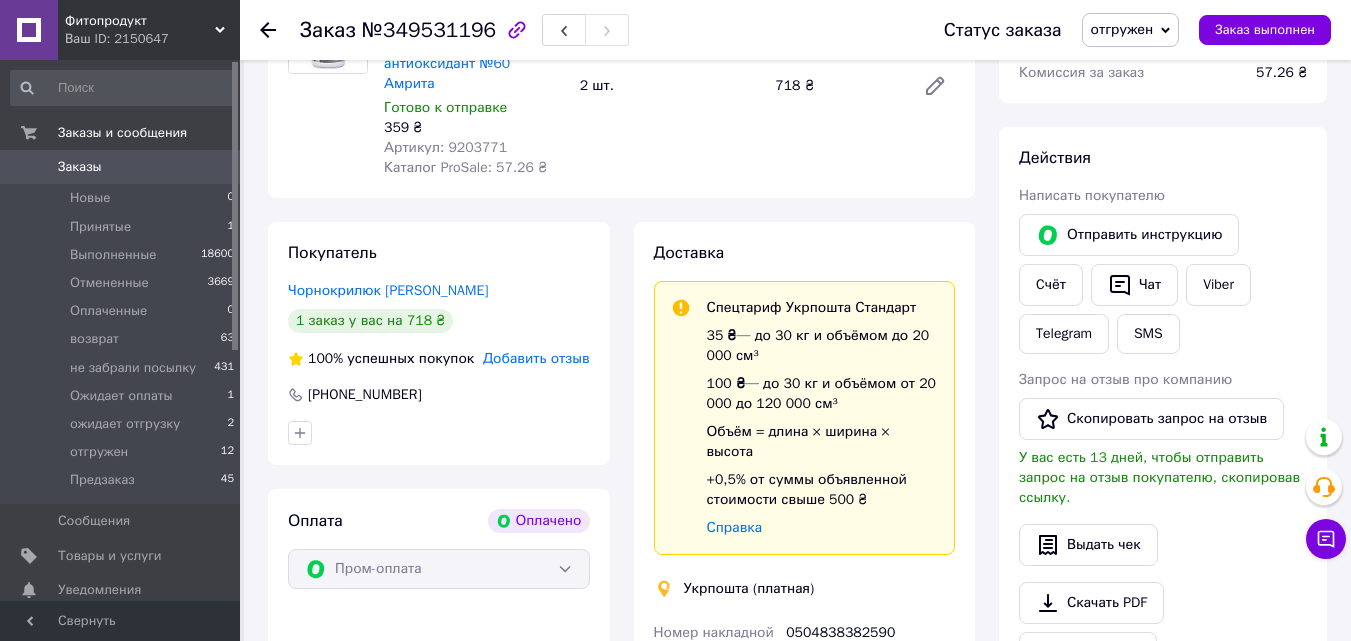 scroll, scrollTop: 1480, scrollLeft: 0, axis: vertical 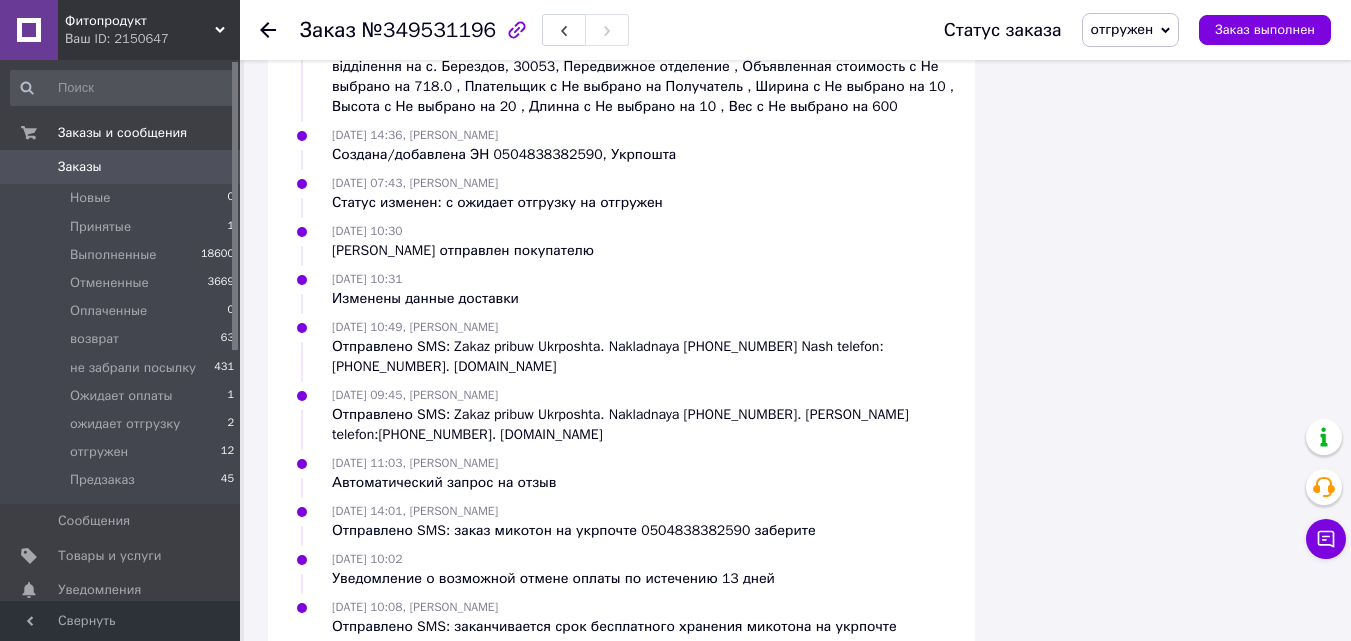 drag, startPoint x: 488, startPoint y: 30, endPoint x: 310, endPoint y: 35, distance: 178.0702 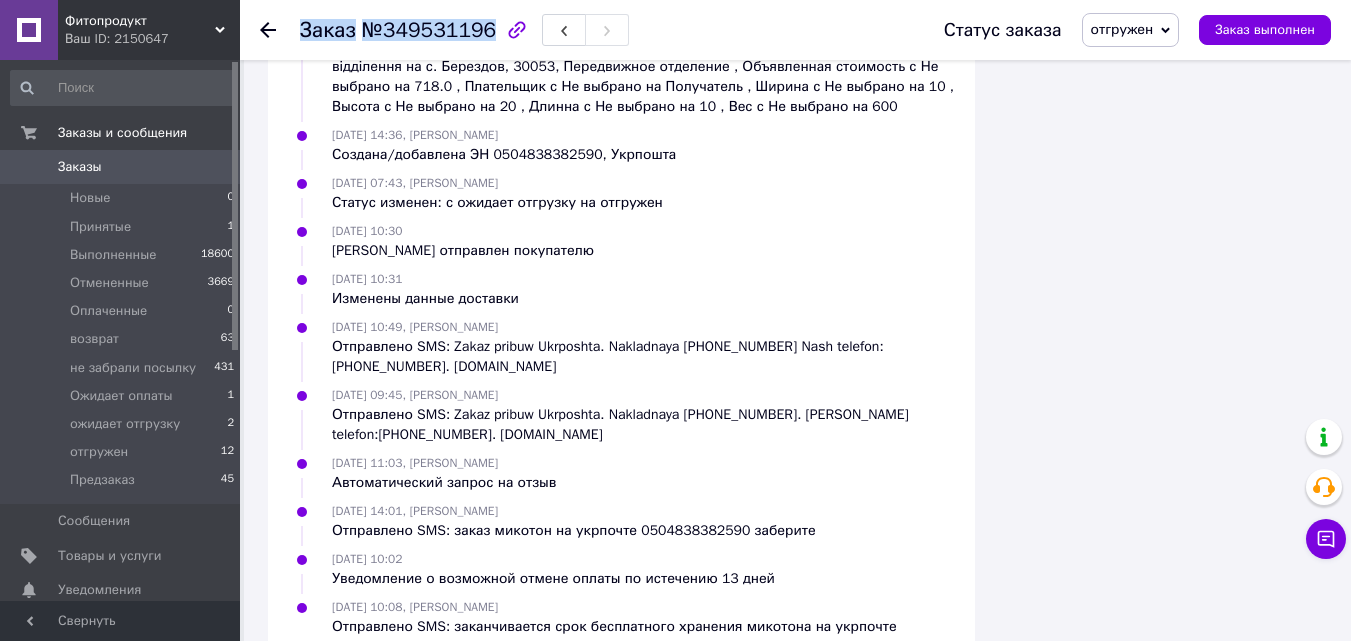 drag, startPoint x: 302, startPoint y: 35, endPoint x: 481, endPoint y: 33, distance: 179.01117 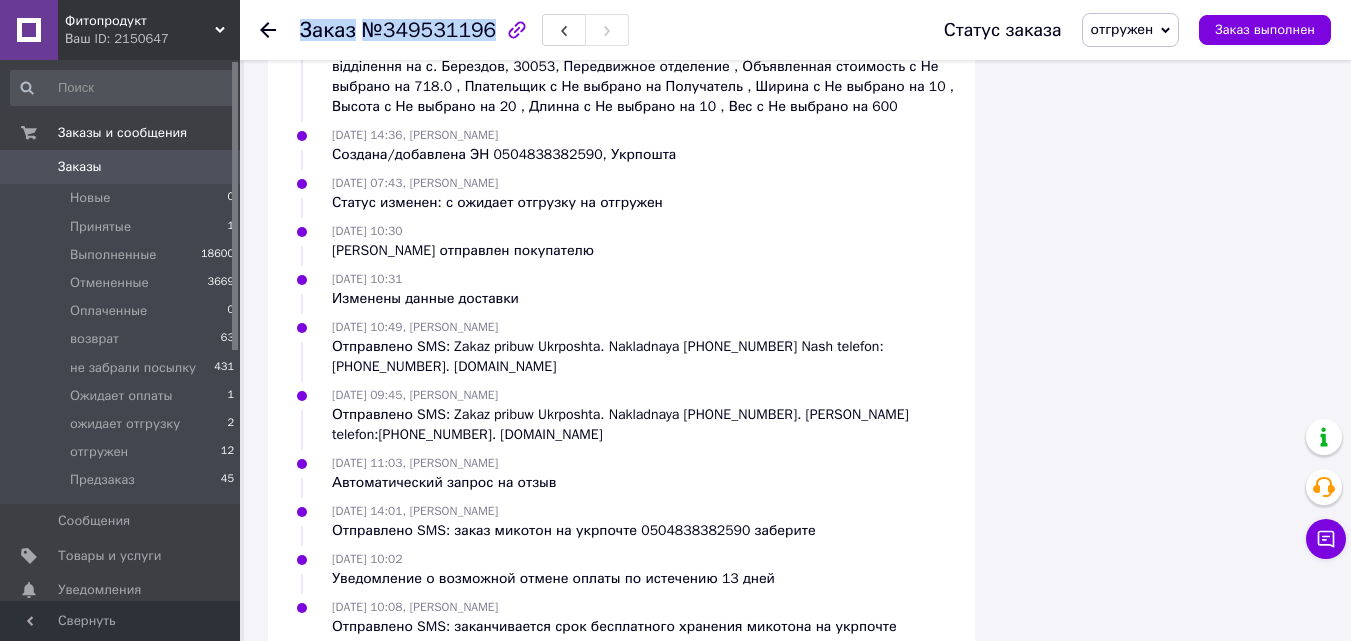 copy on "Заказ №349531196" 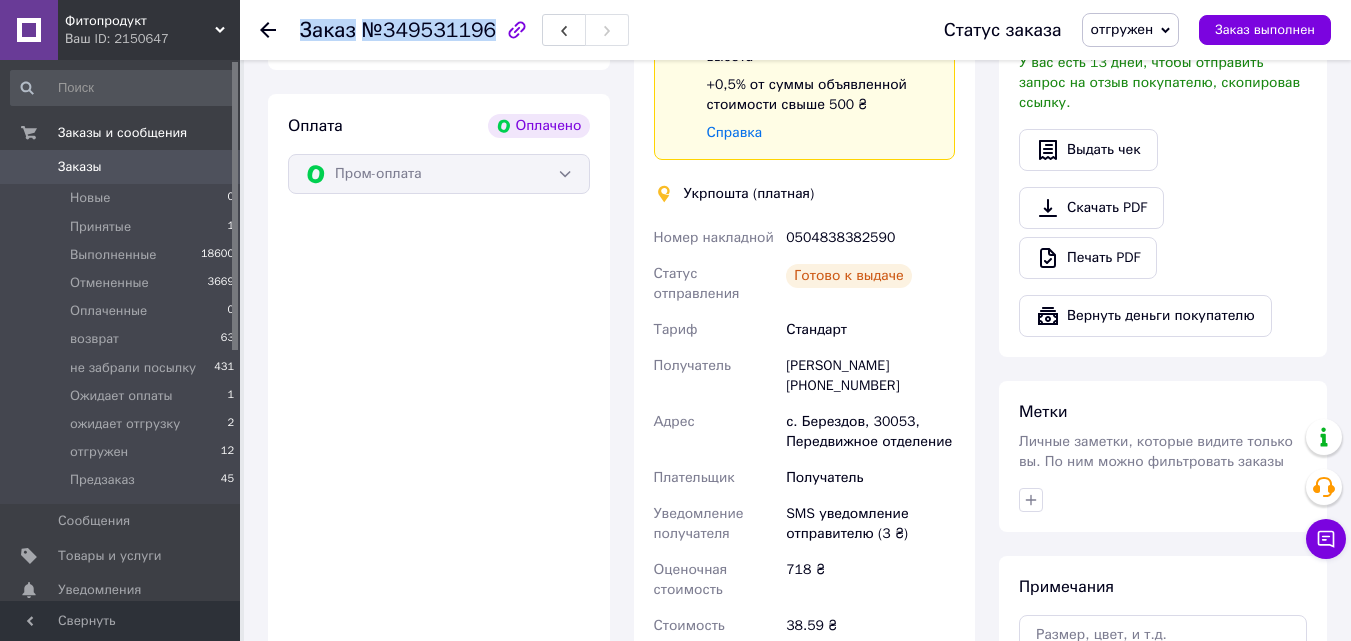 scroll, scrollTop: 666, scrollLeft: 0, axis: vertical 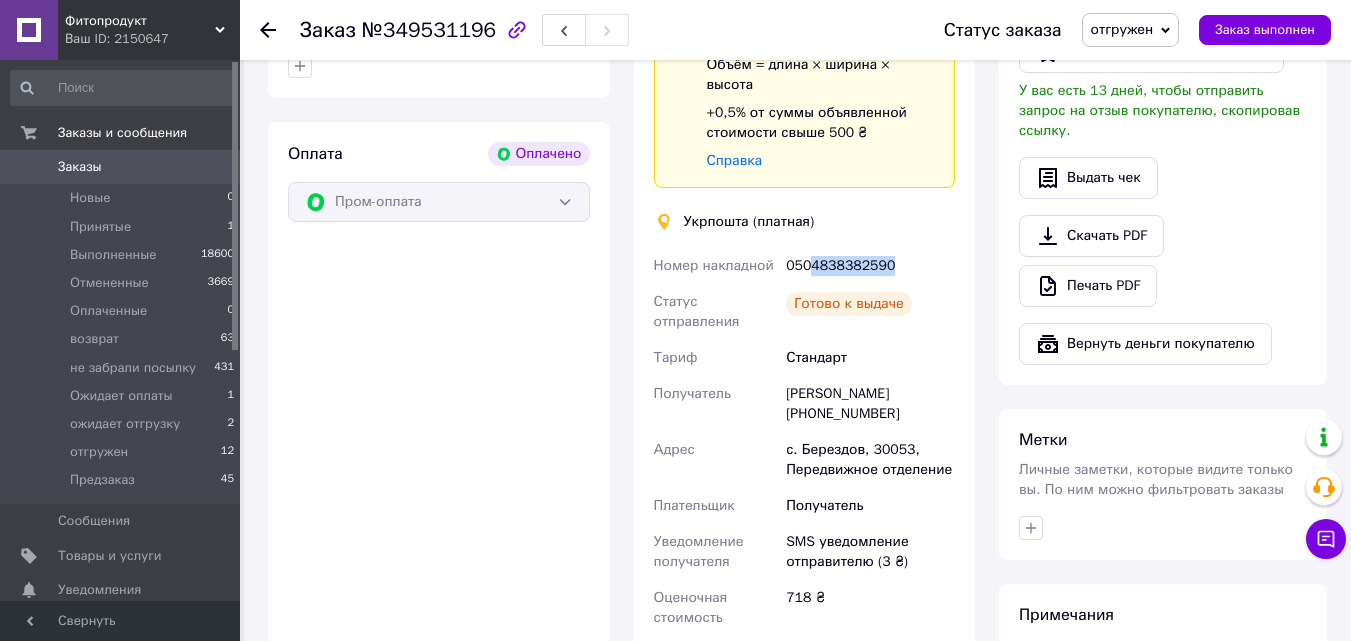 drag, startPoint x: 895, startPoint y: 224, endPoint x: 808, endPoint y: 211, distance: 87.965904 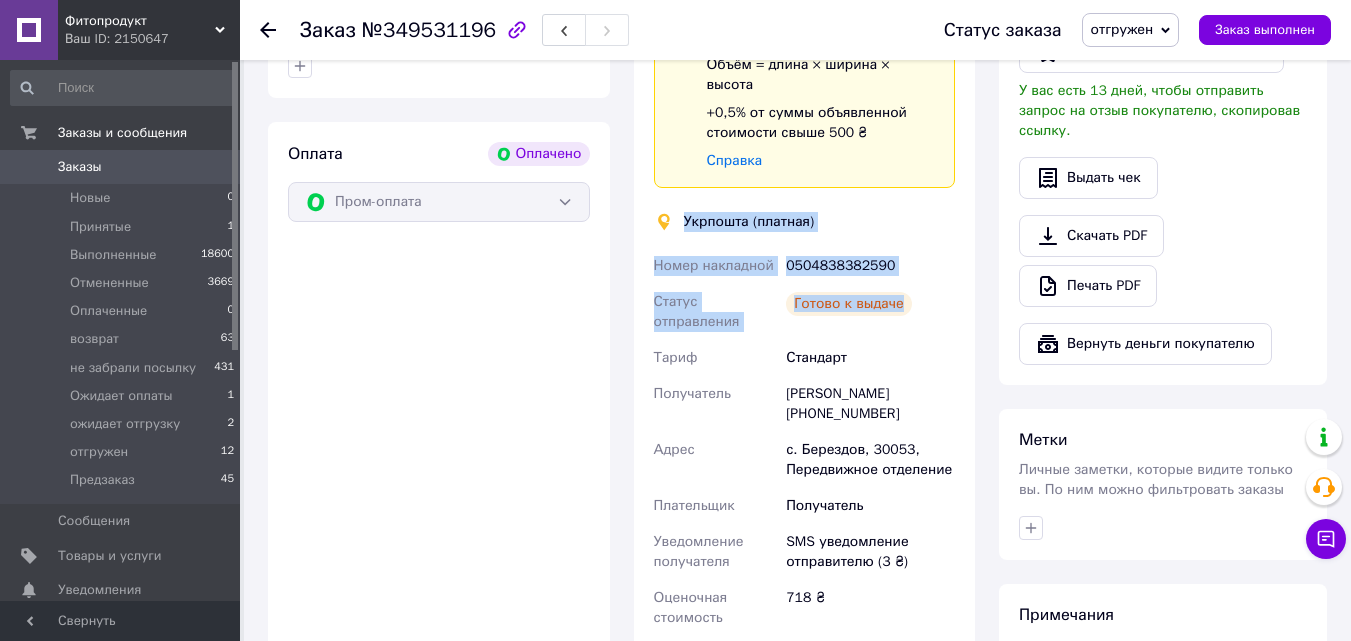 drag, startPoint x: 908, startPoint y: 271, endPoint x: 656, endPoint y: 182, distance: 267.25455 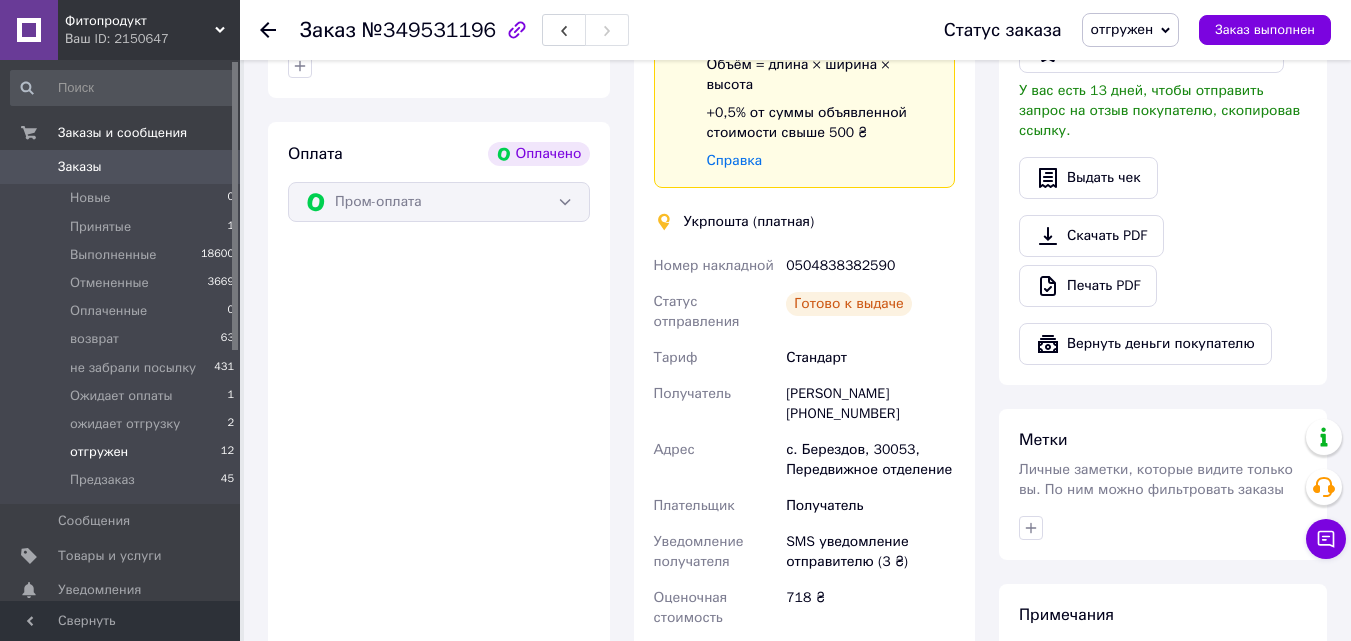 click on "отгружен" at bounding box center [99, 452] 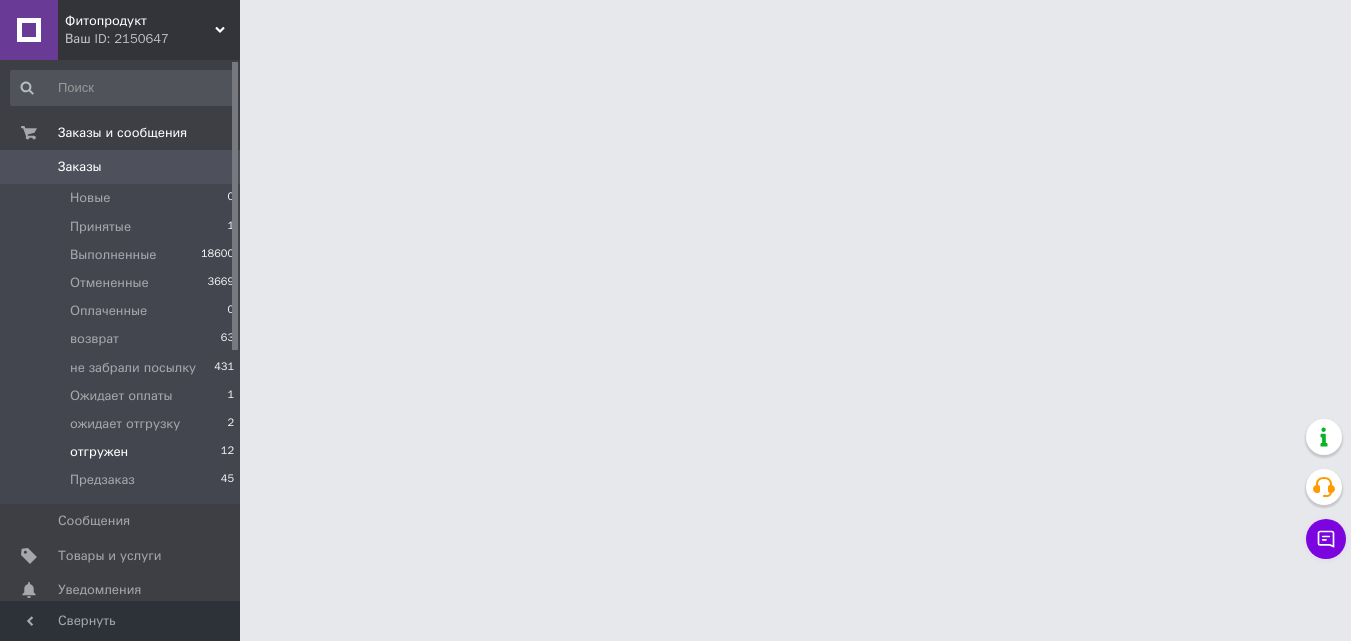 scroll, scrollTop: 0, scrollLeft: 0, axis: both 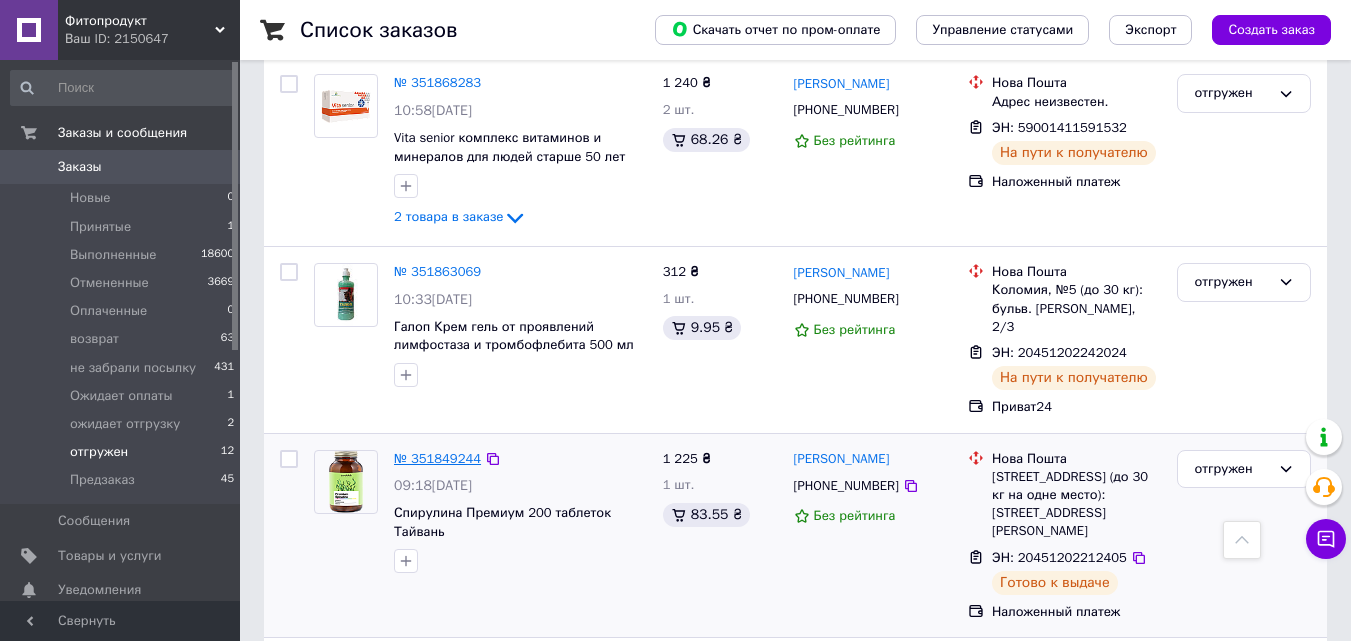 click on "№ 351849244" at bounding box center [437, 458] 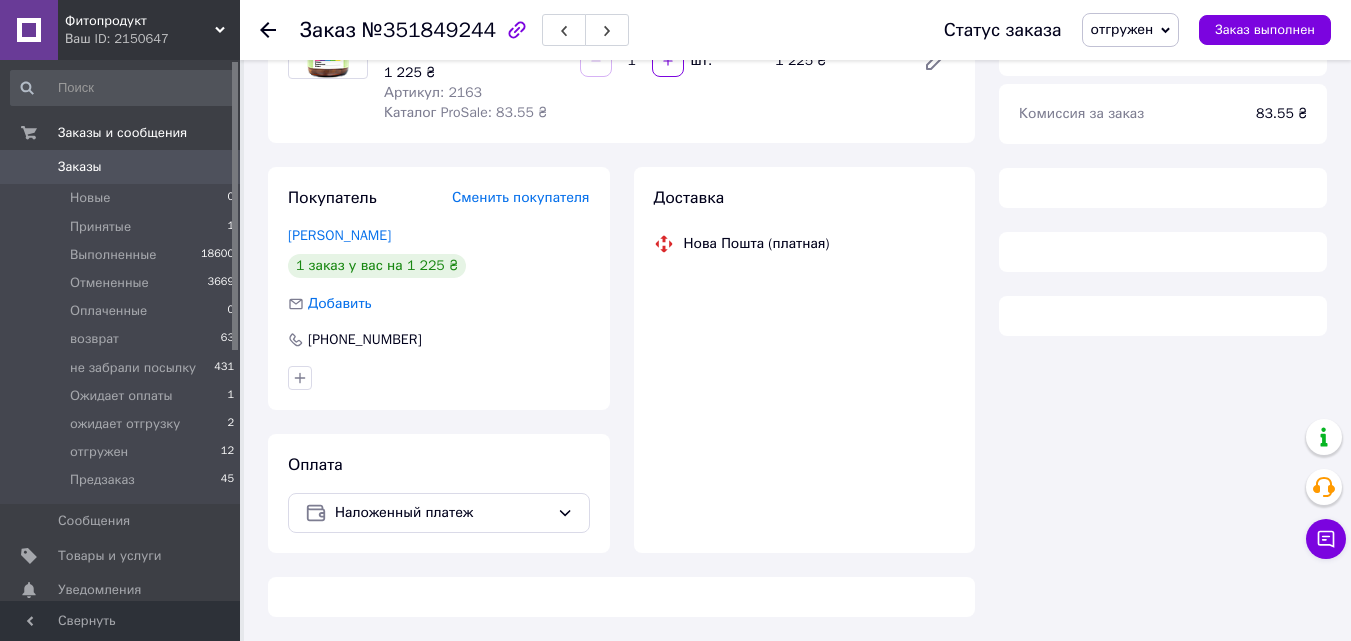 scroll, scrollTop: 794, scrollLeft: 0, axis: vertical 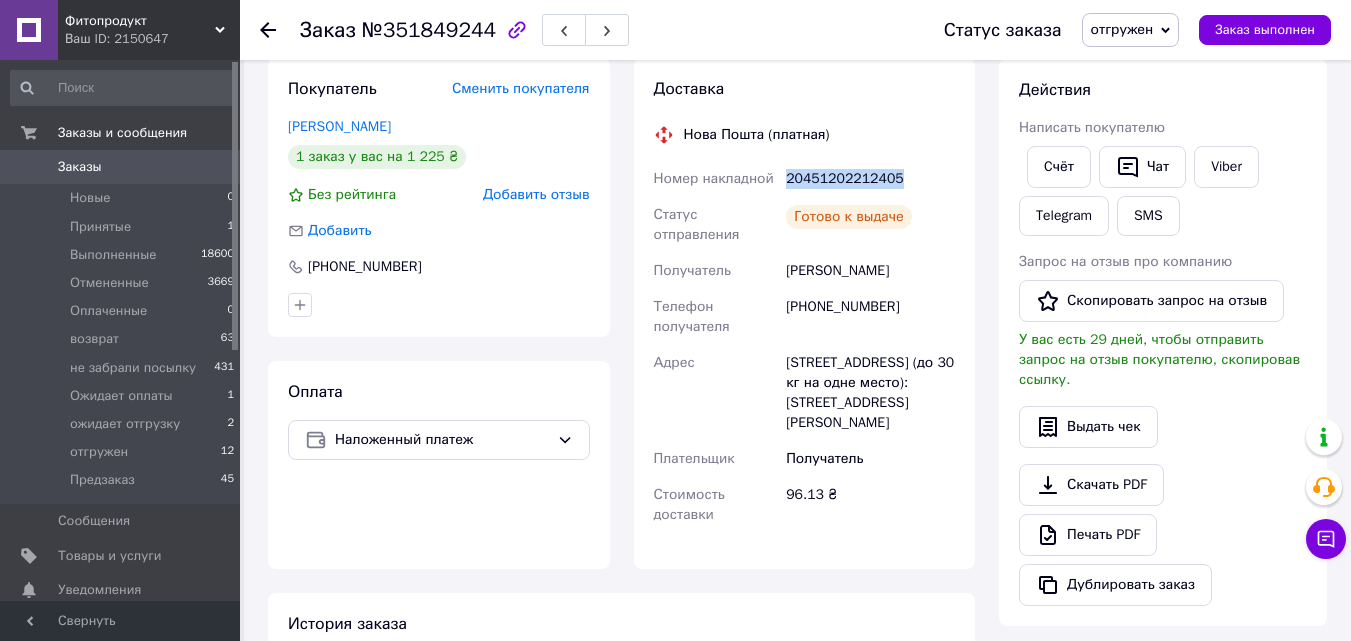 drag, startPoint x: 890, startPoint y: 180, endPoint x: 780, endPoint y: 175, distance: 110.11358 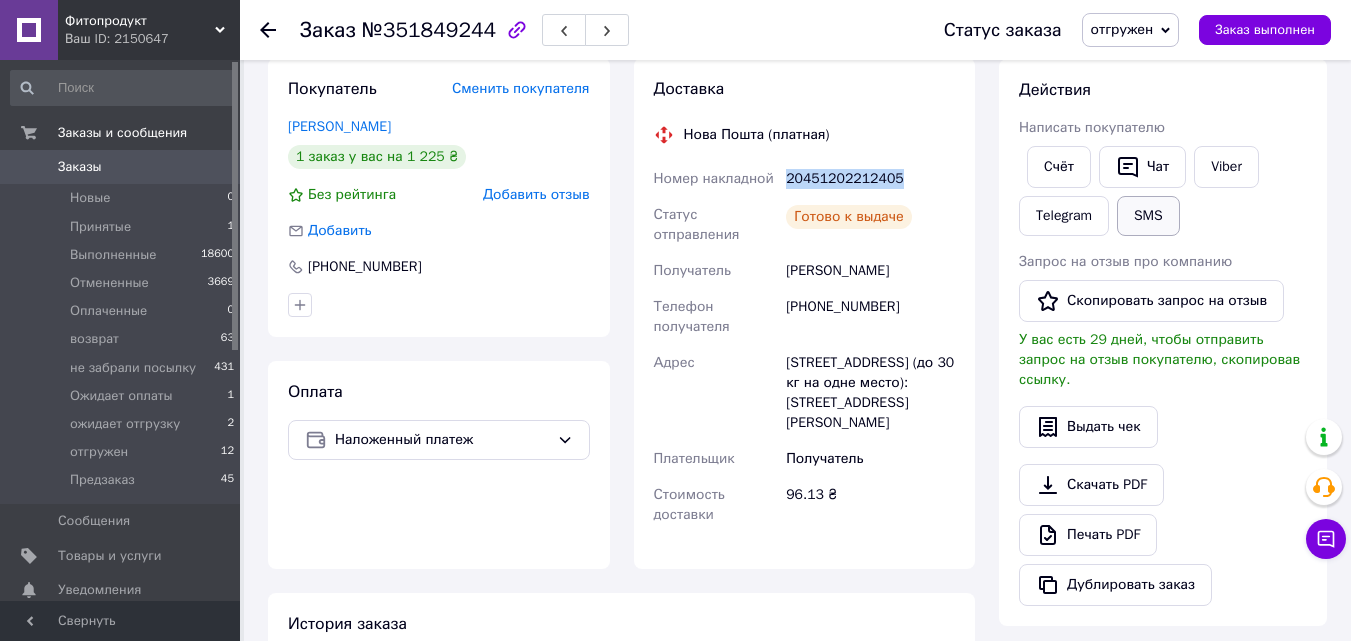 click on "SMS" at bounding box center (1148, 216) 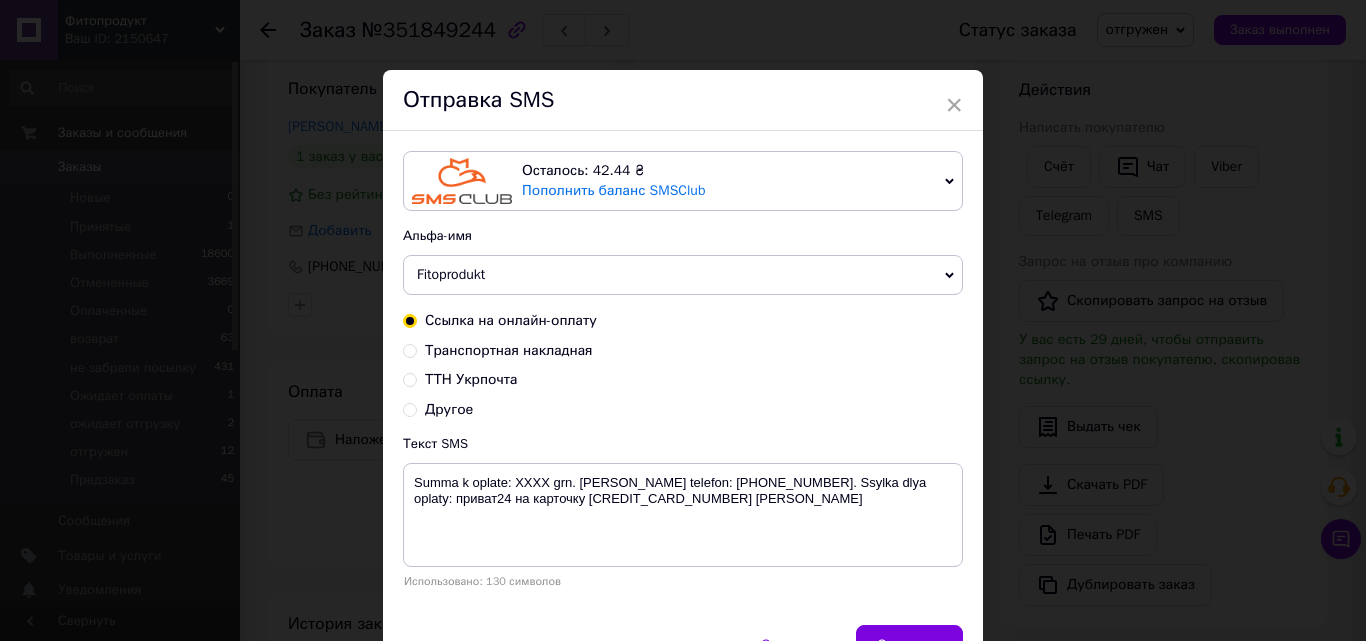 click on "Транспортная накладная" at bounding box center [410, 349] 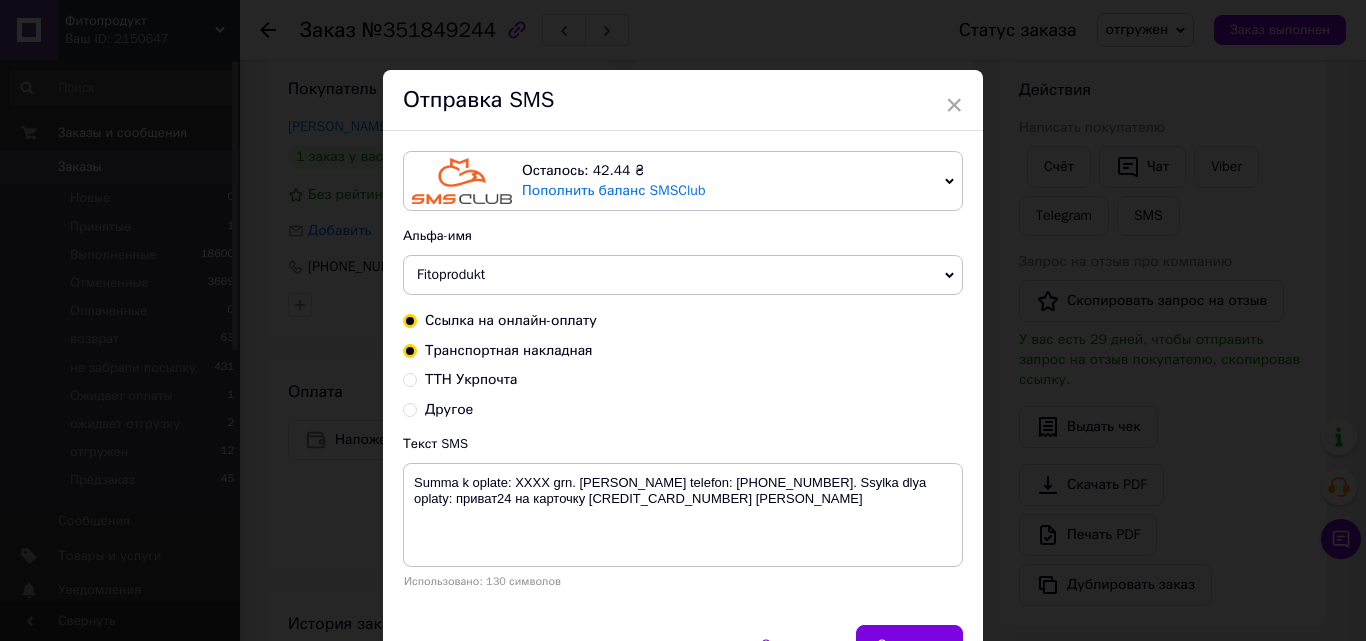 radio on "true" 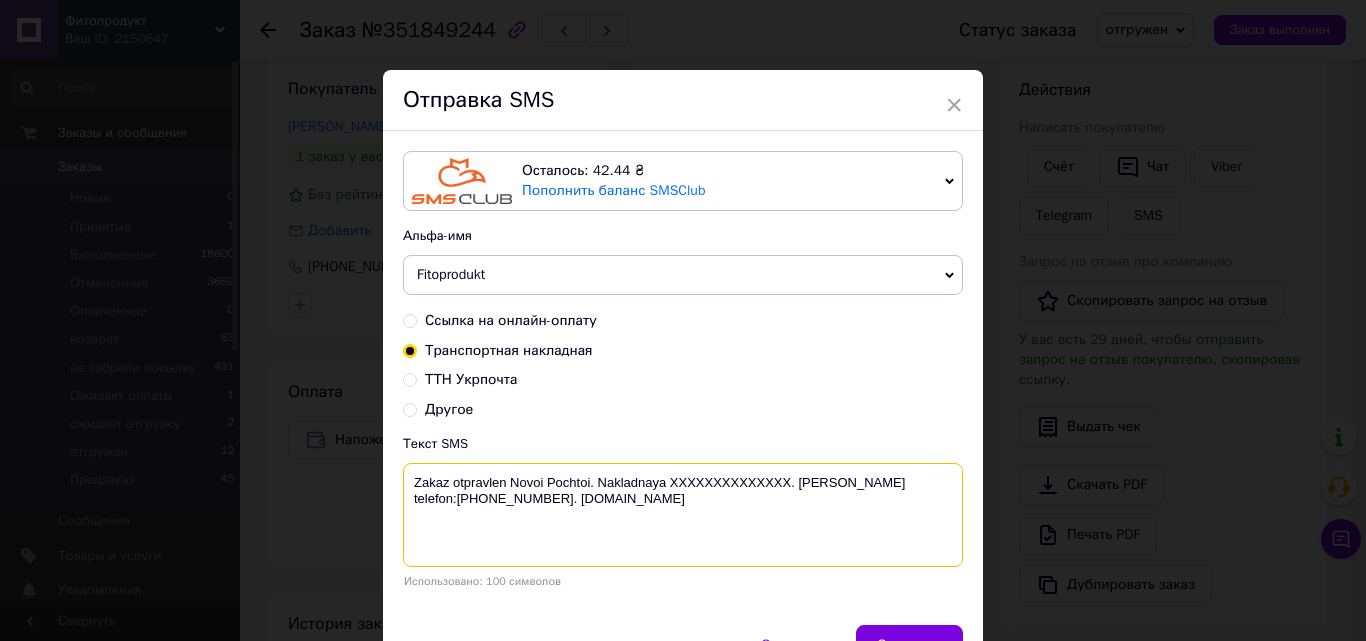 drag, startPoint x: 788, startPoint y: 478, endPoint x: 669, endPoint y: 478, distance: 119 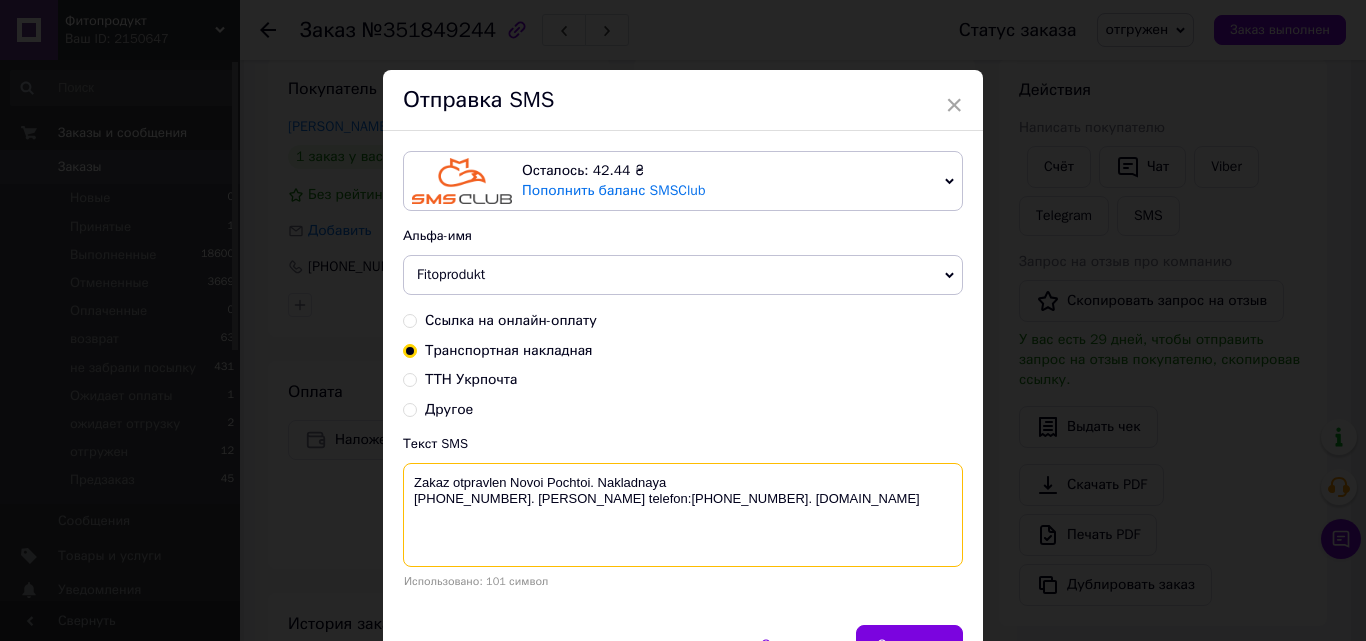 click on "Zakaz otpravlen Novoi Pochtoi. Nakladnaya
20451202212405. Nash telefon:+380951758849. Company.com.ua" at bounding box center (683, 515) 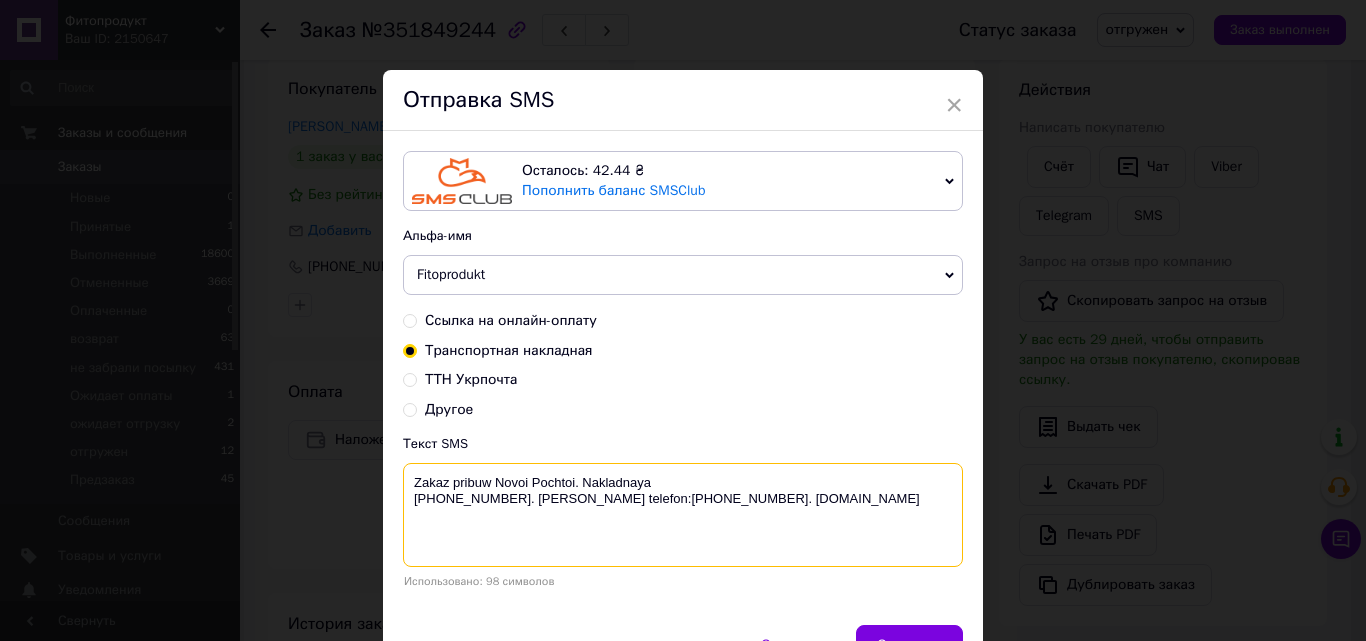 scroll, scrollTop: 112, scrollLeft: 0, axis: vertical 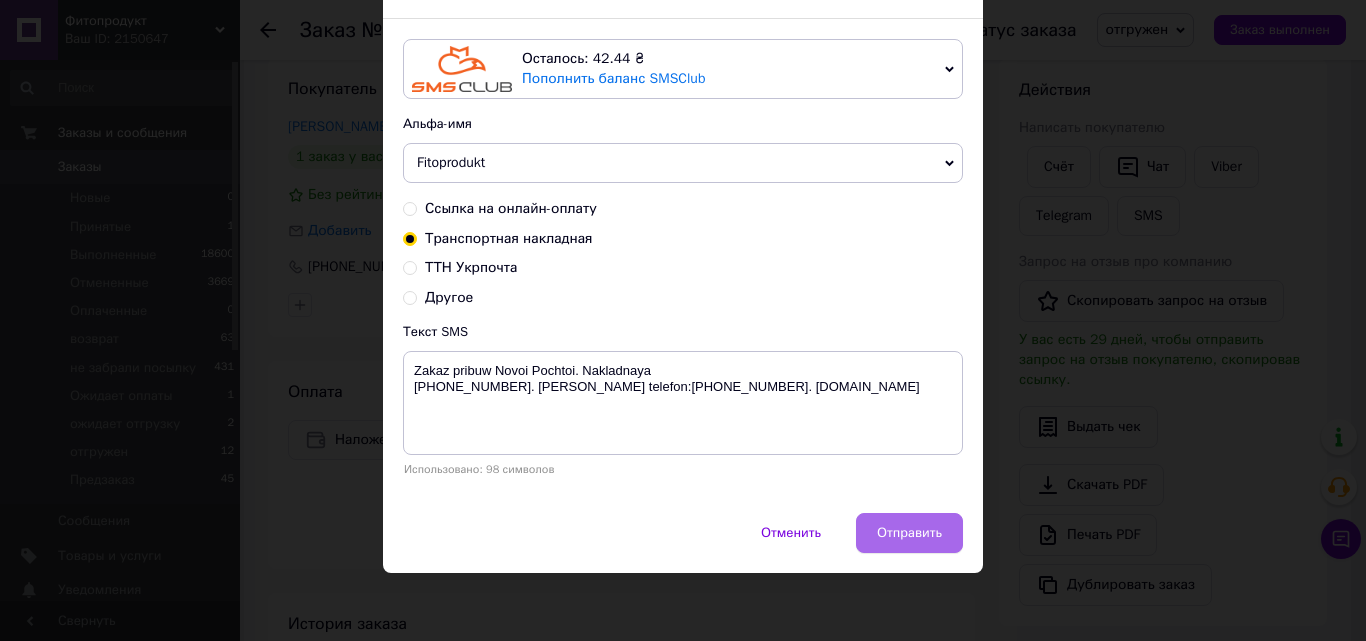 click on "Отправить" at bounding box center (909, 533) 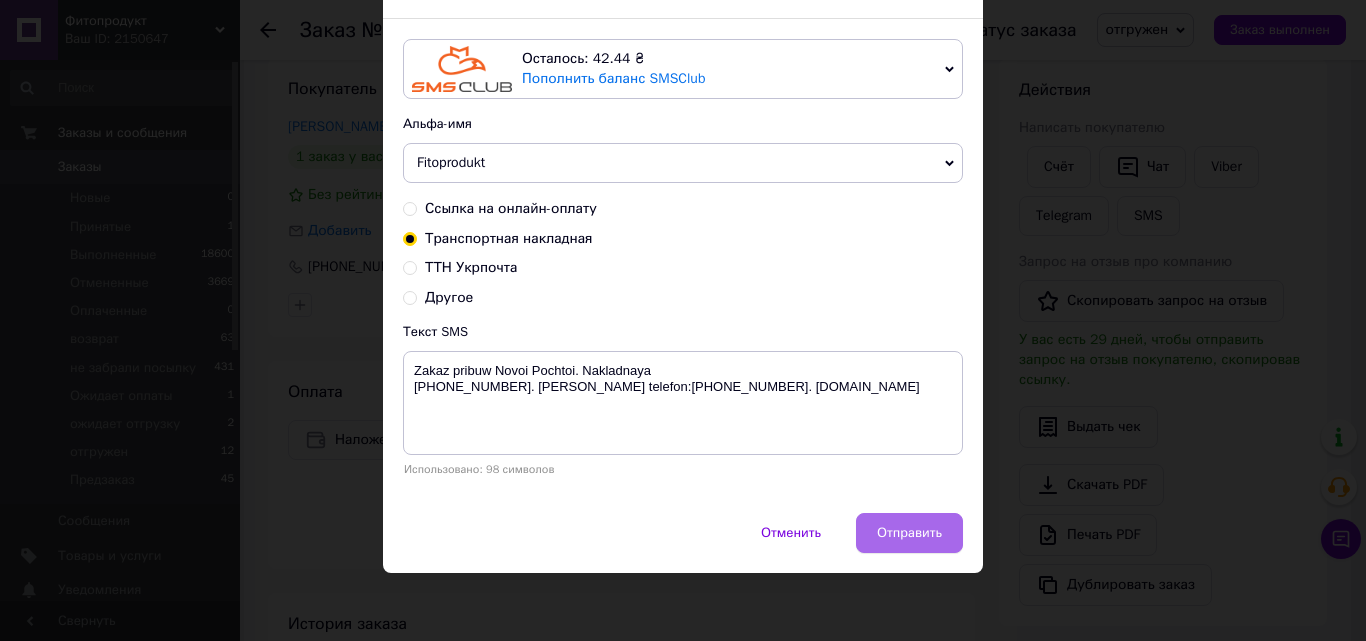 click on "Отправить" at bounding box center [909, 533] 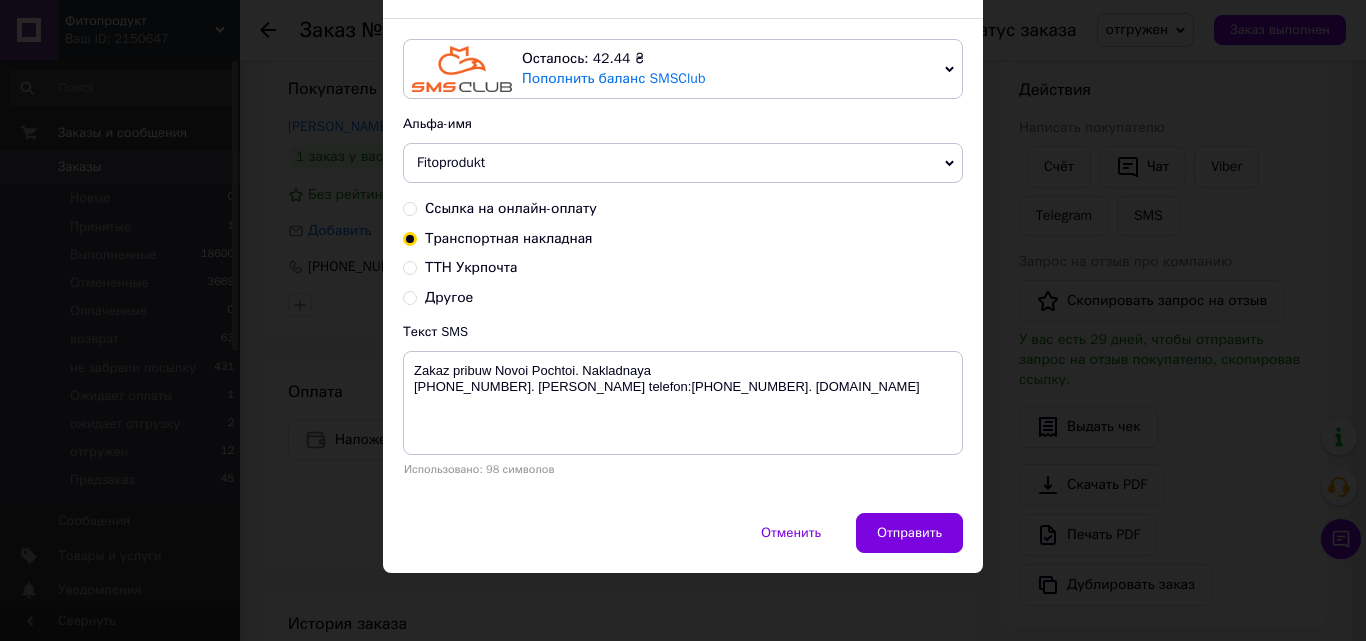 scroll, scrollTop: 0, scrollLeft: 0, axis: both 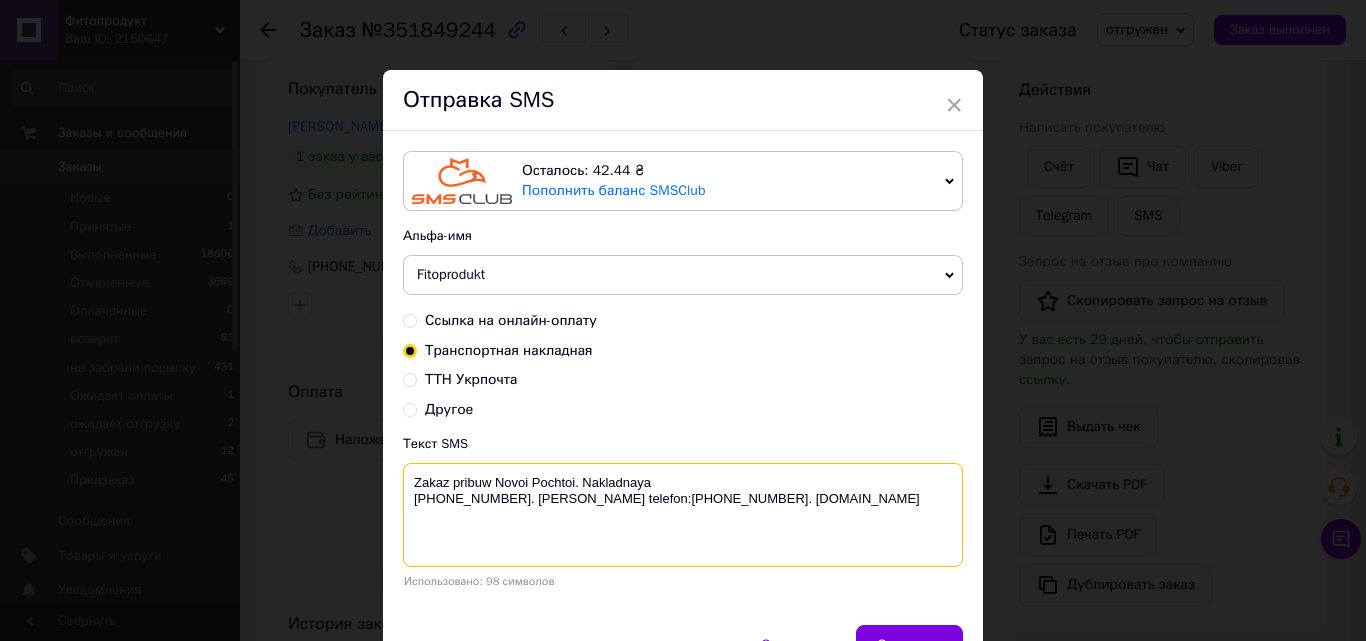 click on "Zakaz pribuw Novoi Pochtoi. Nakladnaya
20451202212405. Nash telefon:+380951758849. Company.com.ua" at bounding box center [683, 515] 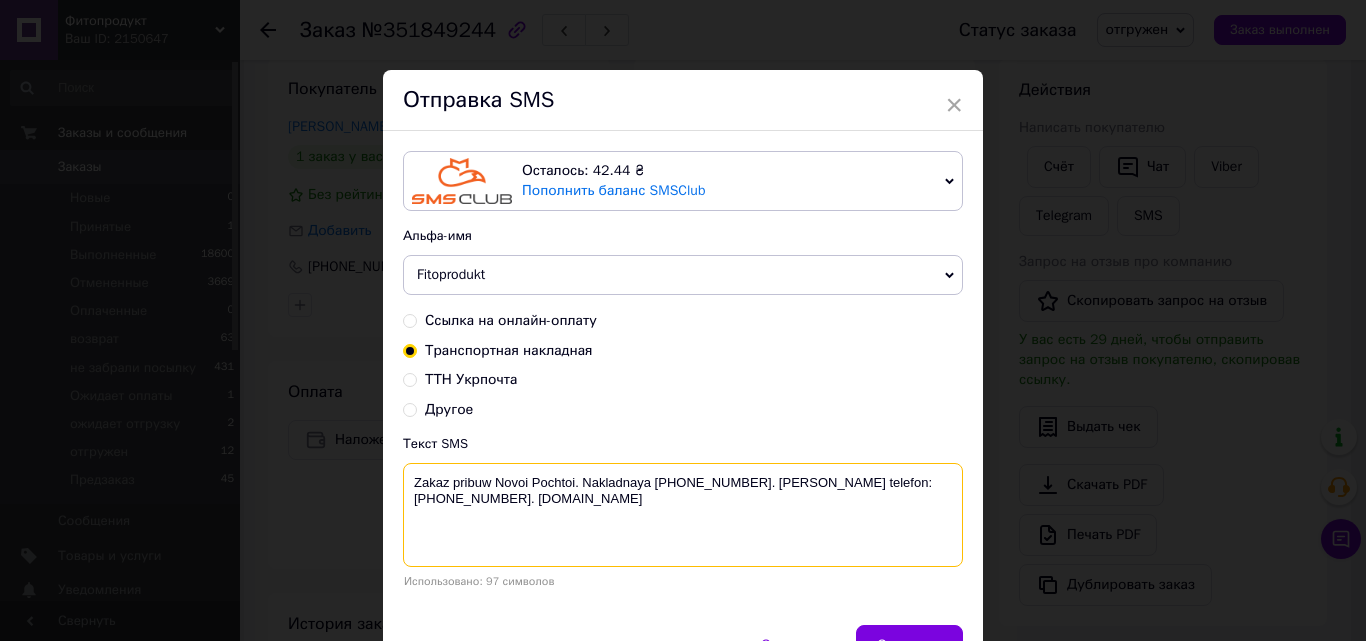 scroll, scrollTop: 111, scrollLeft: 0, axis: vertical 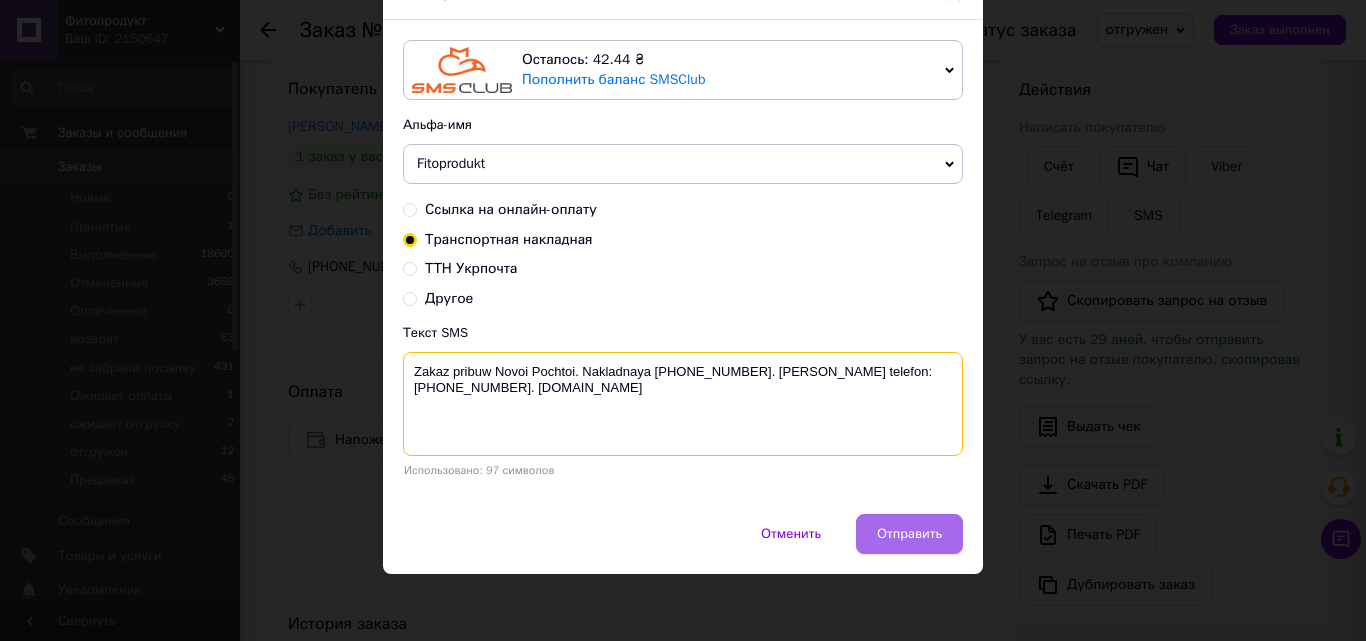 type on "Zakaz pribuw Novoi Pochtoi. Nakladnaya 20451202212405. Nash telefon:+380951758849. Company.com.ua" 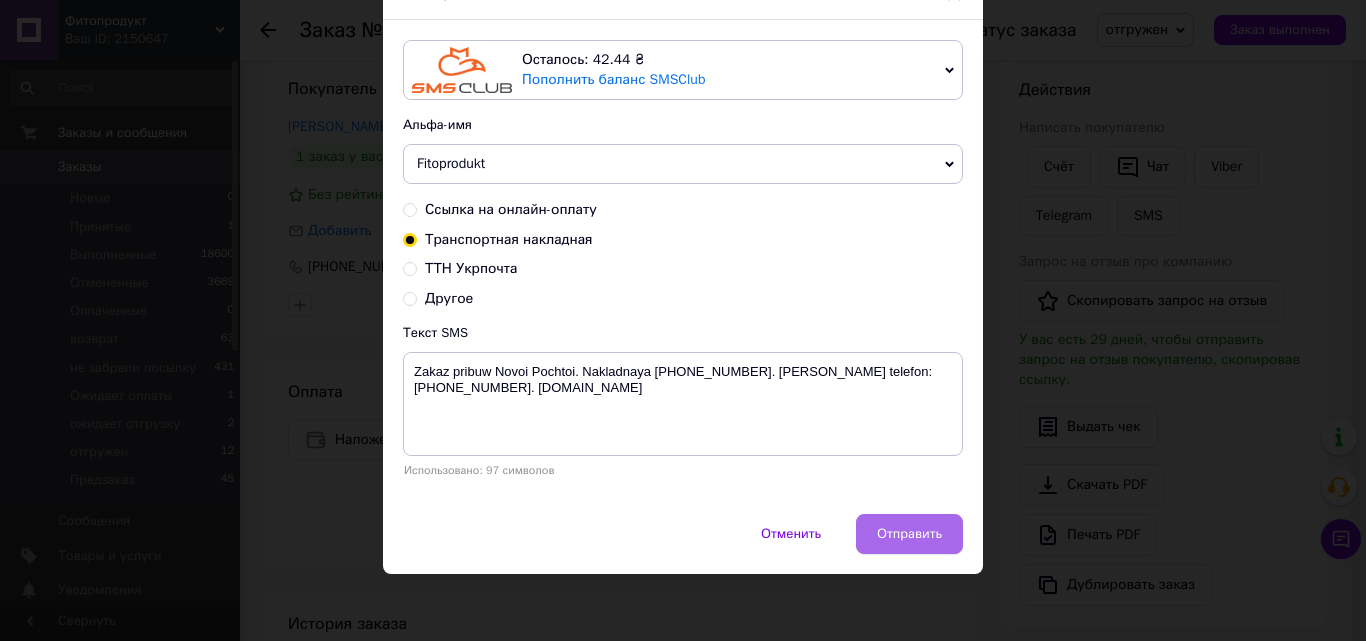 click on "Отправить" at bounding box center (909, 534) 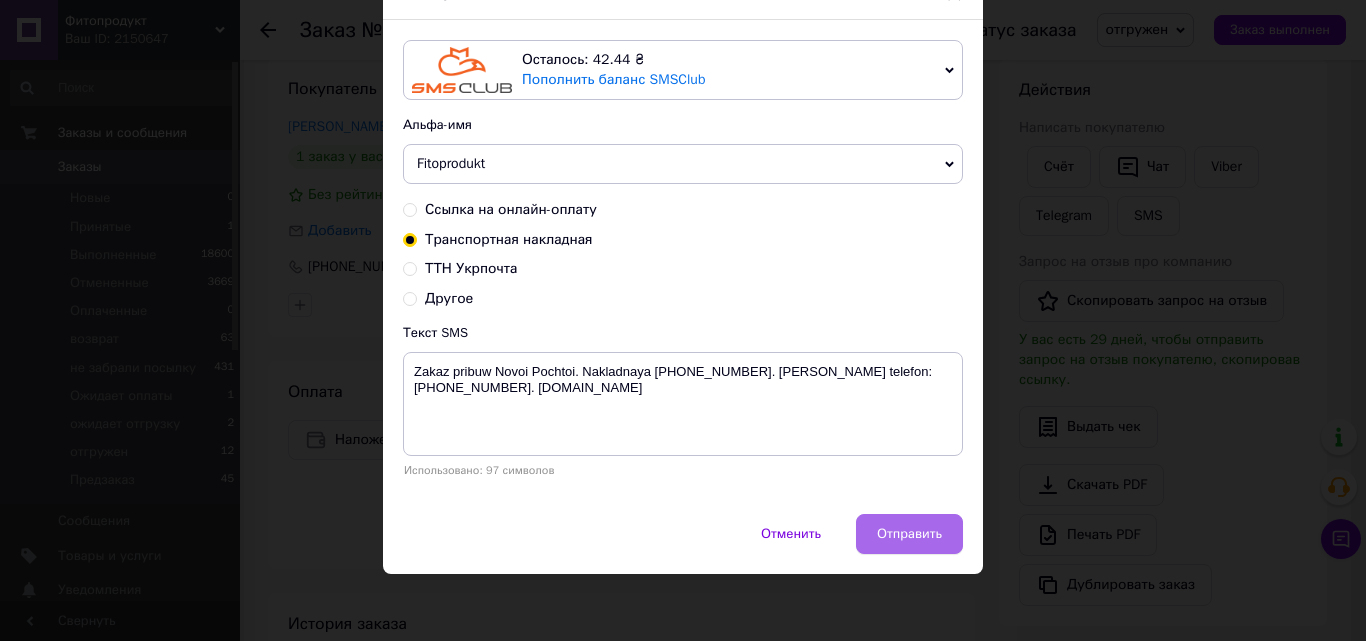 click on "Отправить" at bounding box center (909, 534) 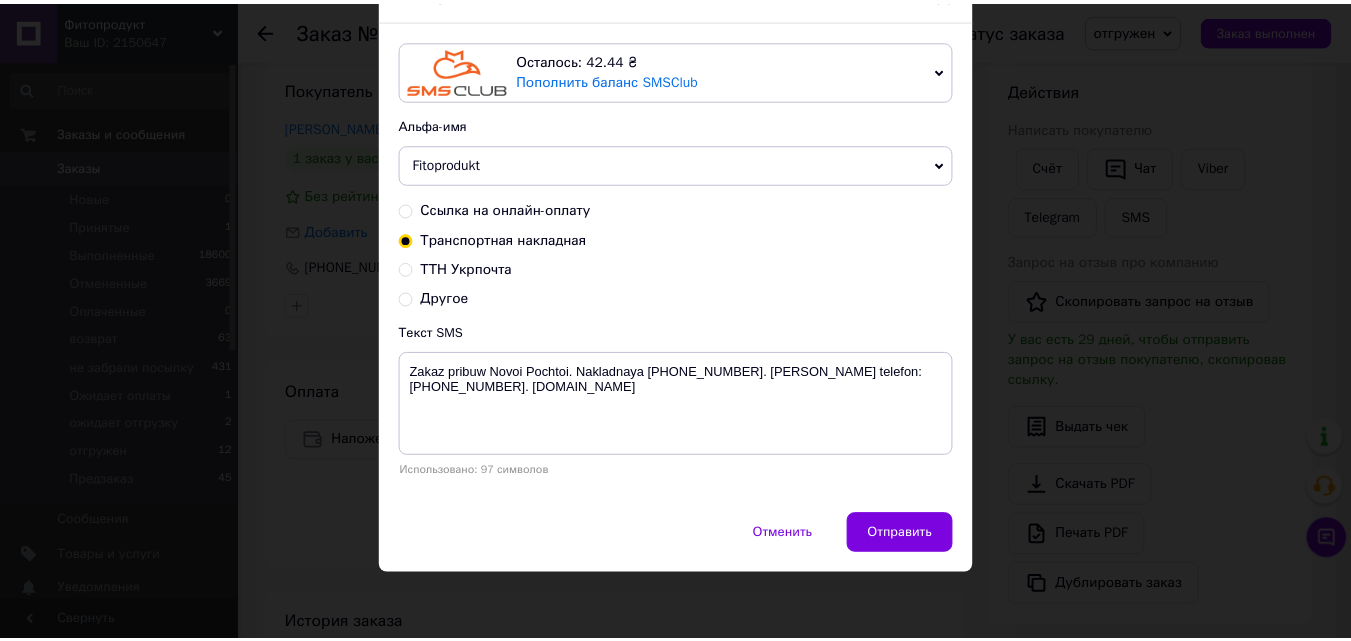 scroll, scrollTop: 0, scrollLeft: 0, axis: both 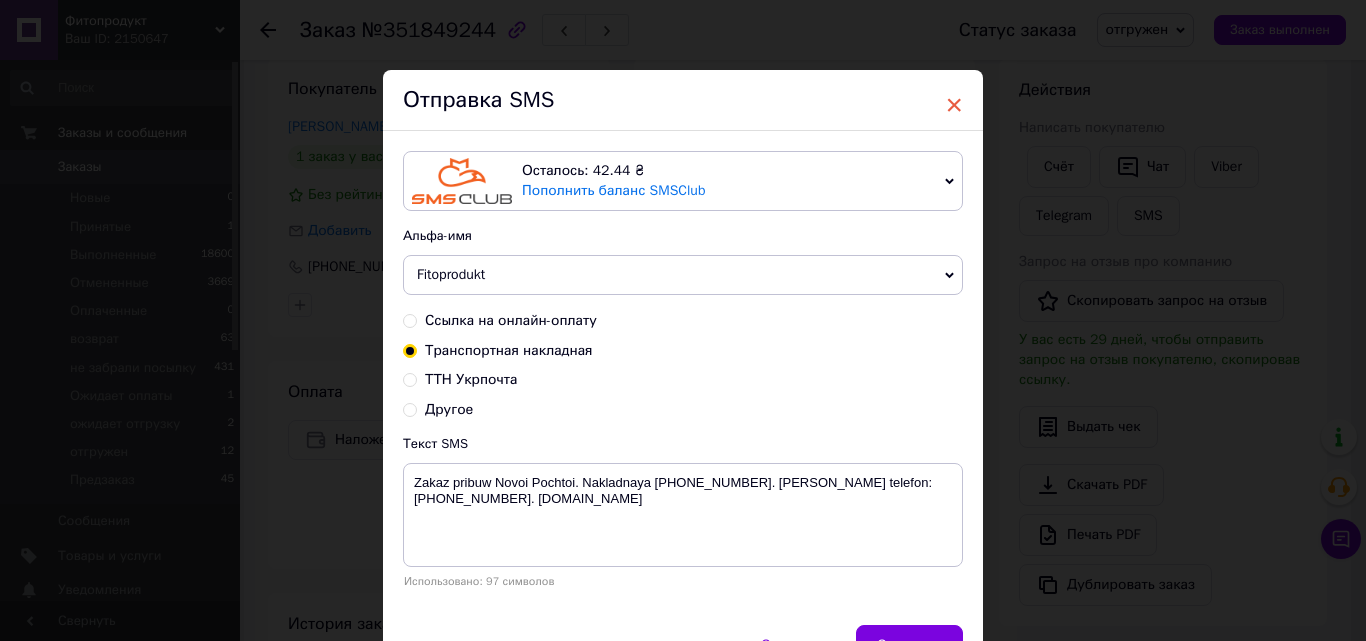 click on "×" at bounding box center (954, 105) 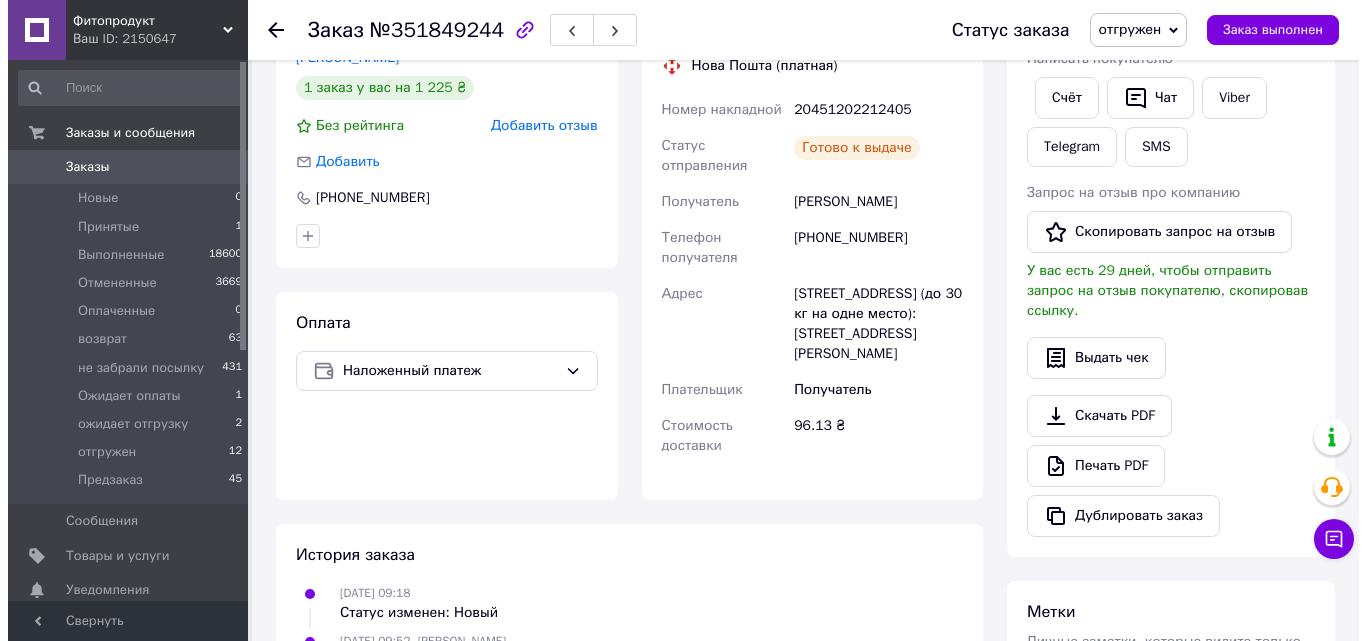 scroll, scrollTop: 405, scrollLeft: 0, axis: vertical 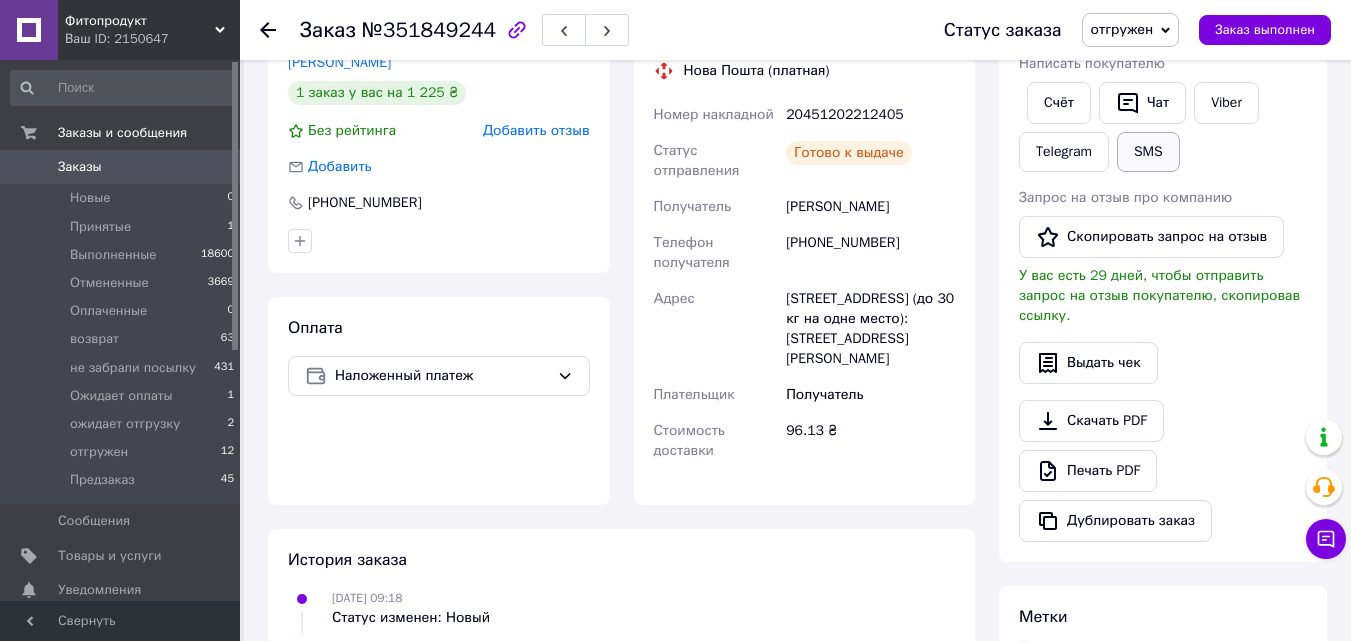 click on "SMS" at bounding box center [1148, 152] 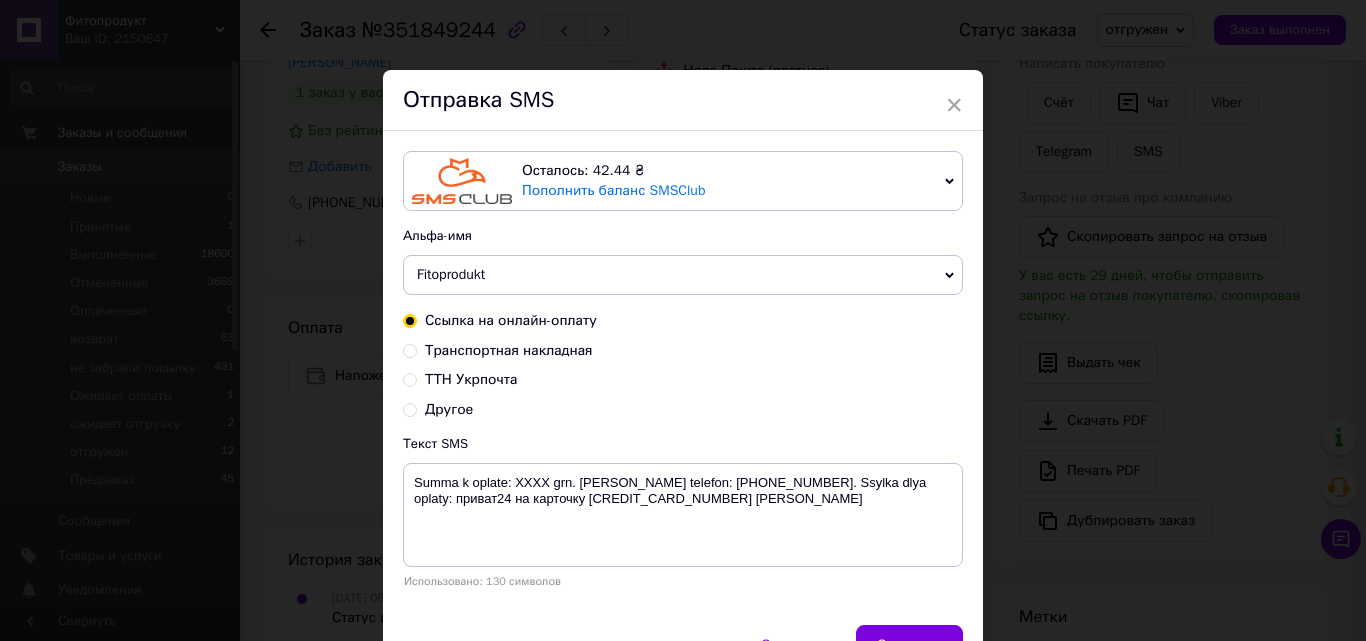 click on "Транспортная накладная" at bounding box center (410, 349) 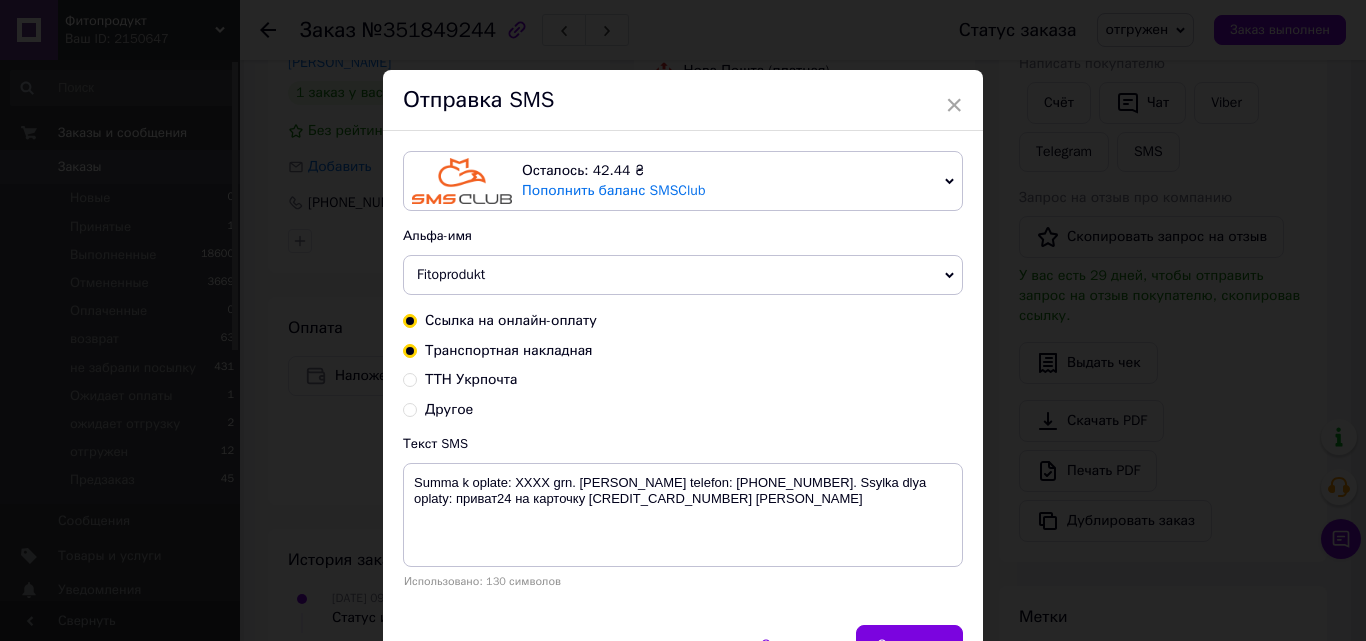 radio on "true" 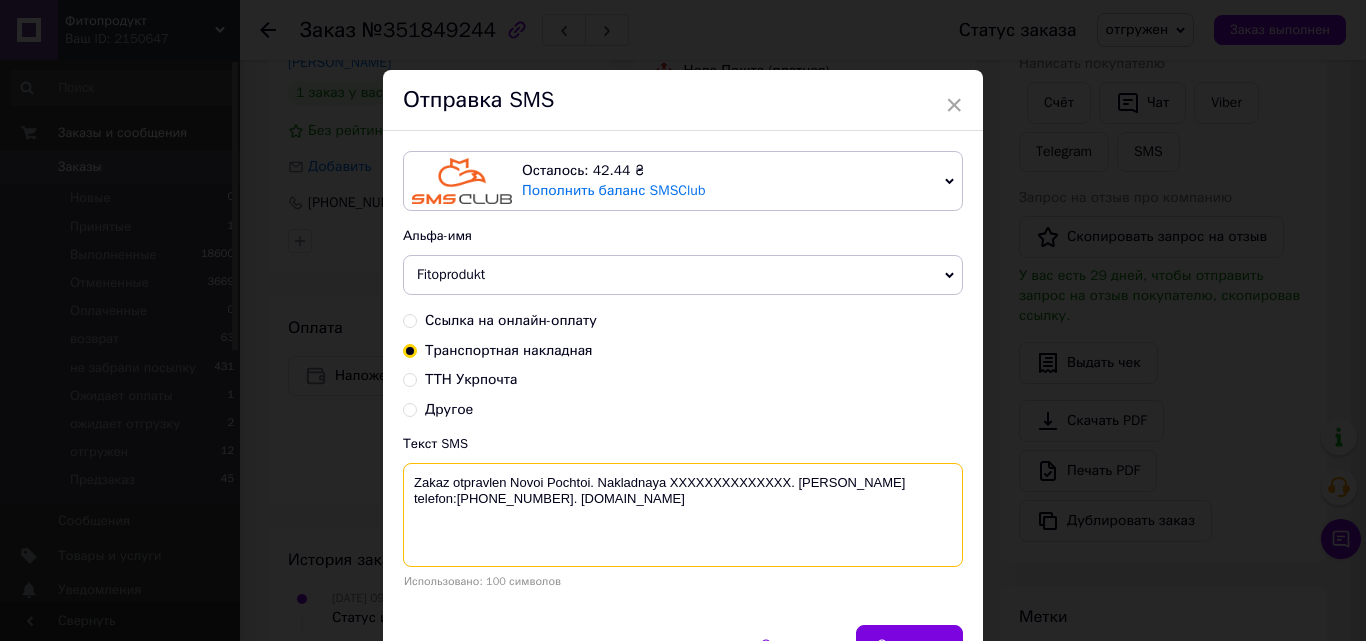 drag, startPoint x: 788, startPoint y: 476, endPoint x: 669, endPoint y: 477, distance: 119.0042 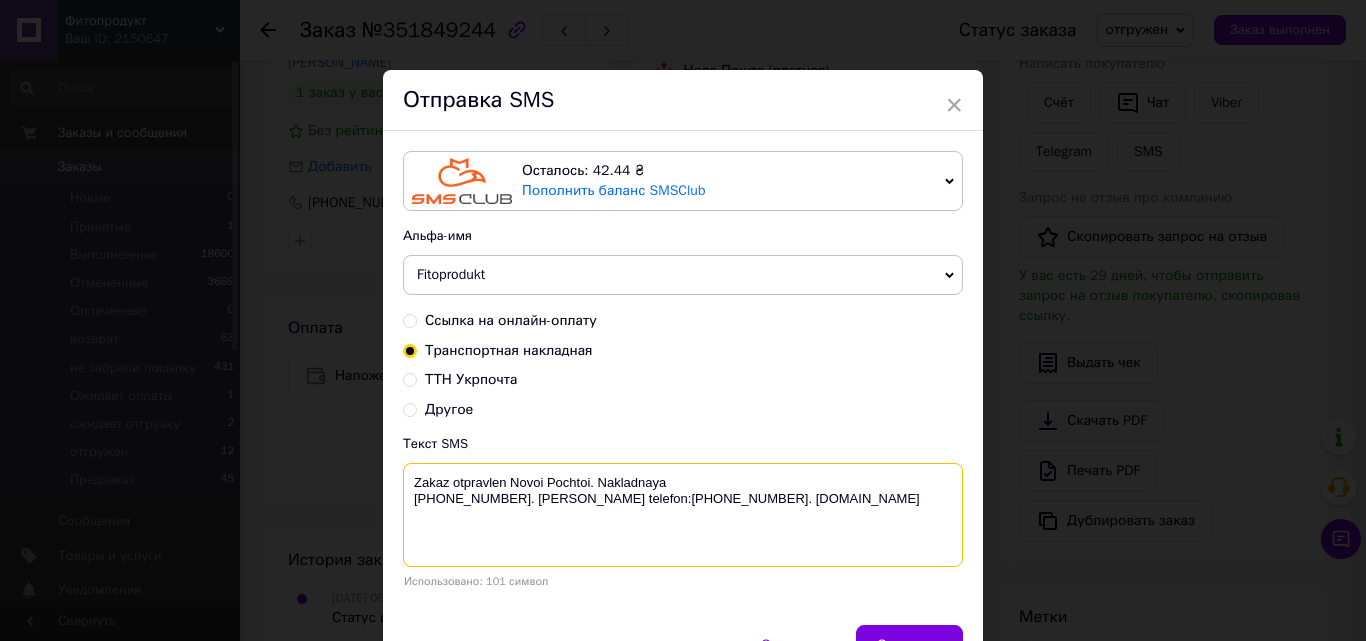 click on "Zakaz otpravlen Novoi Pochtoi. Nakladnaya
20451202212405. Nash telefon:+380951758849. Company.com.ua" at bounding box center [683, 515] 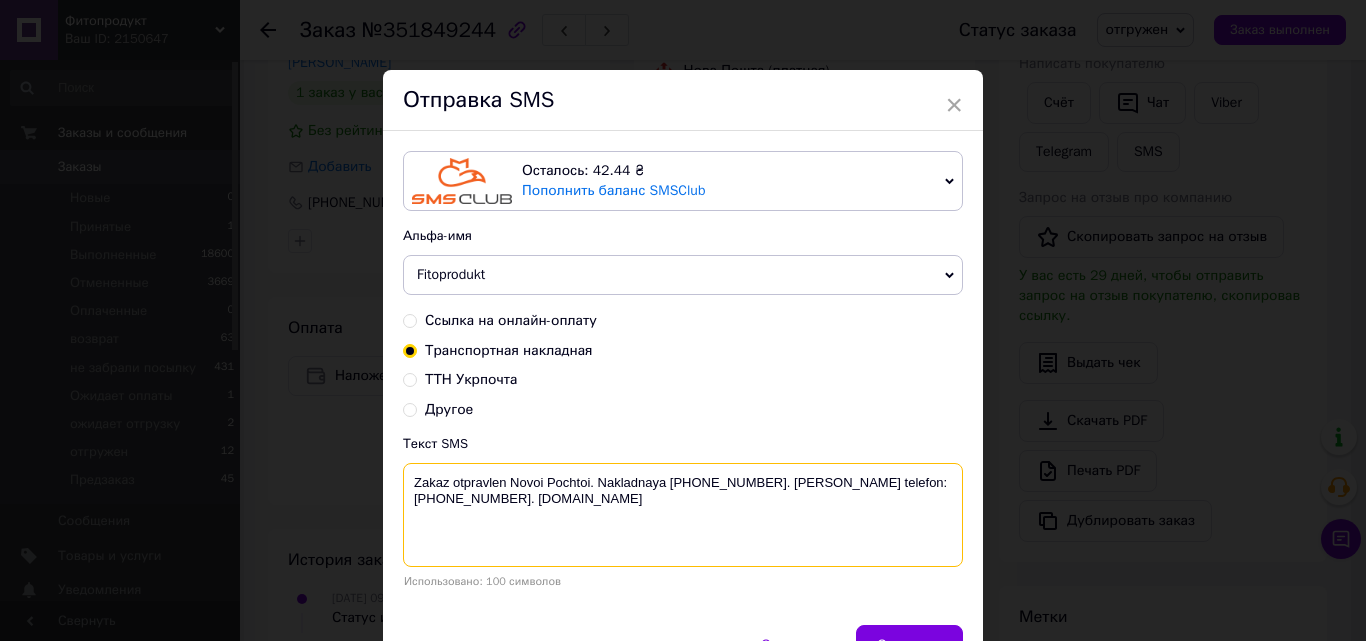 drag, startPoint x: 505, startPoint y: 481, endPoint x: 450, endPoint y: 484, distance: 55.081757 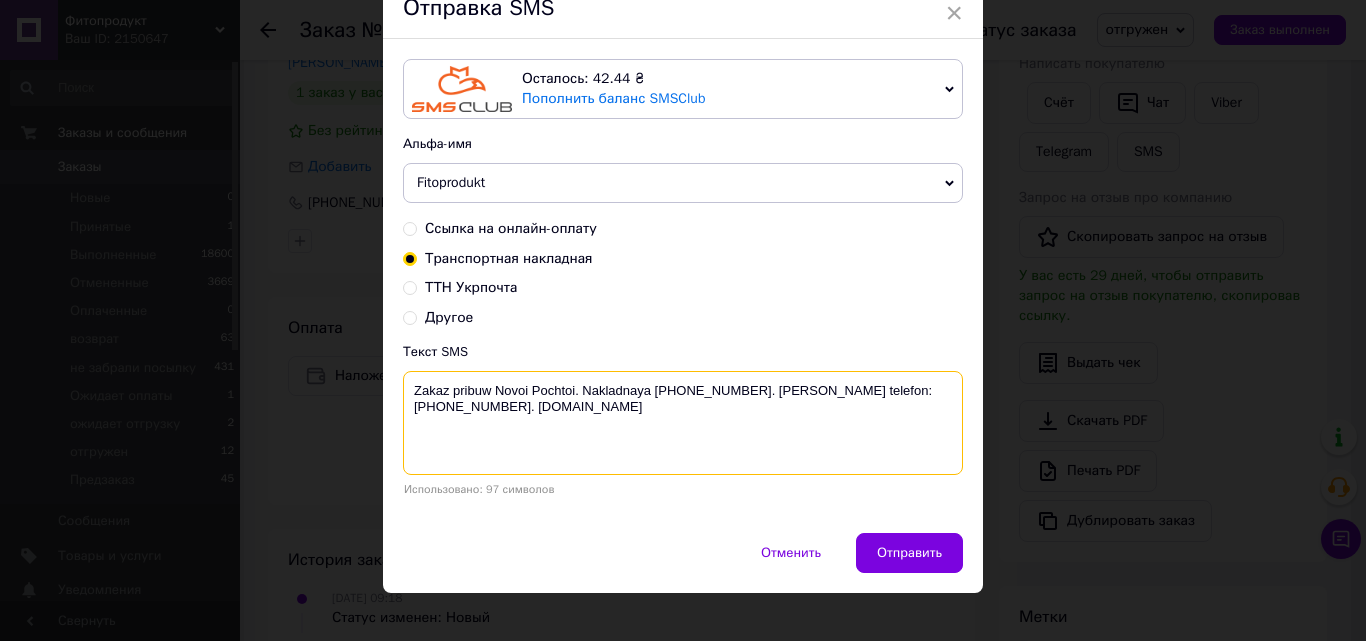 scroll, scrollTop: 112, scrollLeft: 0, axis: vertical 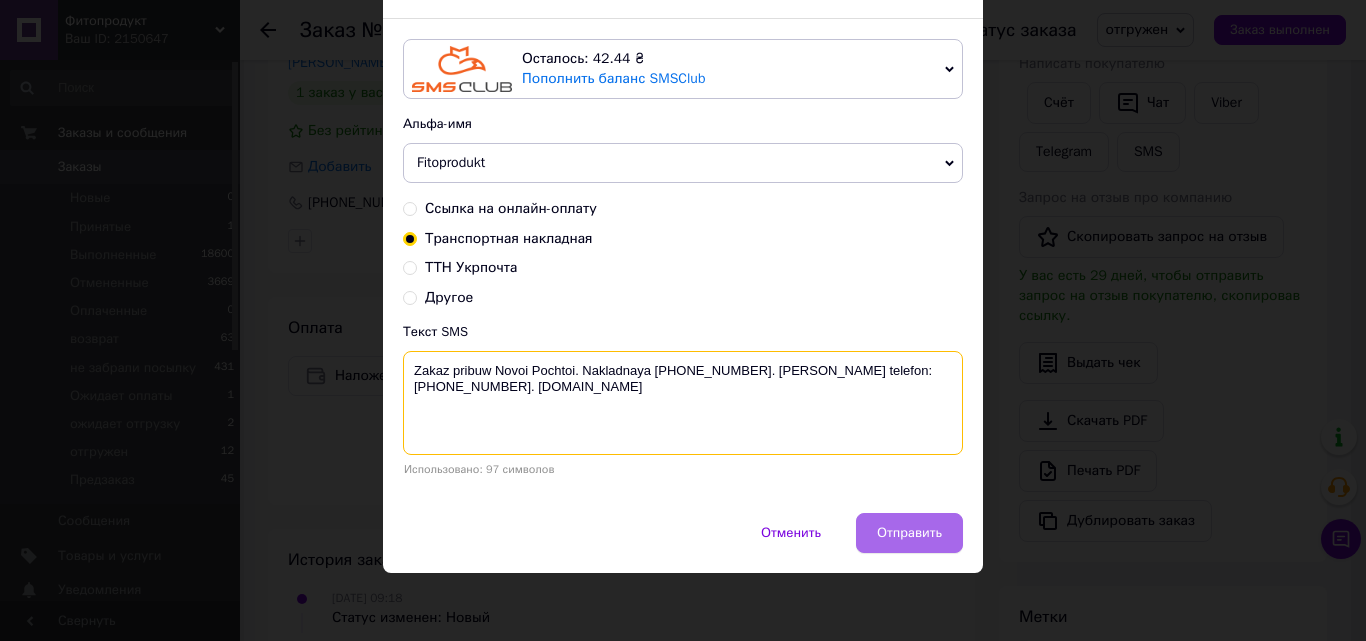type on "Zakaz pribuw Novoi Pochtoi. Nakladnaya 20451202212405. Nash telefon:+380951758849. Company.com.ua" 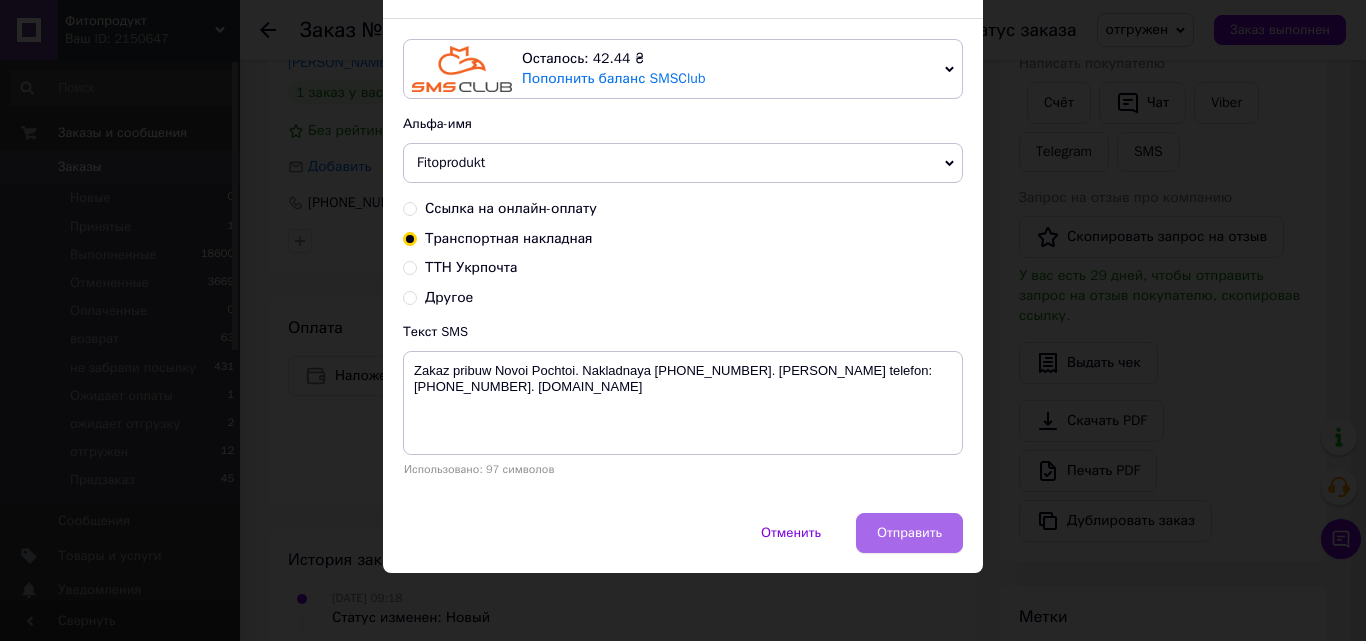 click on "Отправить" at bounding box center (909, 533) 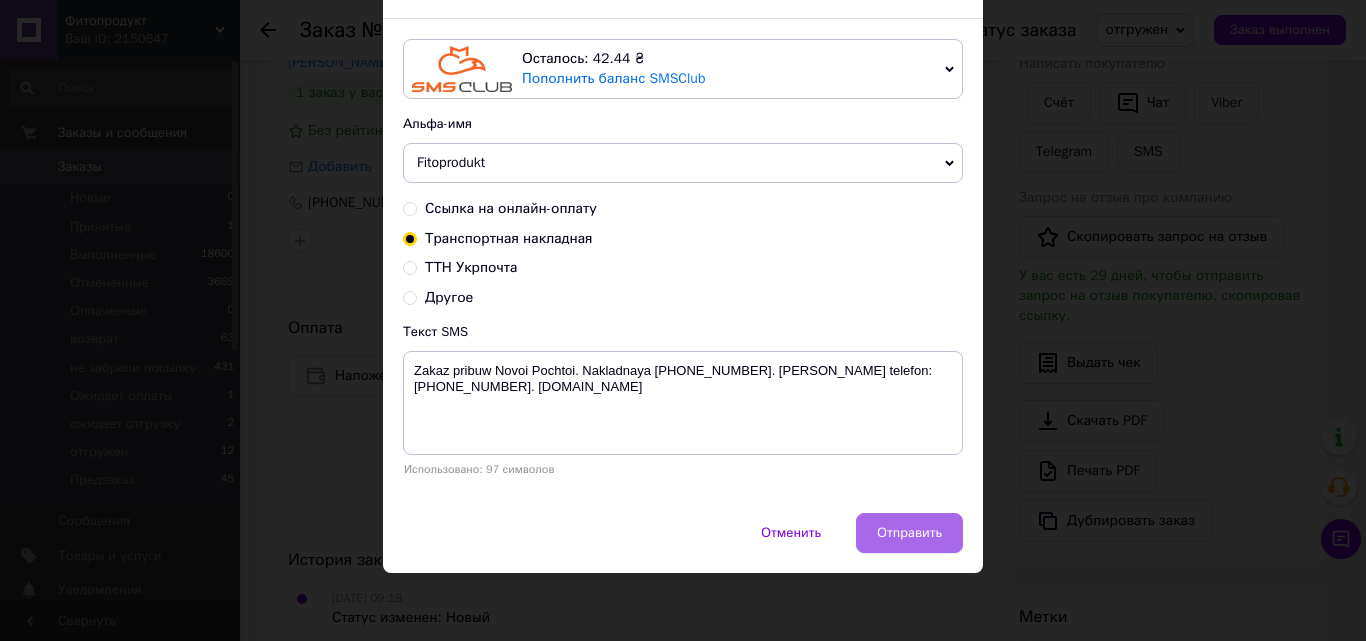 click on "Отправить" at bounding box center [909, 533] 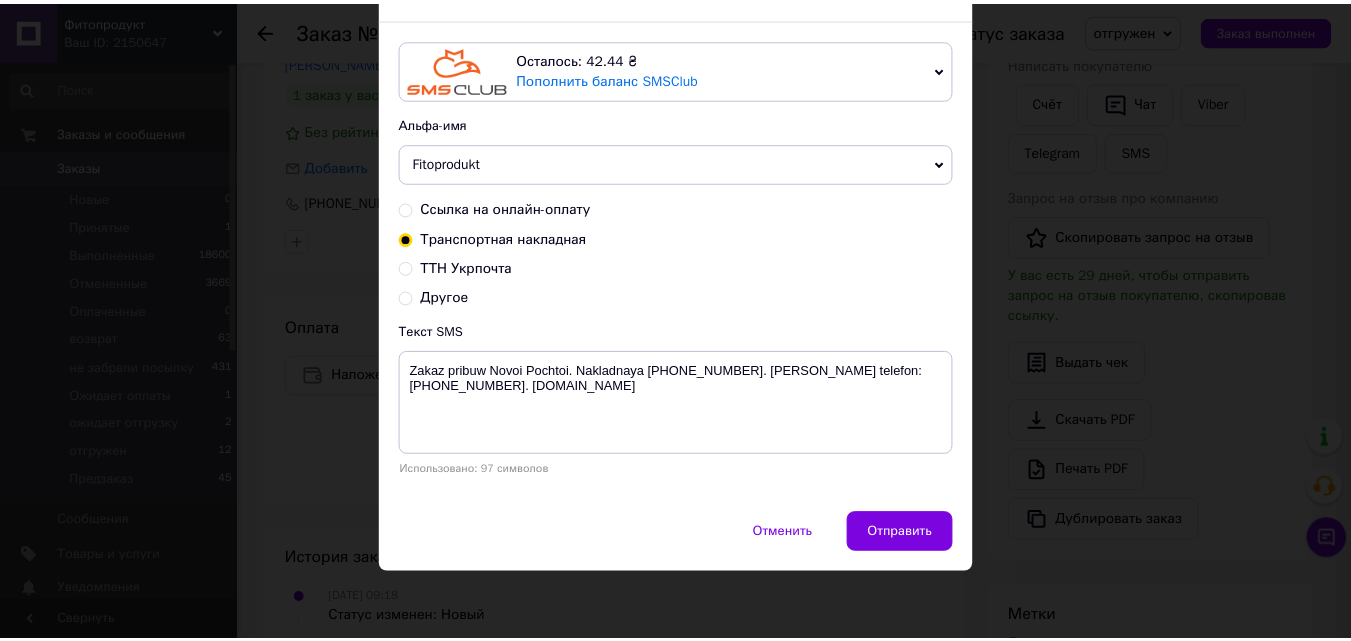 scroll, scrollTop: 0, scrollLeft: 0, axis: both 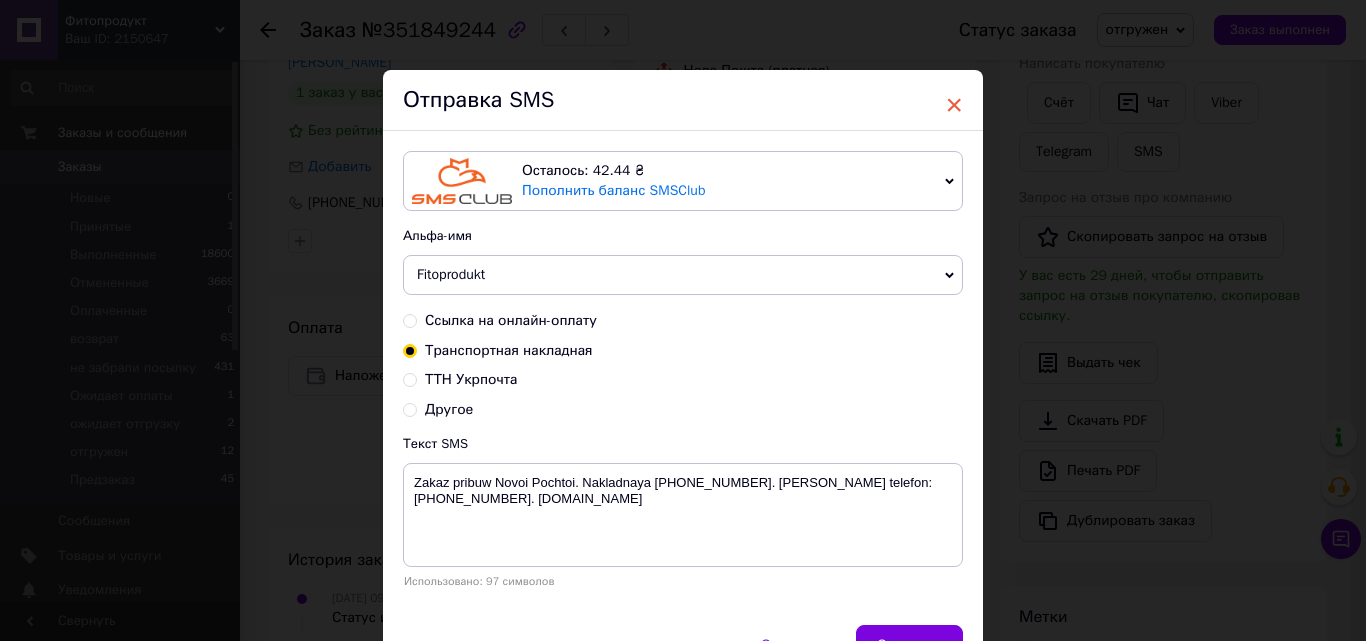 click on "×" at bounding box center [954, 105] 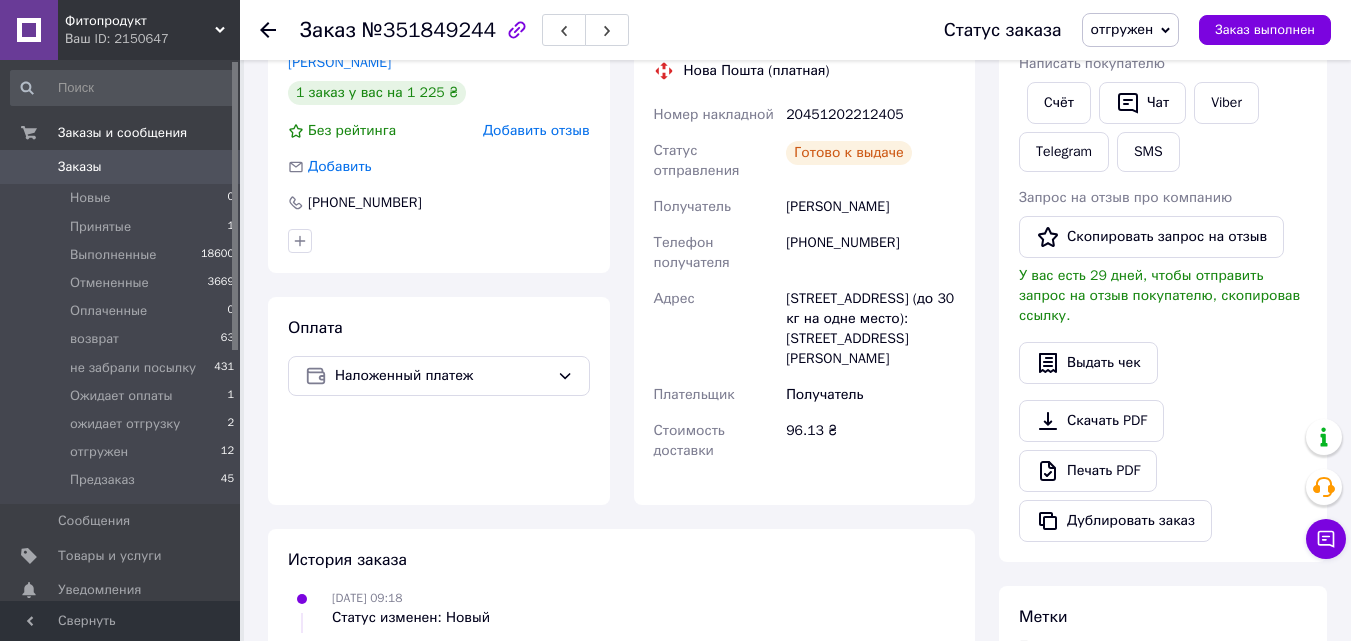 scroll, scrollTop: 794, scrollLeft: 0, axis: vertical 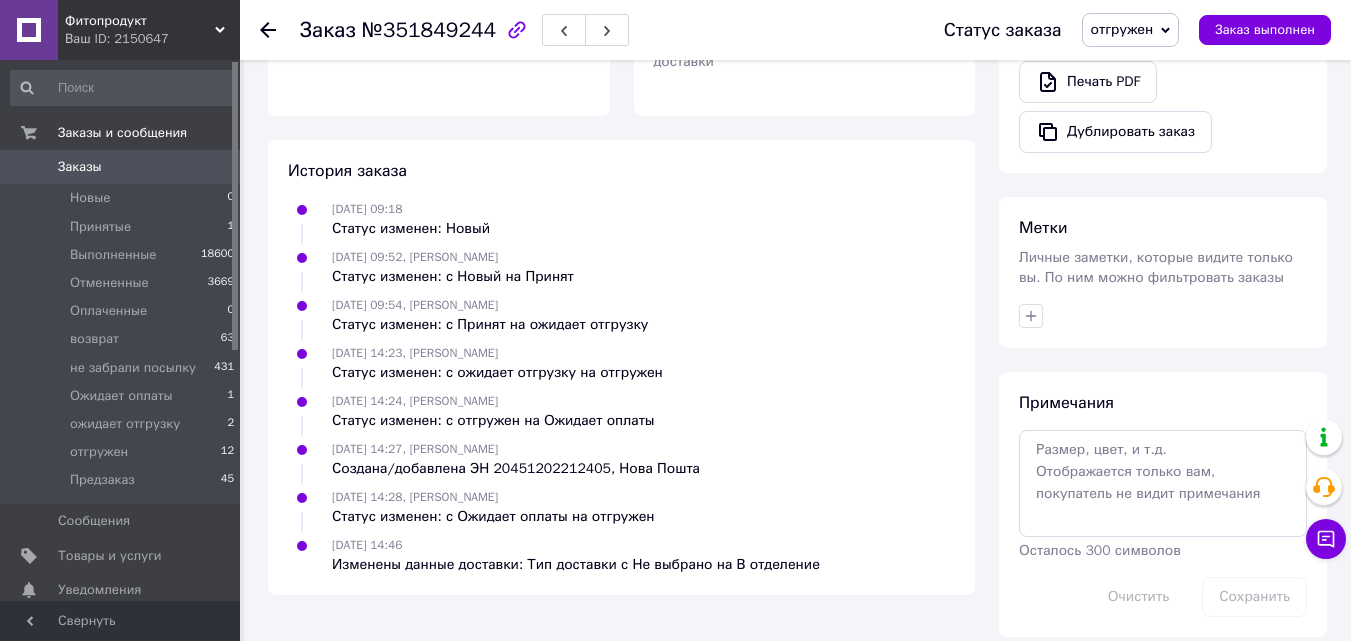 click 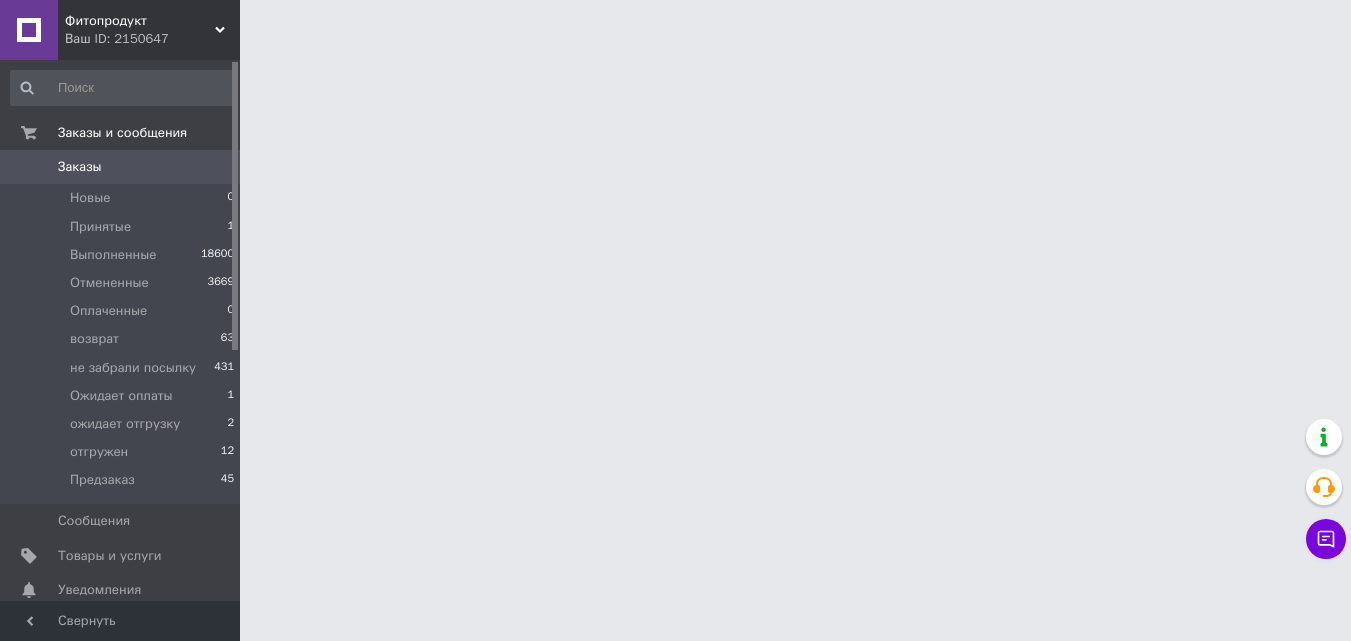 scroll, scrollTop: 0, scrollLeft: 0, axis: both 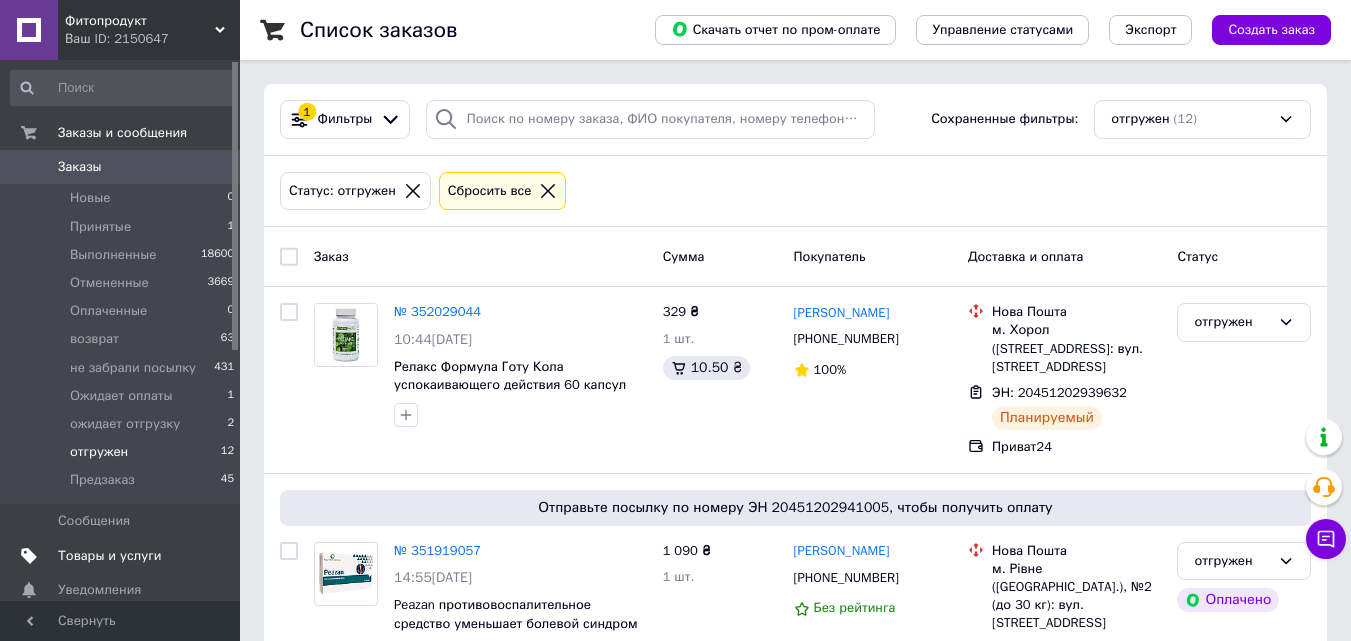click on "Товары и услуги" at bounding box center [110, 556] 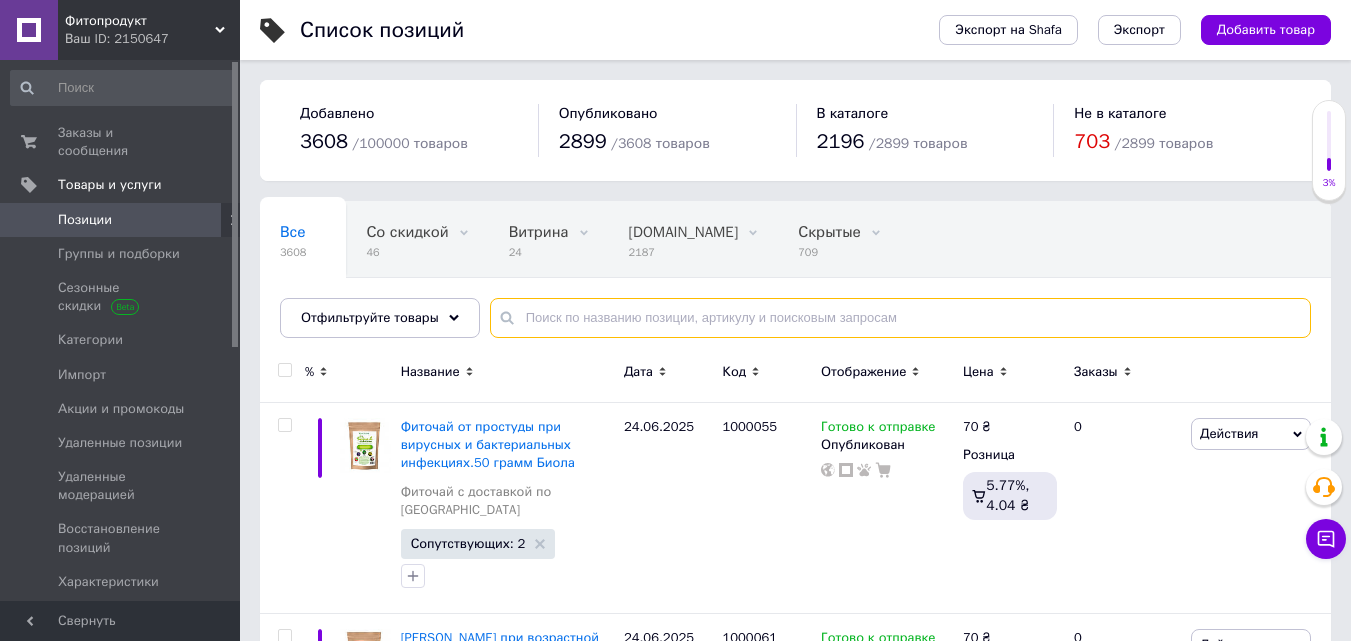 click at bounding box center [900, 318] 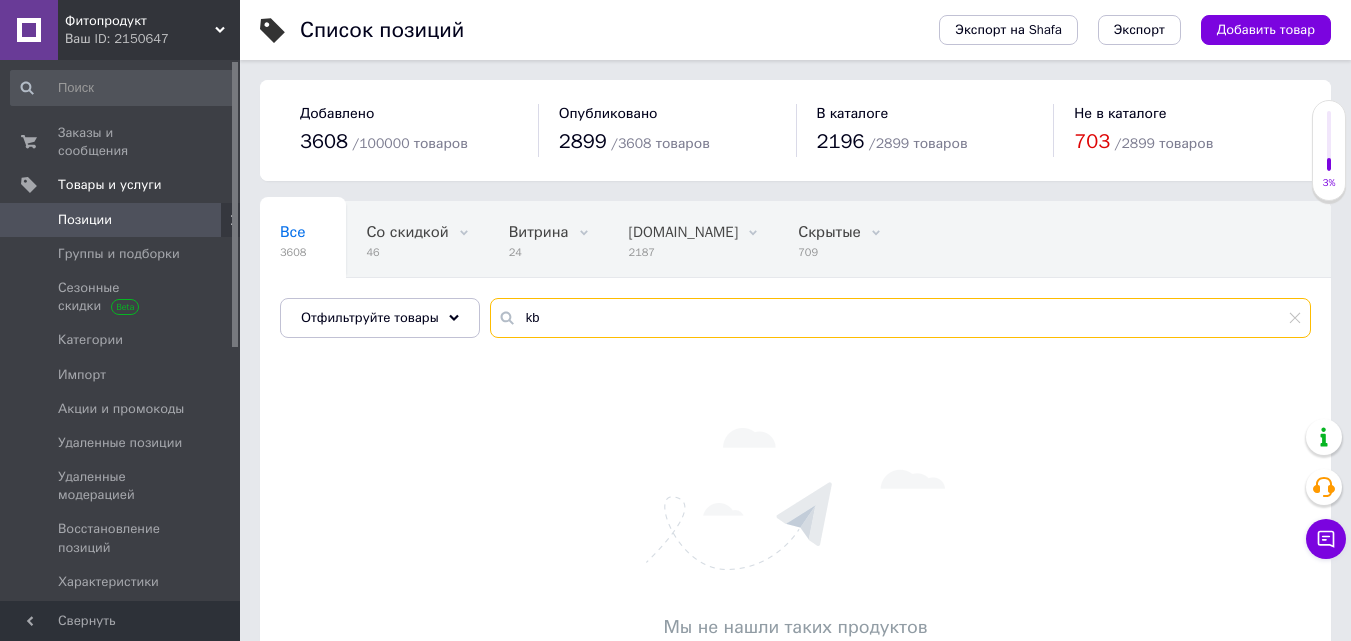 type on "k" 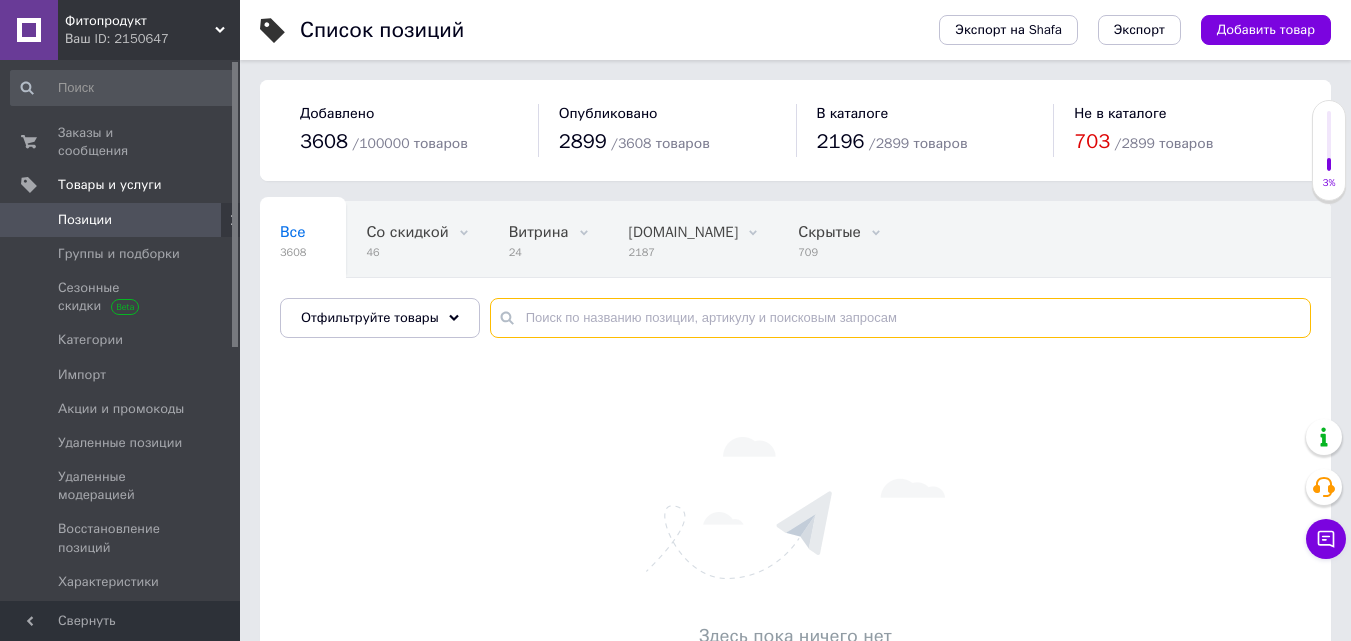 click at bounding box center [900, 318] 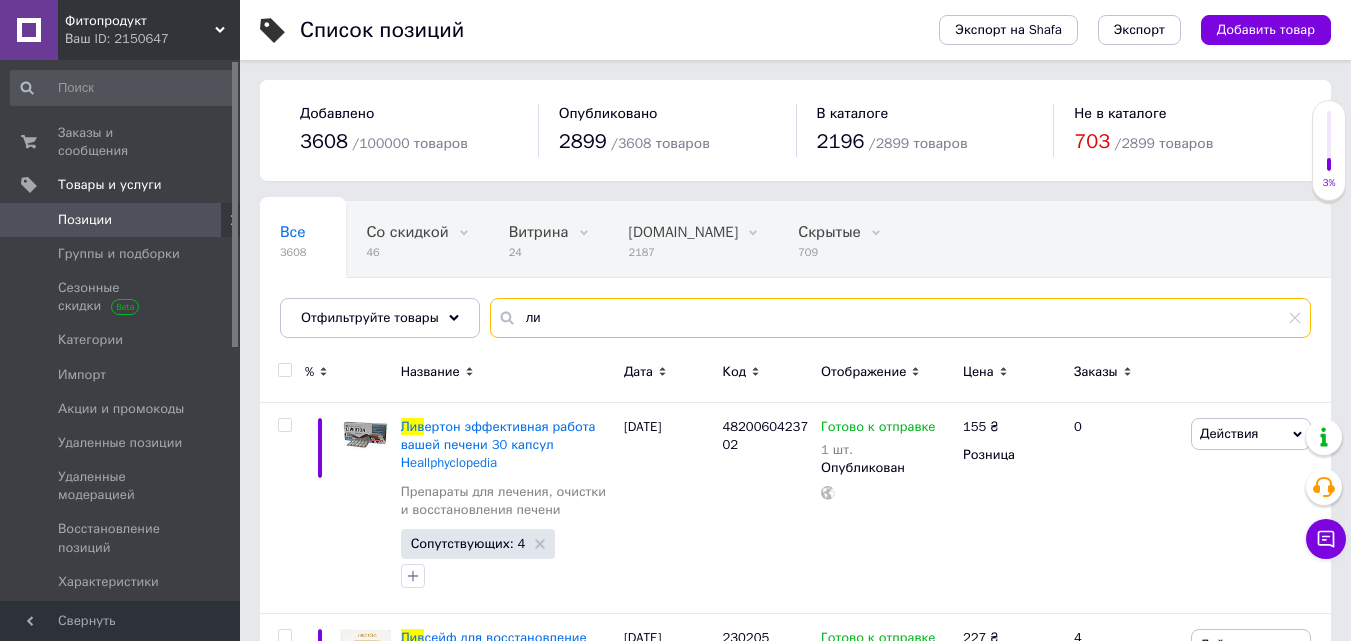type on "л" 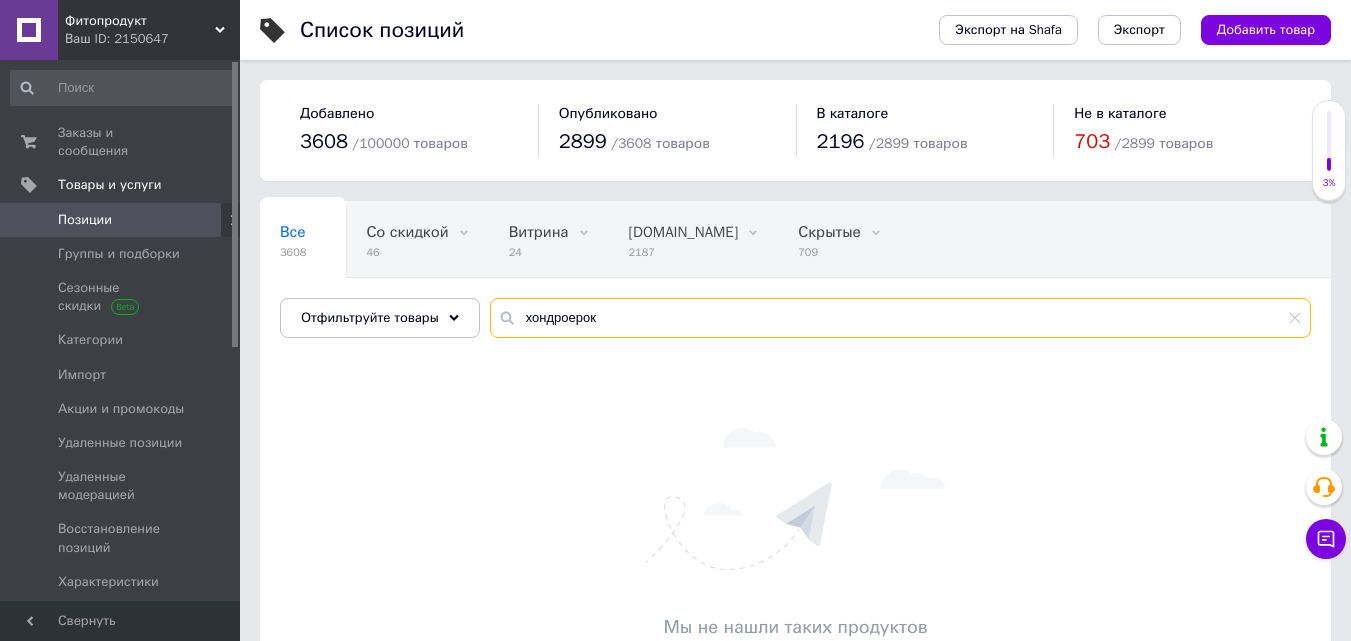 click on "хондроерок" at bounding box center [900, 318] 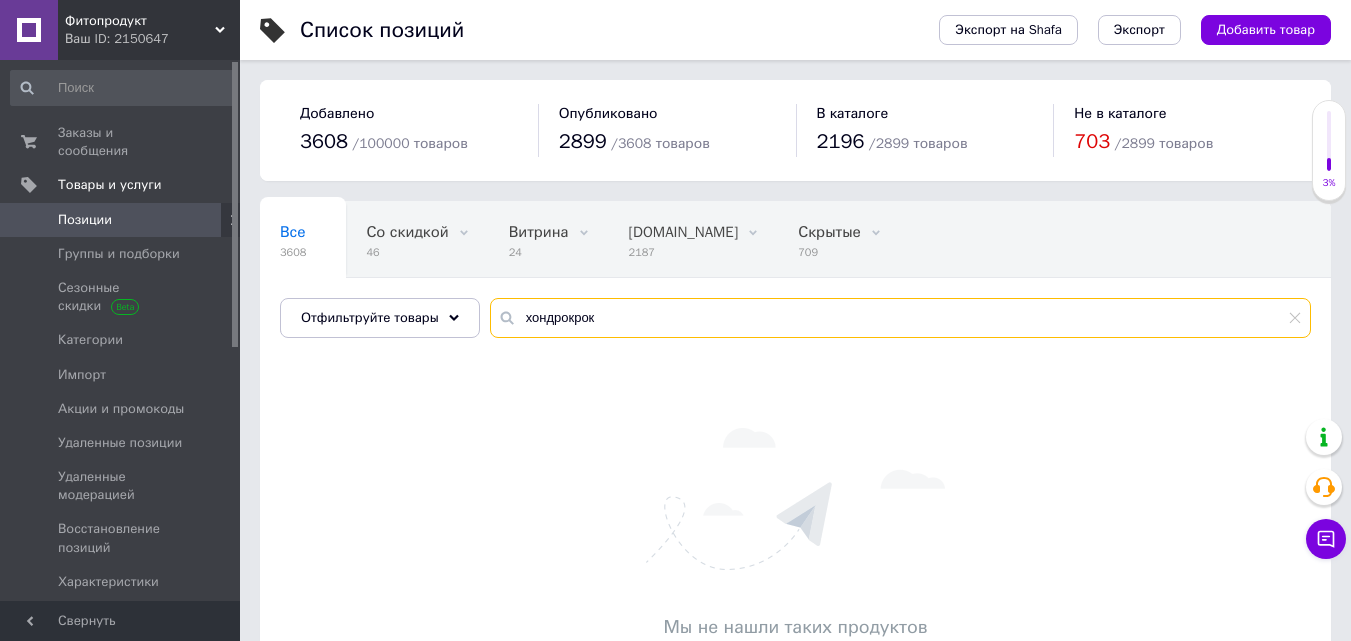 click on "хондрокрок" at bounding box center (900, 318) 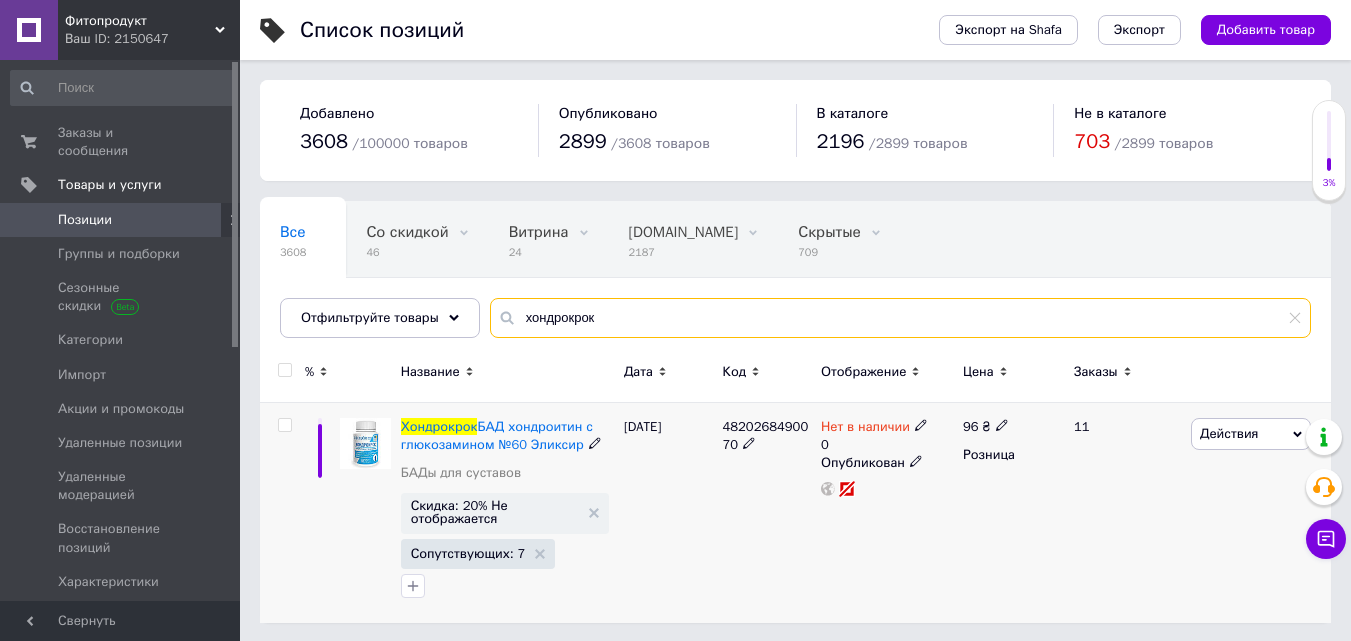 type on "хондрокрок" 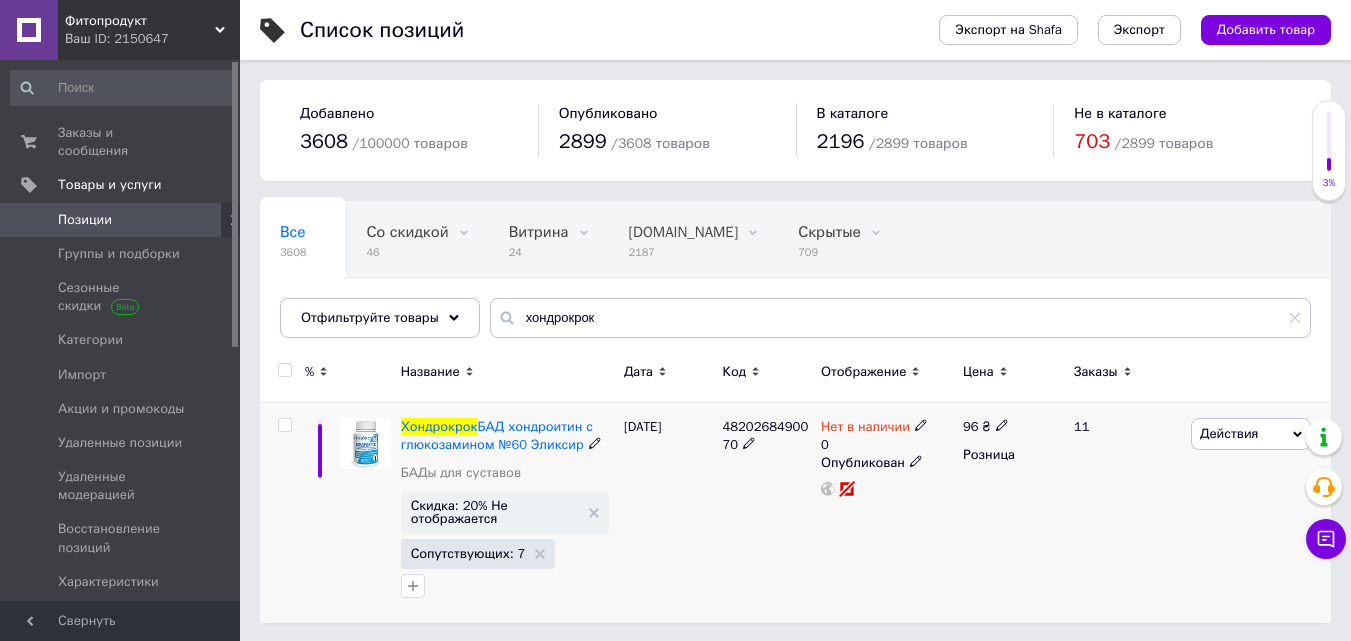 click 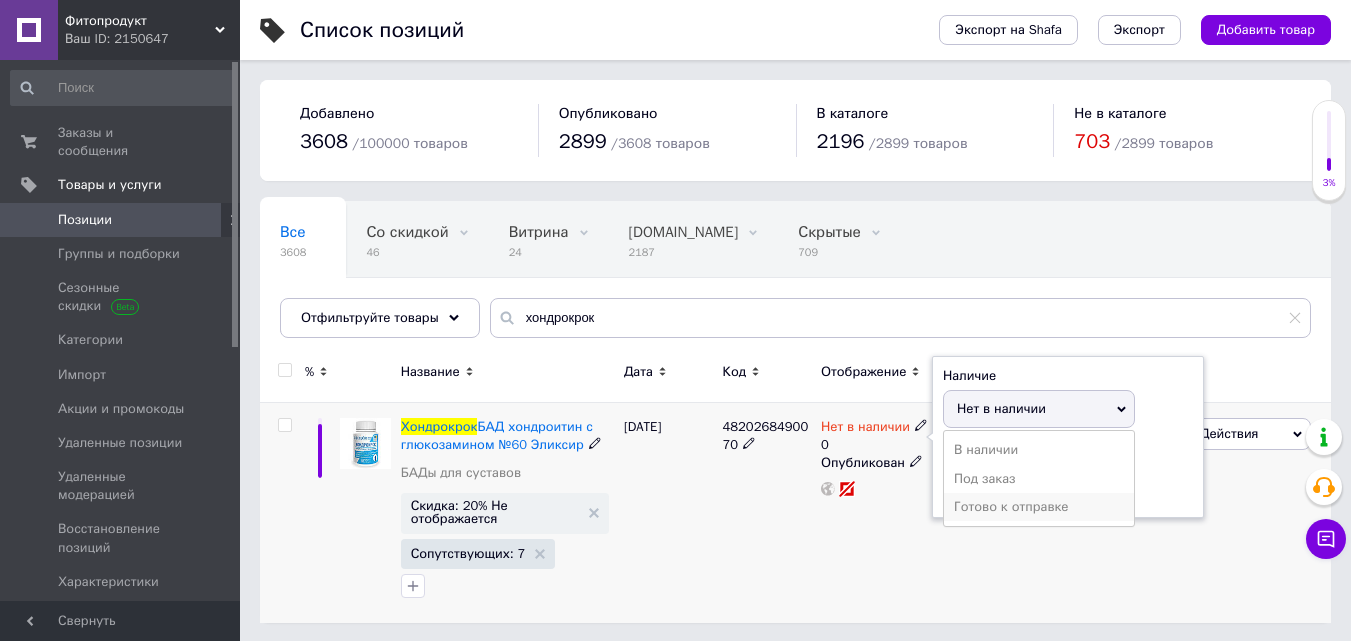 click on "Готово к отправке" at bounding box center [1039, 507] 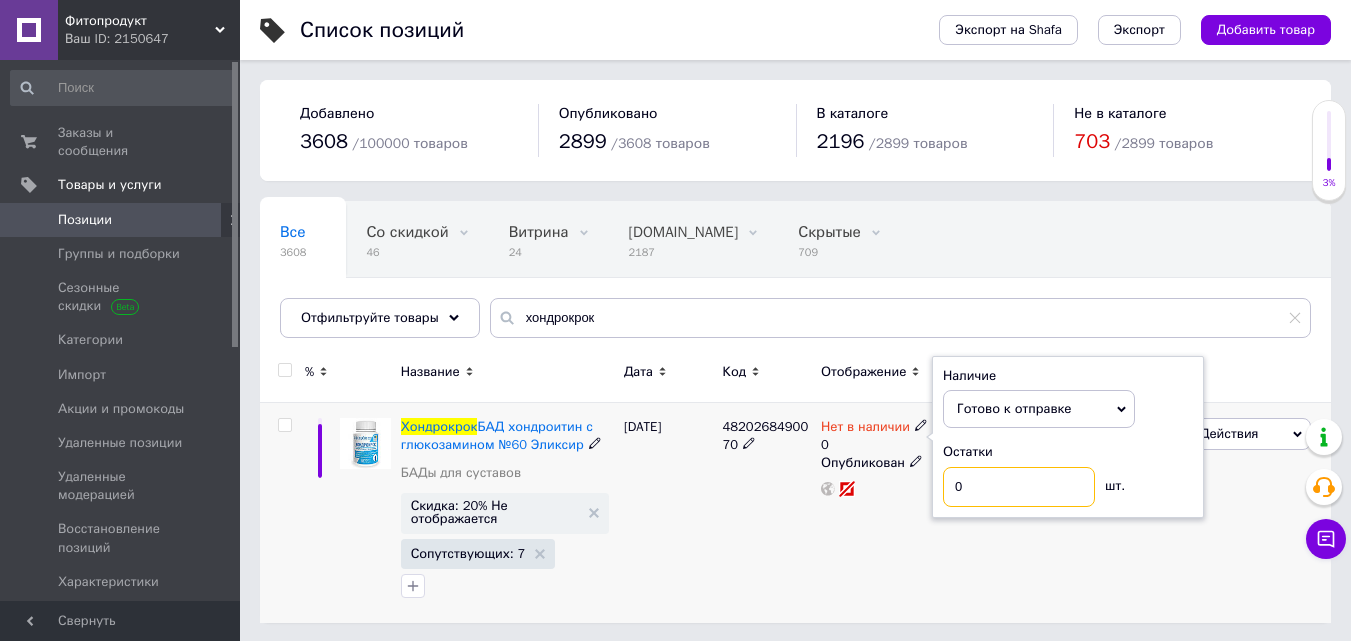 click on "0" at bounding box center (1019, 487) 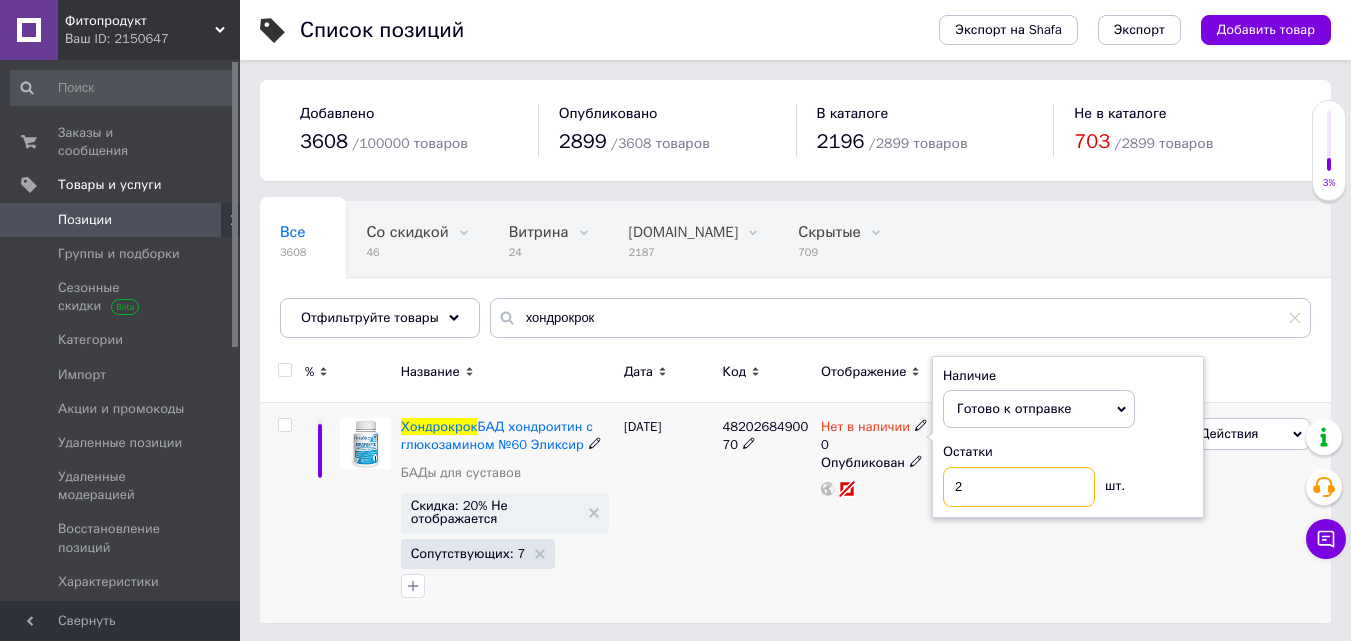 type on "2" 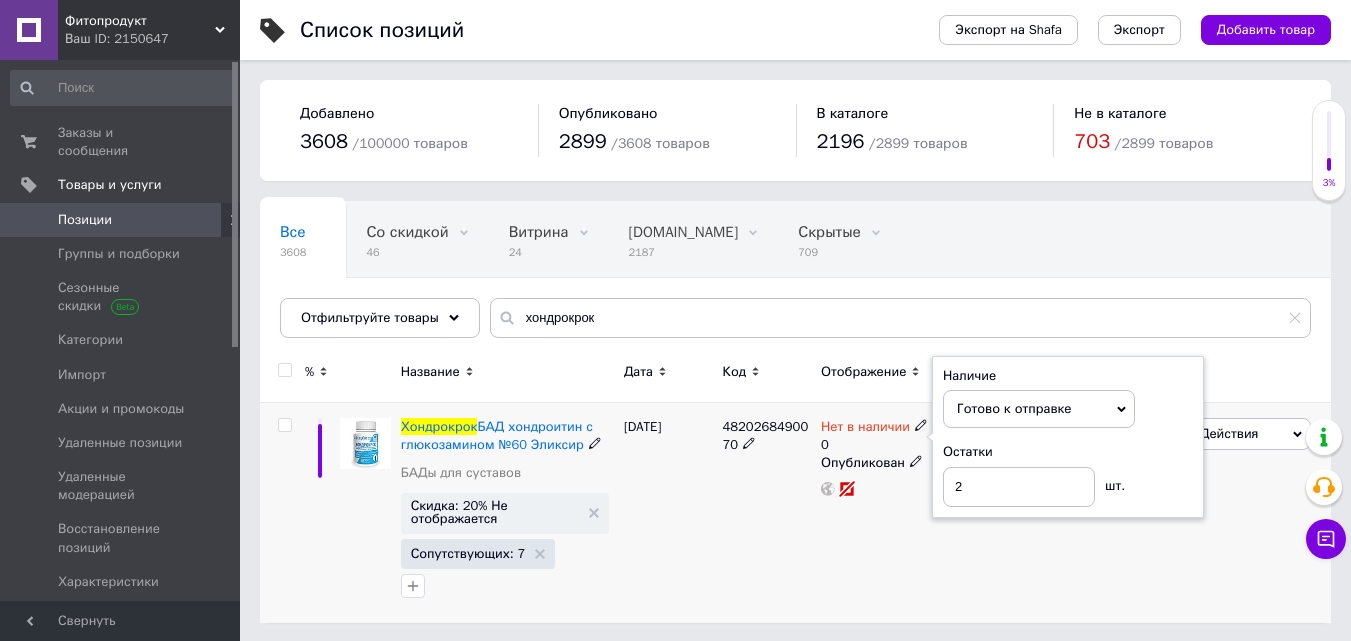 click on "04.07.2025" at bounding box center (668, 513) 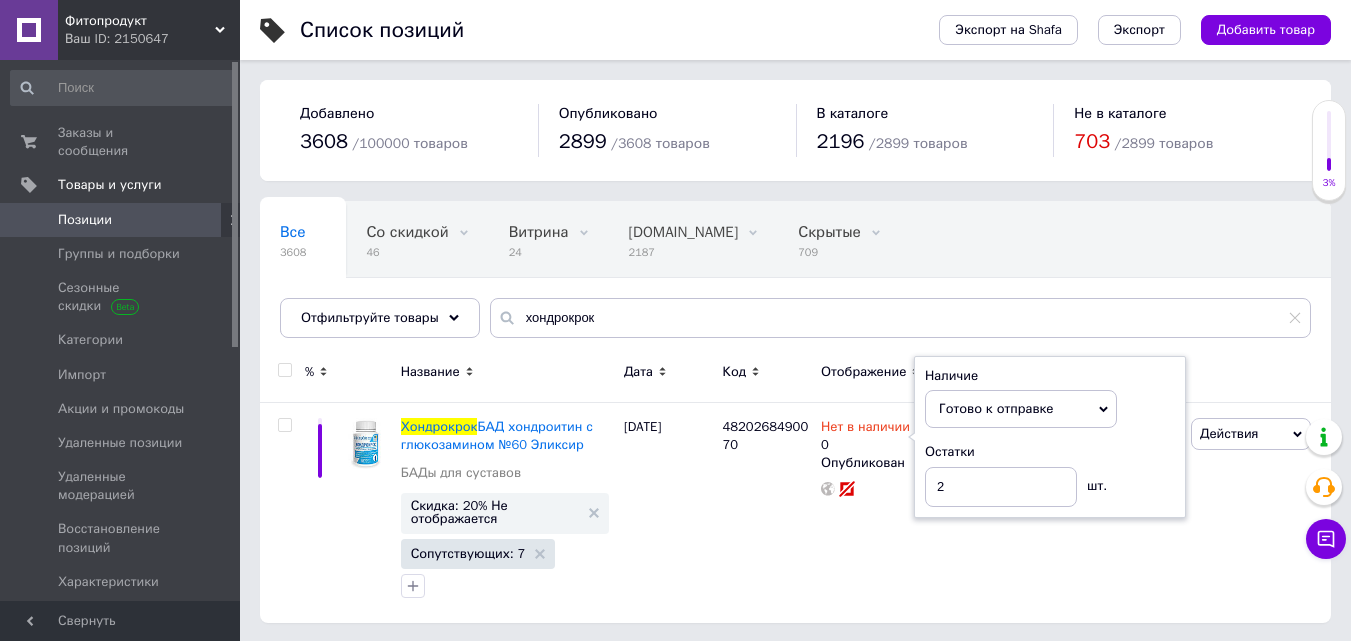 click on "Название" at bounding box center (507, 375) 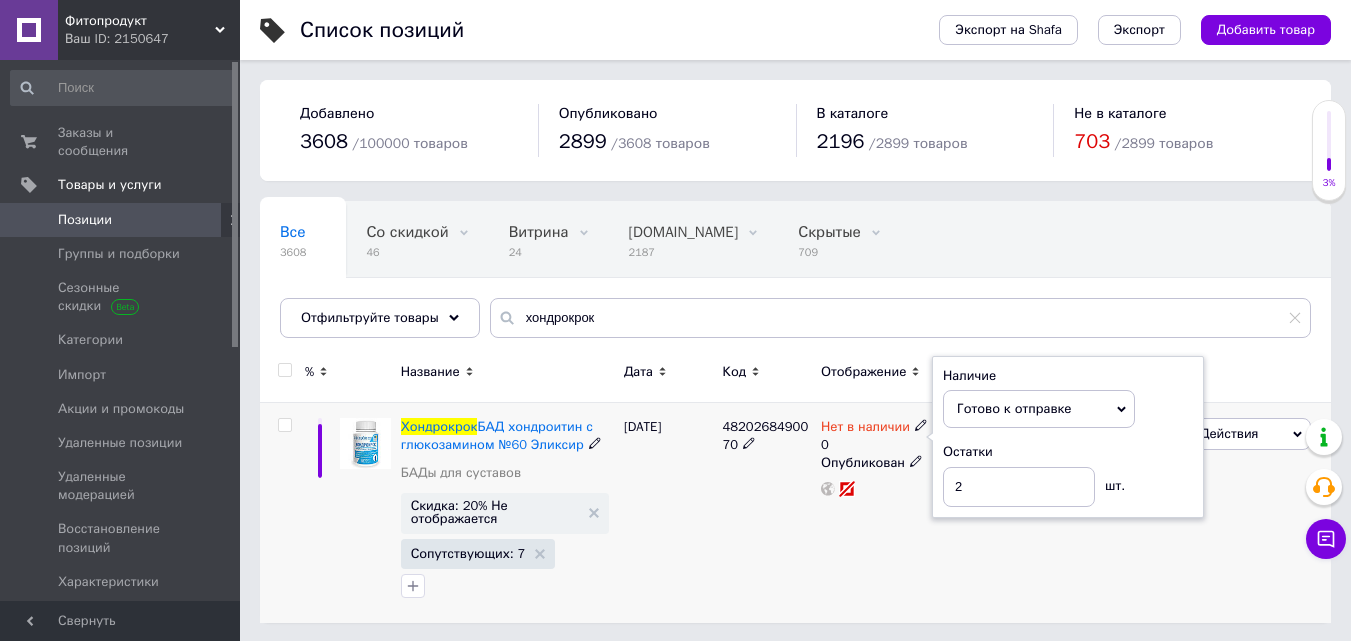 click on "04.07.2025" at bounding box center [668, 513] 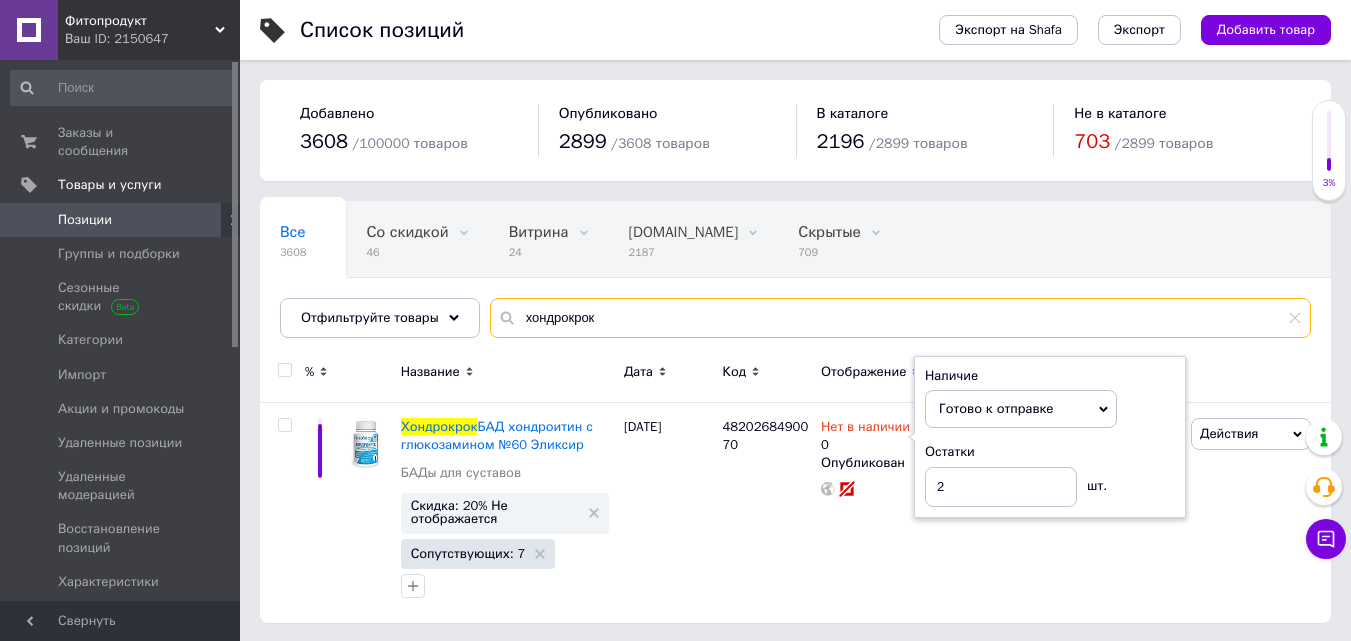 click on "хондрокрок" at bounding box center [900, 318] 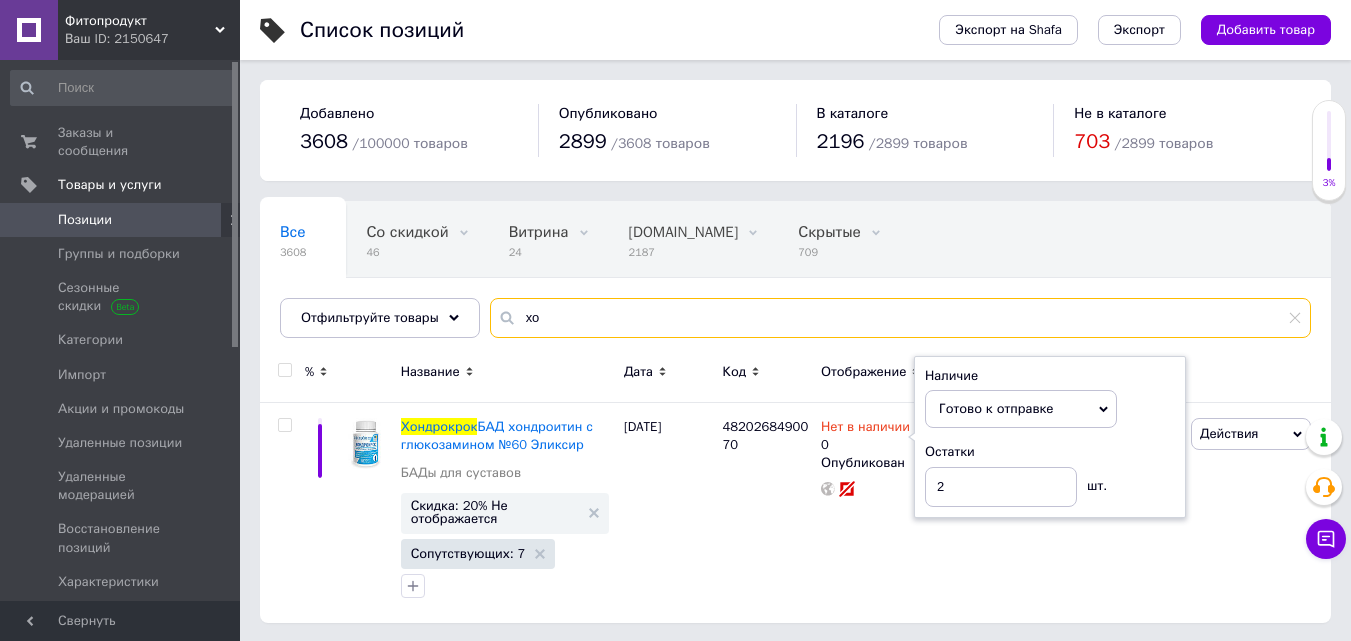 type on "х" 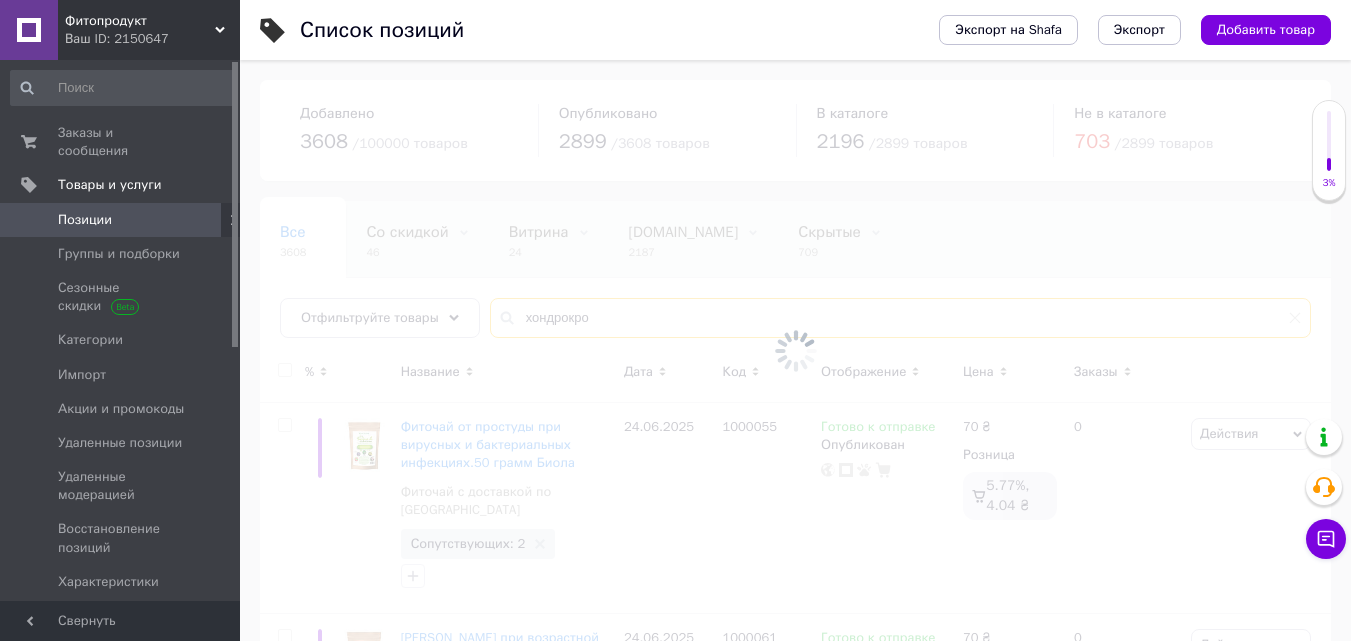 type on "хондрокрок" 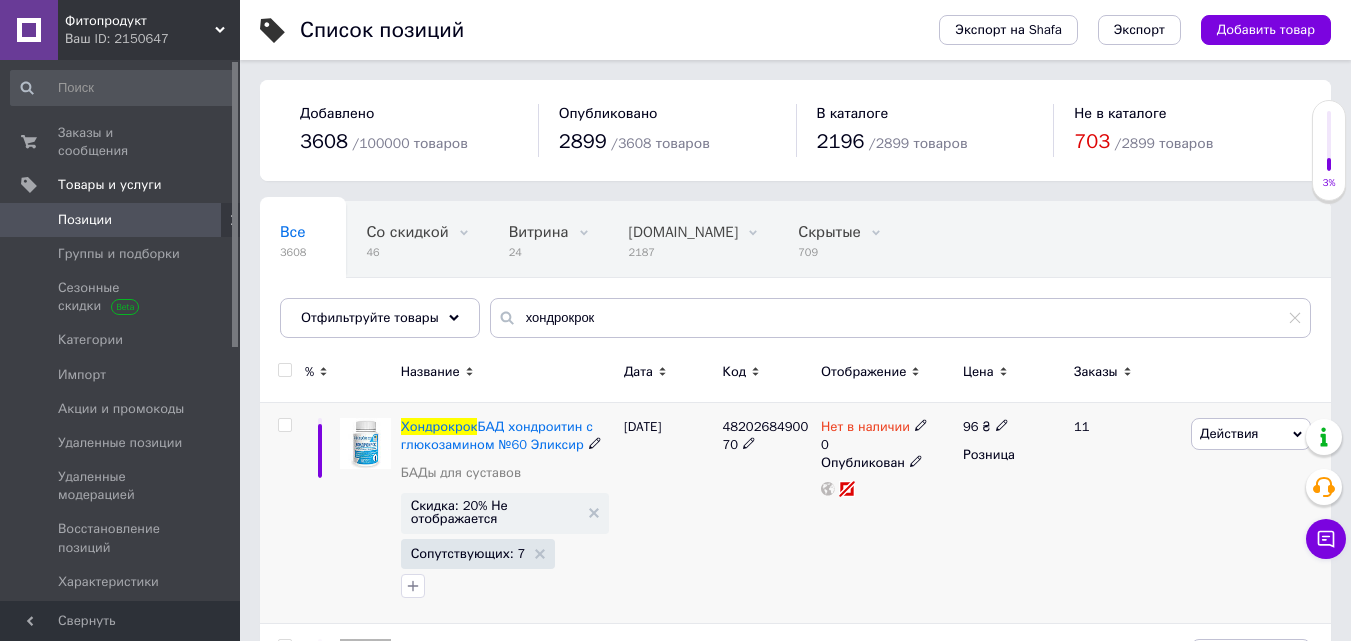 click 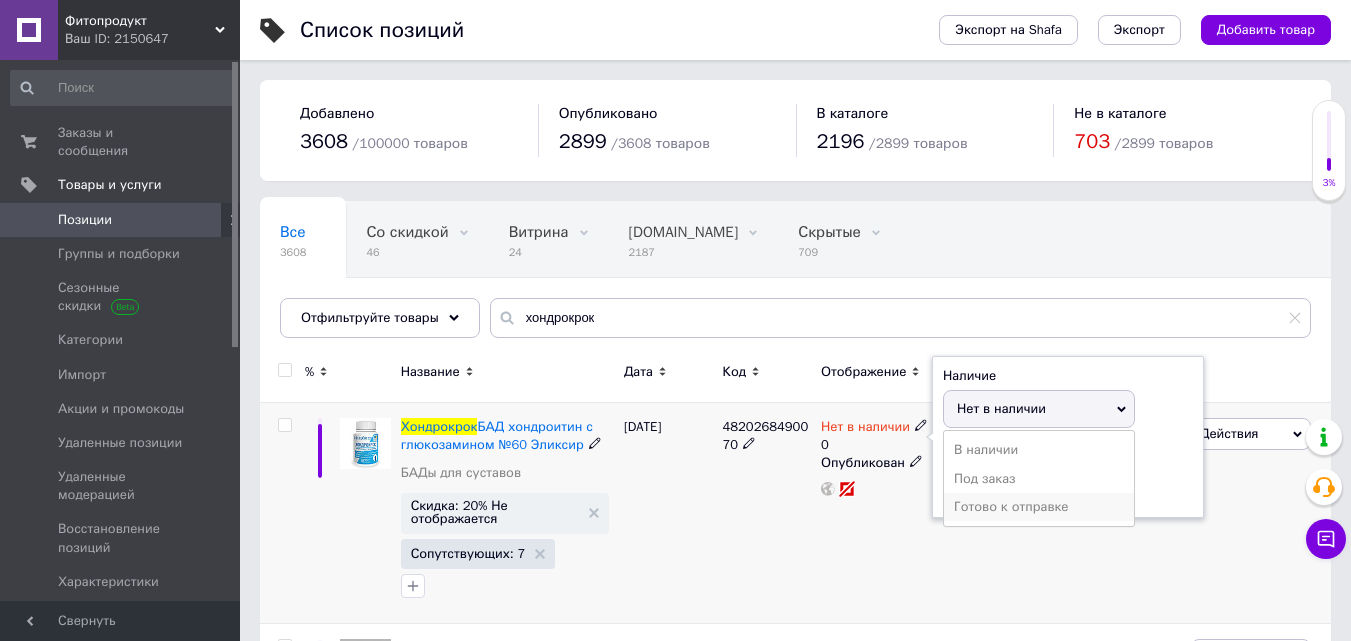 click on "Готово к отправке" at bounding box center (1039, 507) 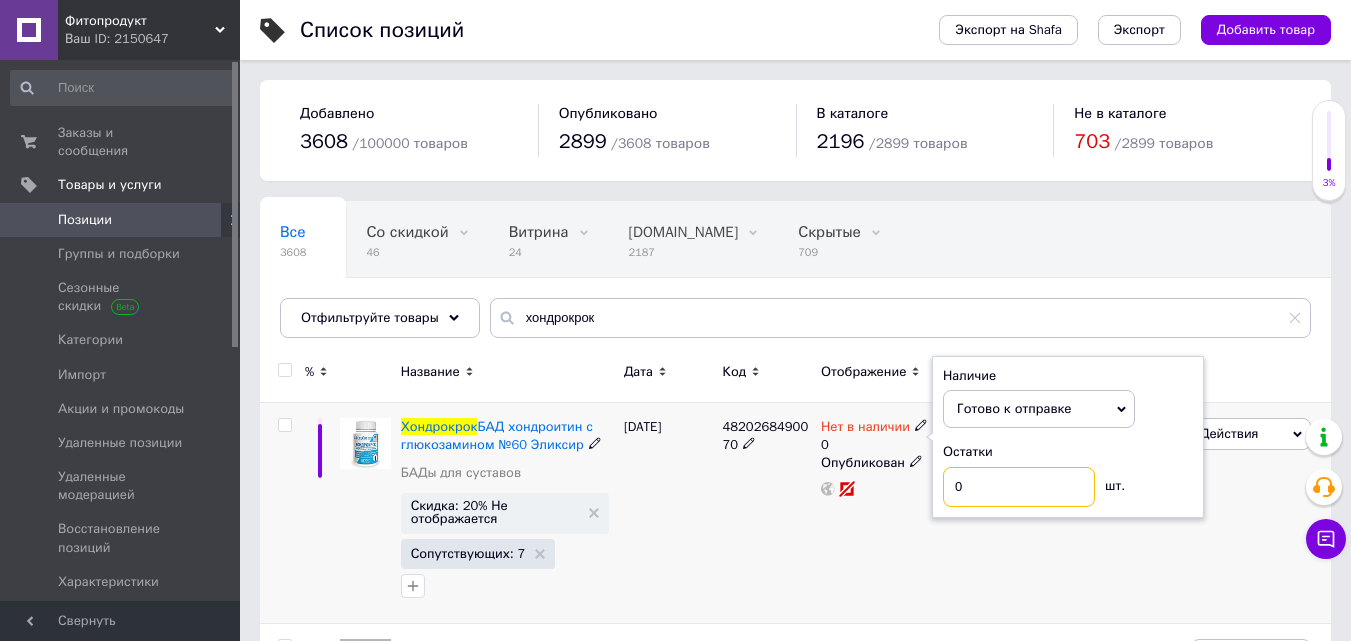 click on "0" at bounding box center (1019, 487) 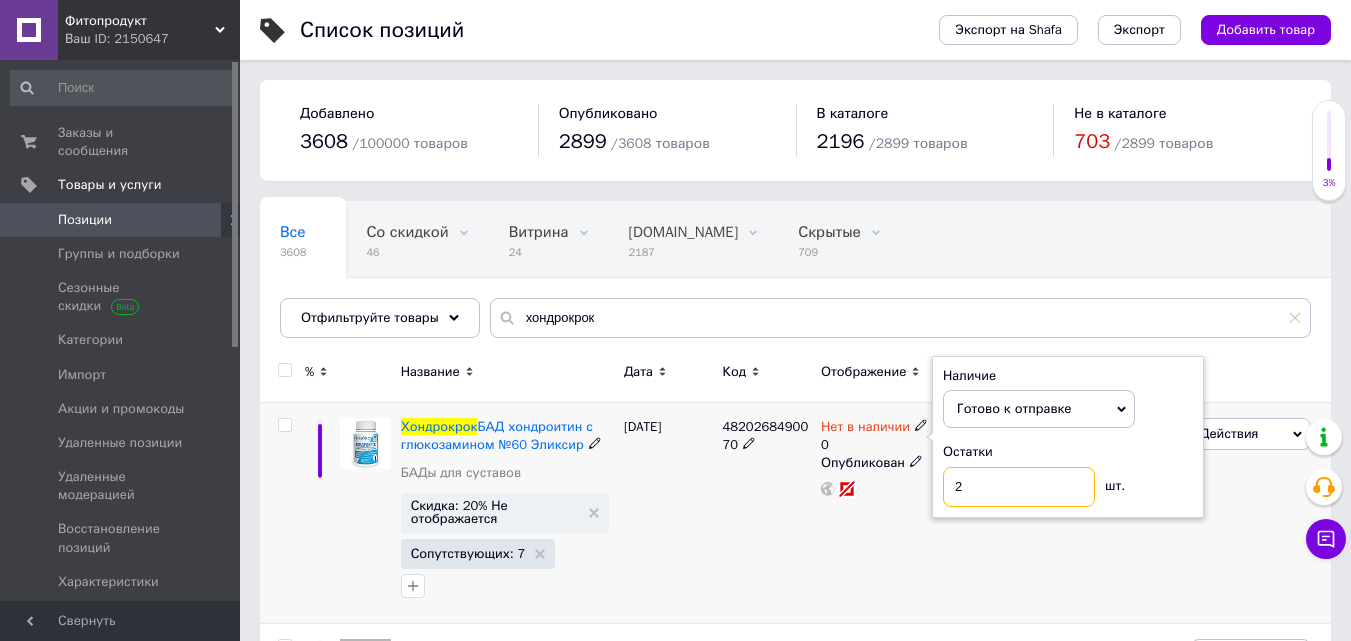 type on "2" 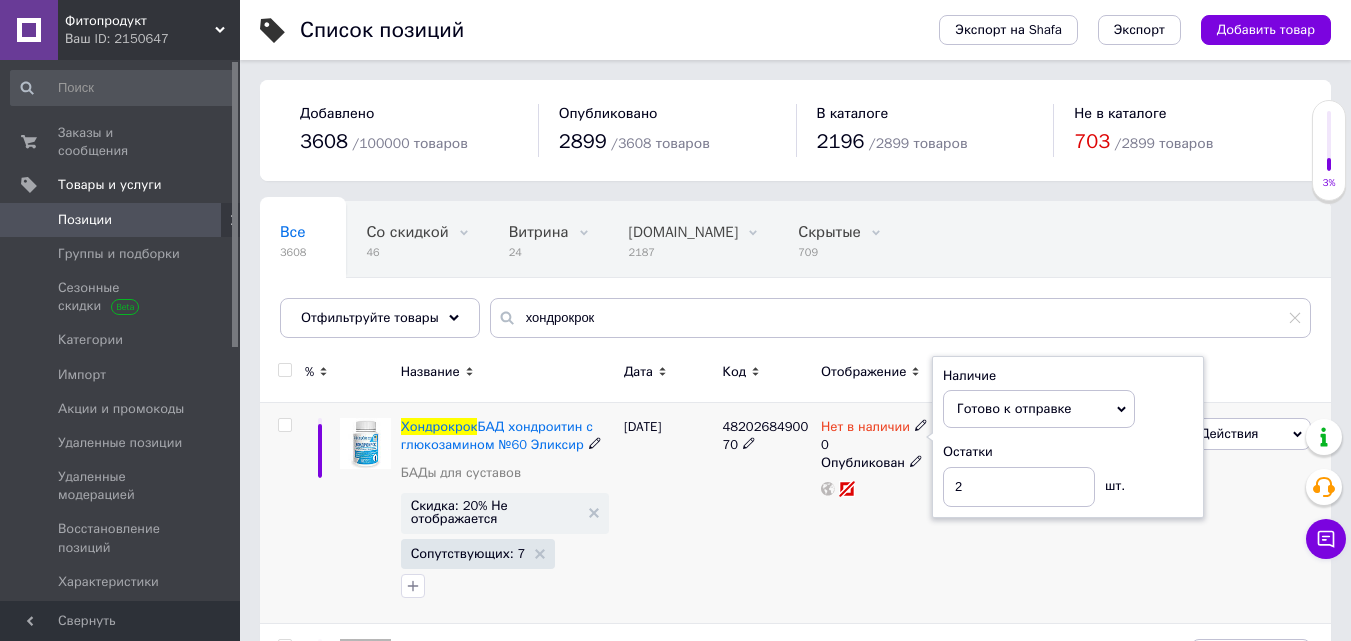click on "Нет в наличии 0 Наличие Готово к отправке В наличии Нет в наличии Под заказ Остатки 2 шт. Опубликован" at bounding box center (887, 513) 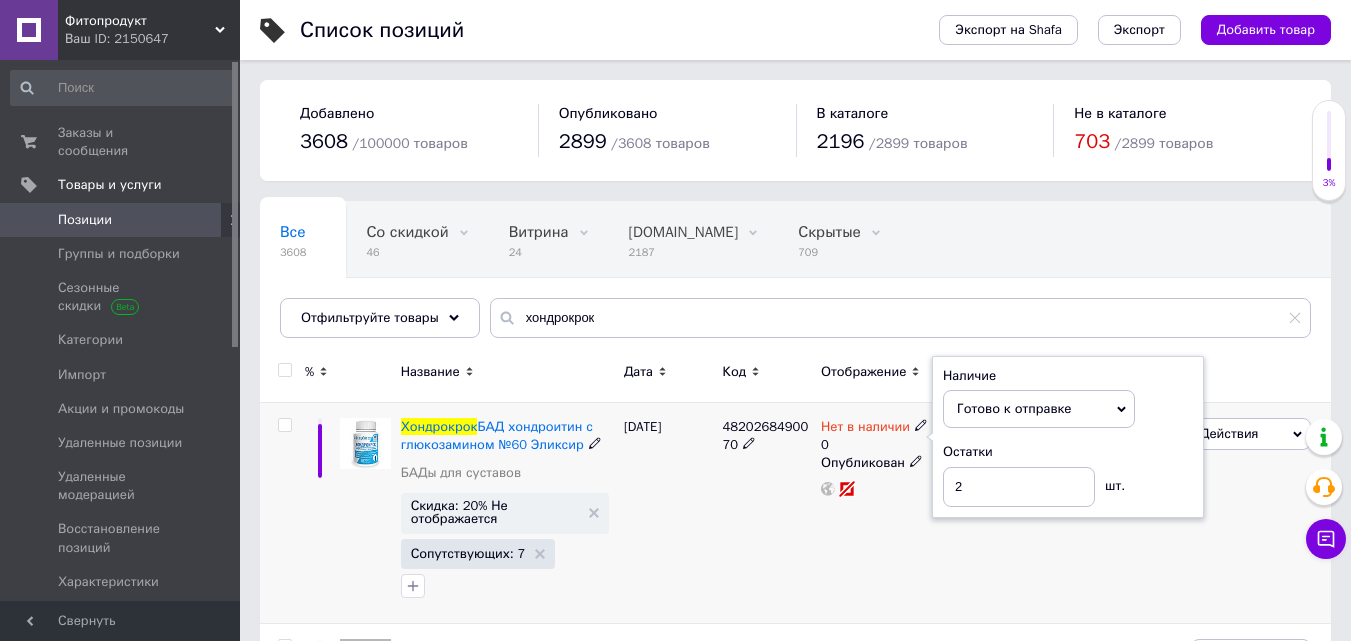 click on "Нет в наличии 0 Наличие Готово к отправке В наличии Нет в наличии Под заказ Остатки 2 шт. Опубликован" at bounding box center (887, 513) 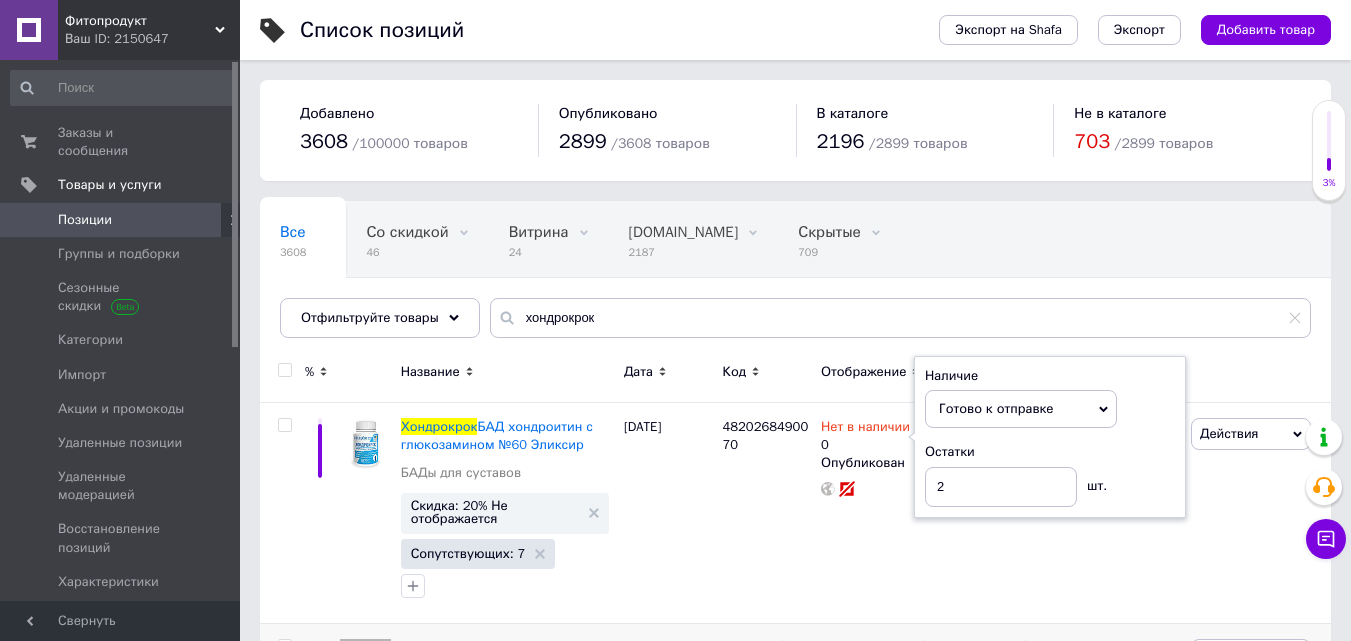 click on "500276" at bounding box center [766, 712] 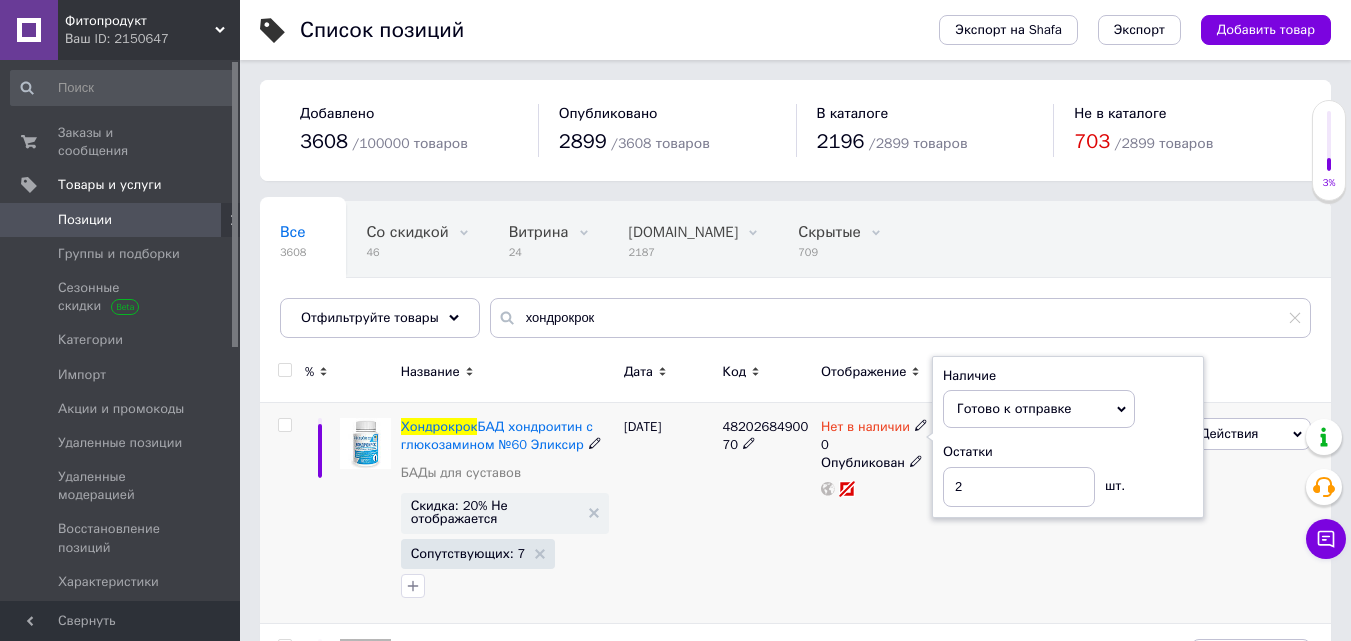 click on "4820268490070" at bounding box center [766, 513] 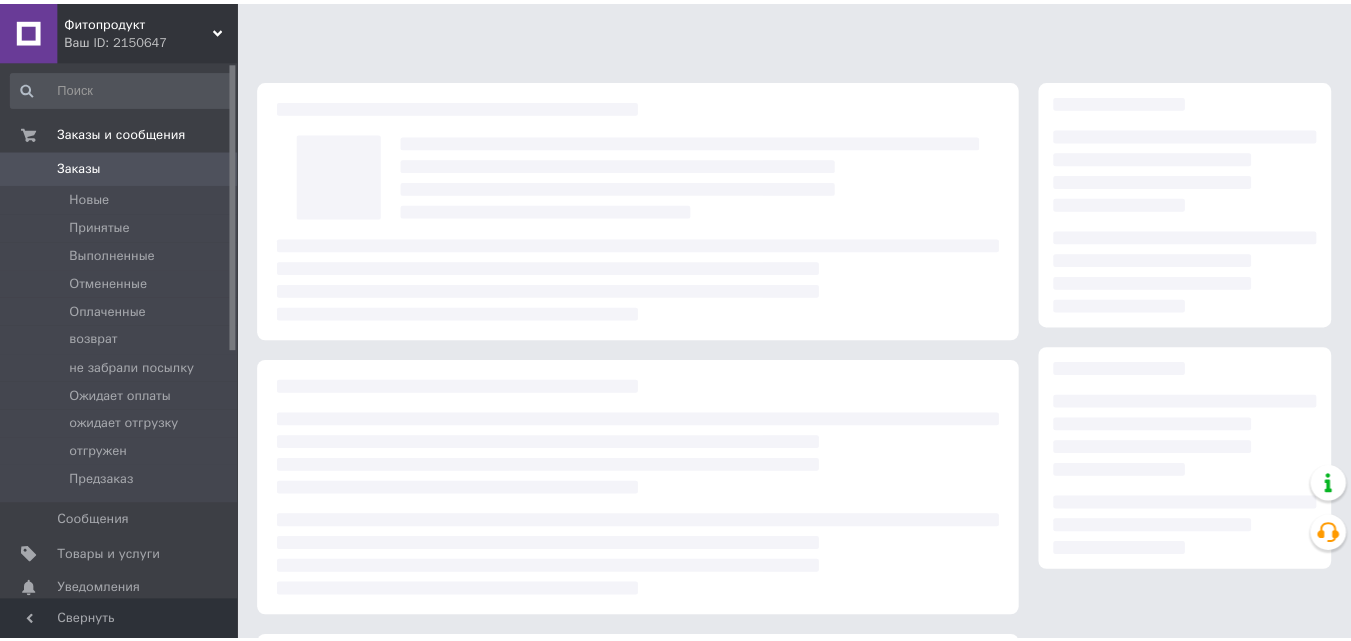 scroll, scrollTop: 0, scrollLeft: 0, axis: both 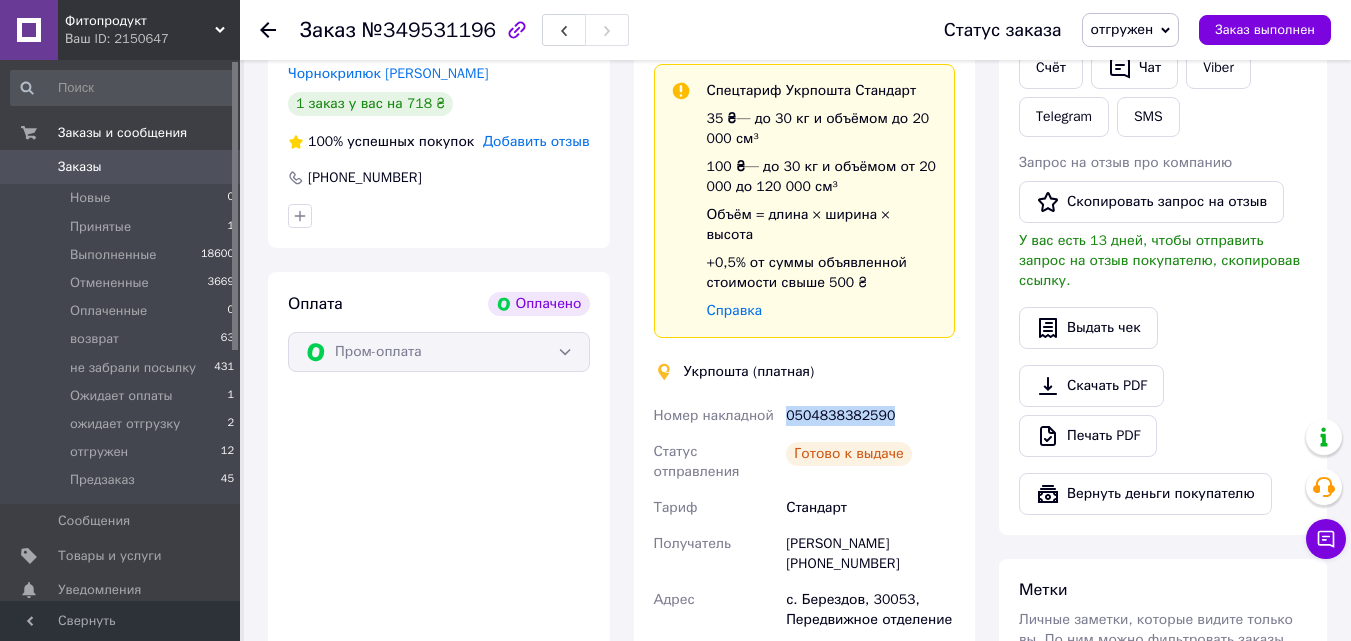 drag, startPoint x: 889, startPoint y: 379, endPoint x: 788, endPoint y: 378, distance: 101.00495 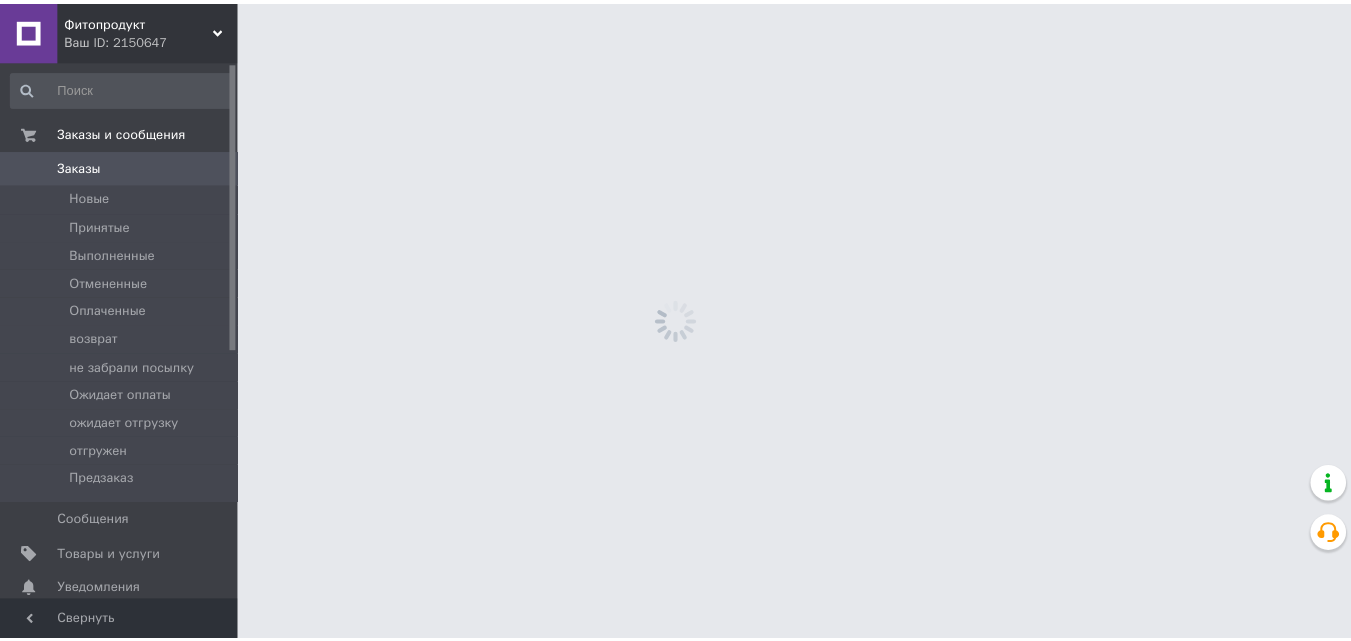 scroll, scrollTop: 0, scrollLeft: 0, axis: both 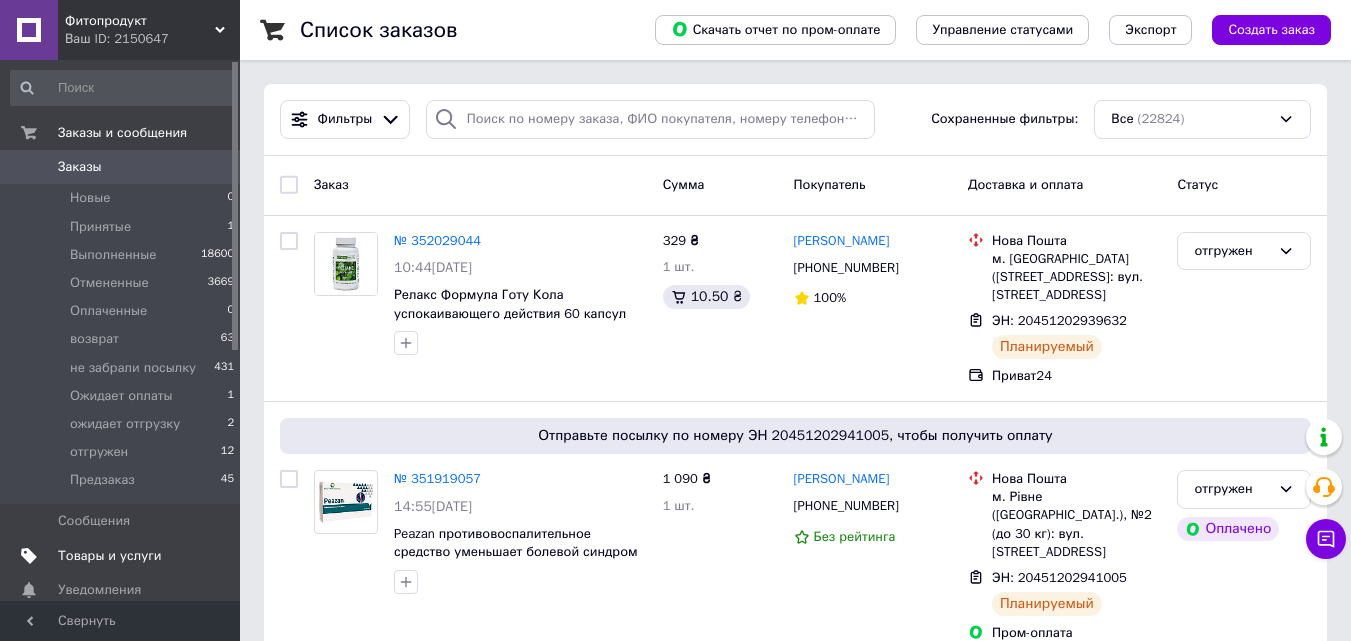 click on "Товары и услуги" at bounding box center (110, 556) 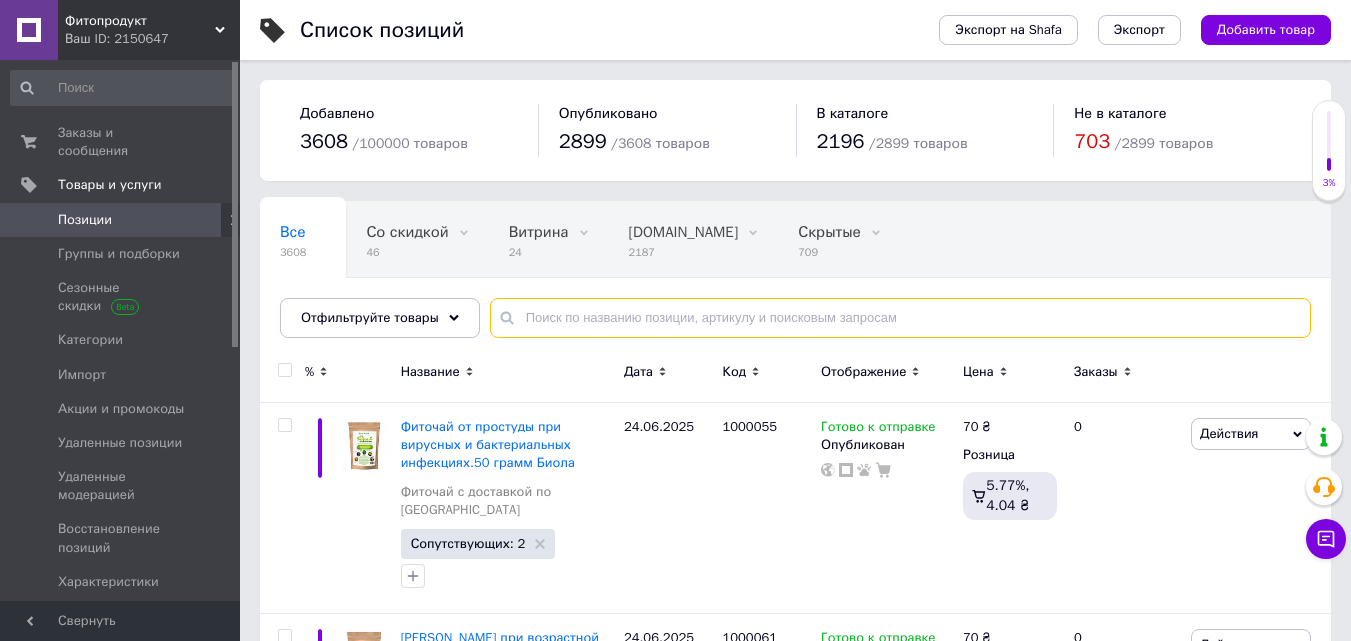 click at bounding box center [900, 318] 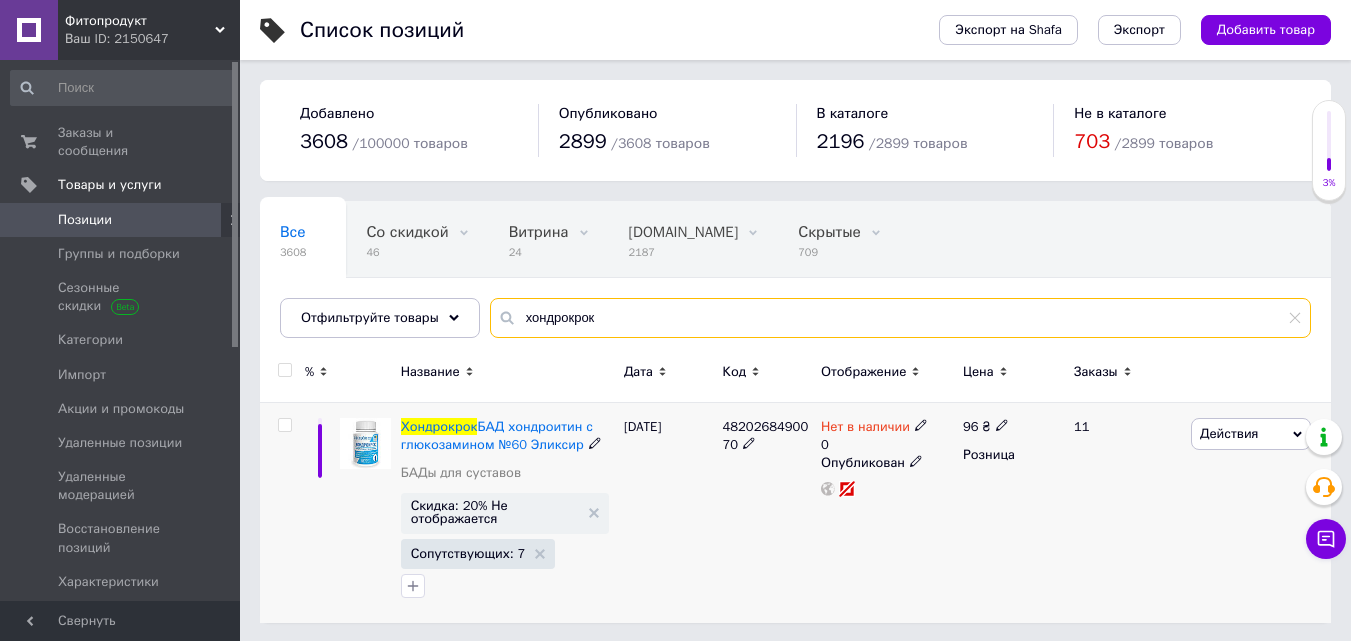 type on "хондрокрок" 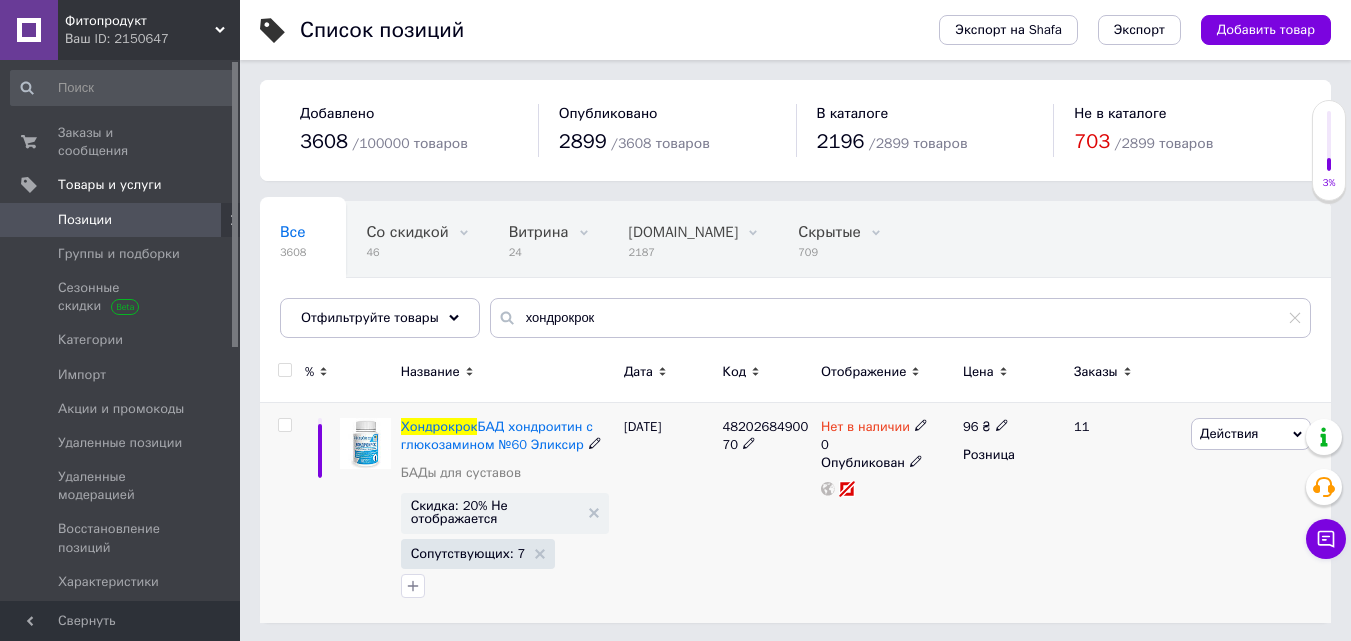 click 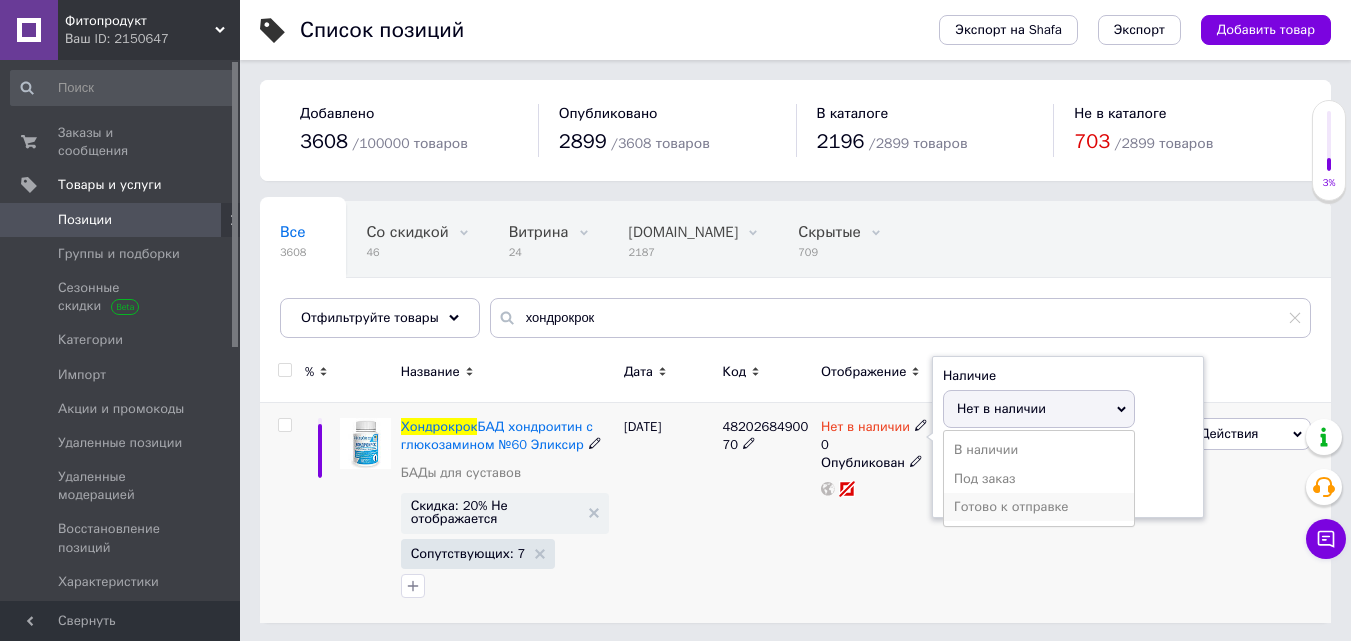 click on "Готово к отправке" at bounding box center [1039, 507] 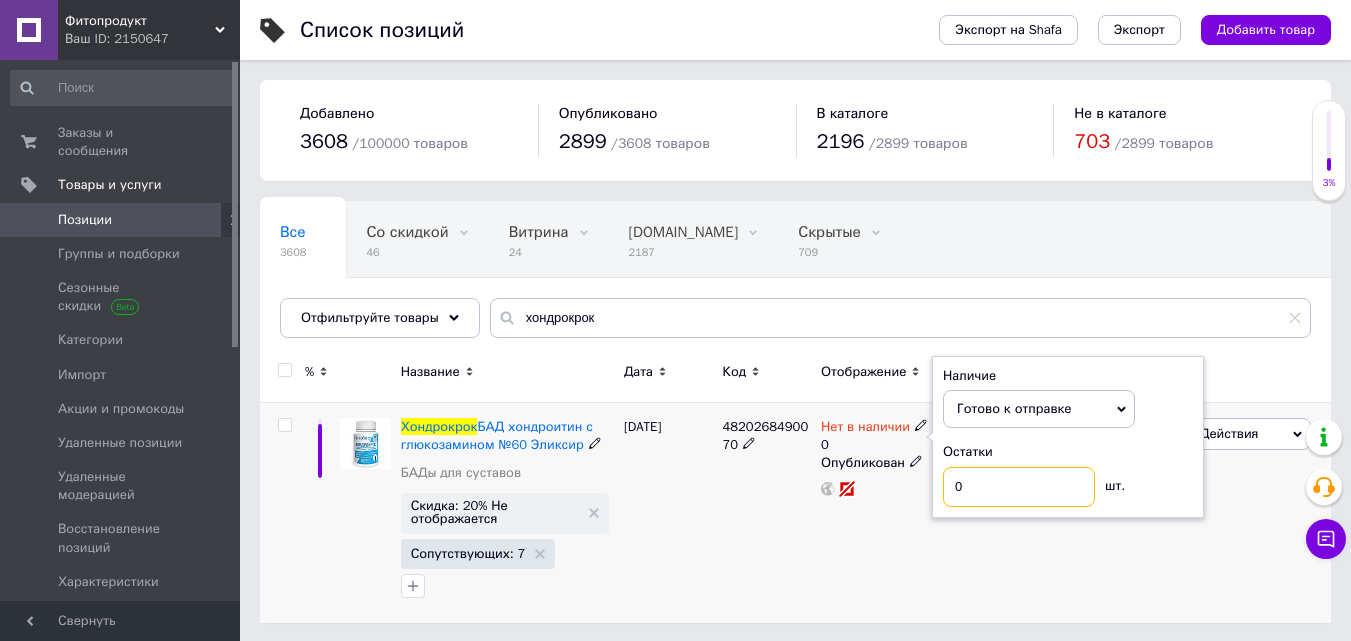 click on "0" at bounding box center [1019, 487] 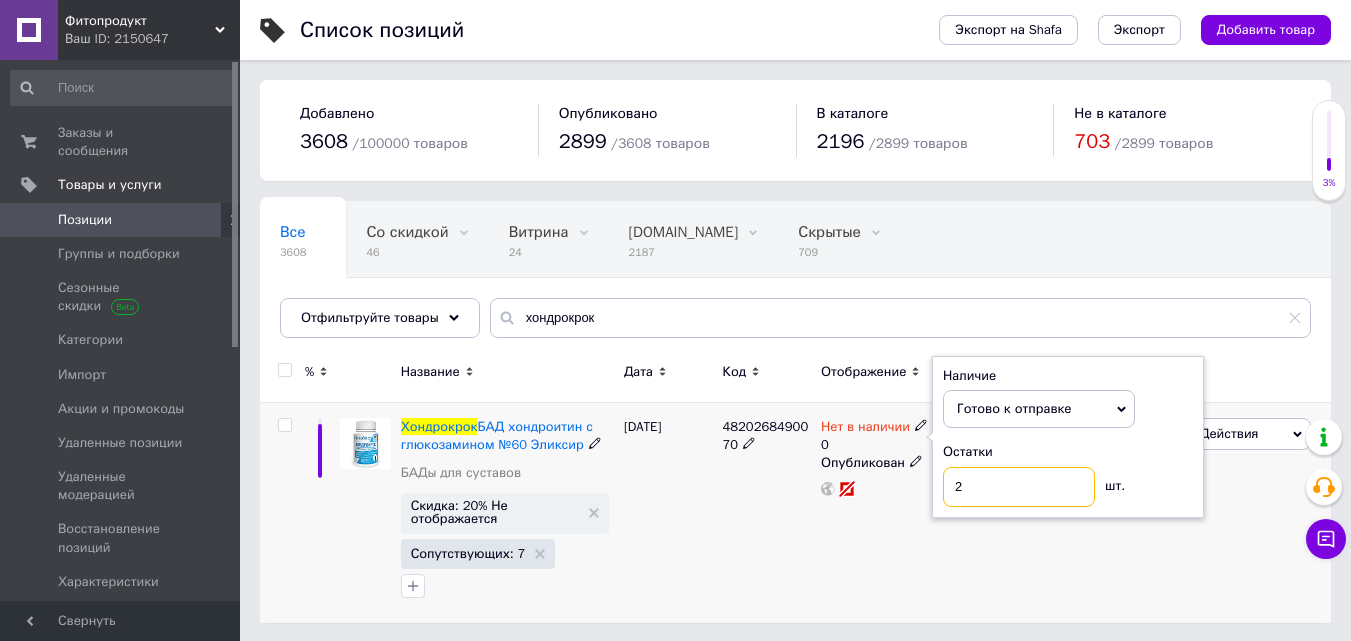 type on "2" 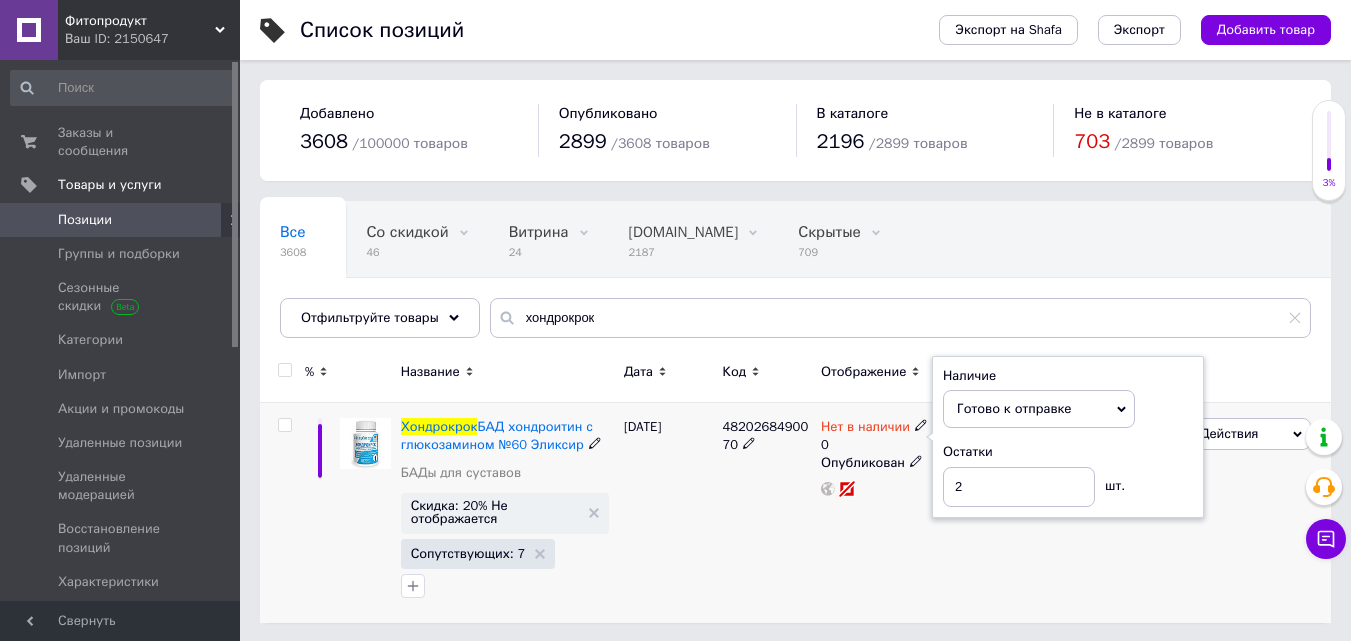 click on "4820268490070" at bounding box center [766, 513] 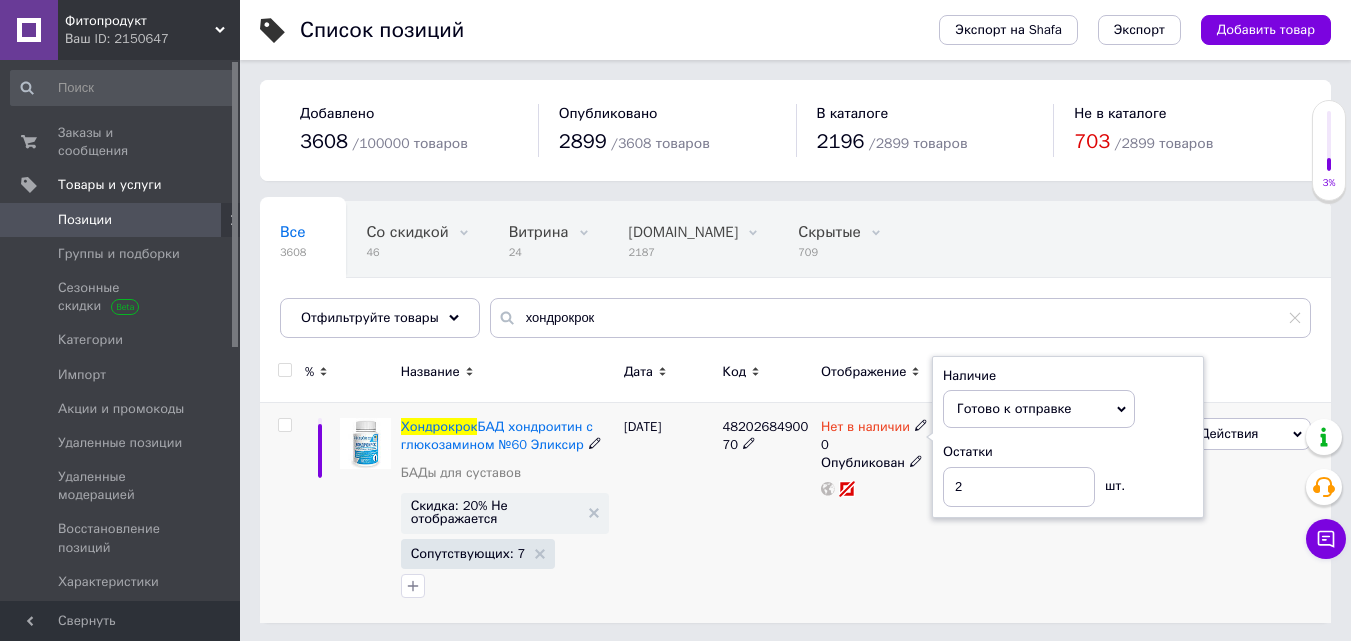 click on "04.07.2025" at bounding box center (668, 513) 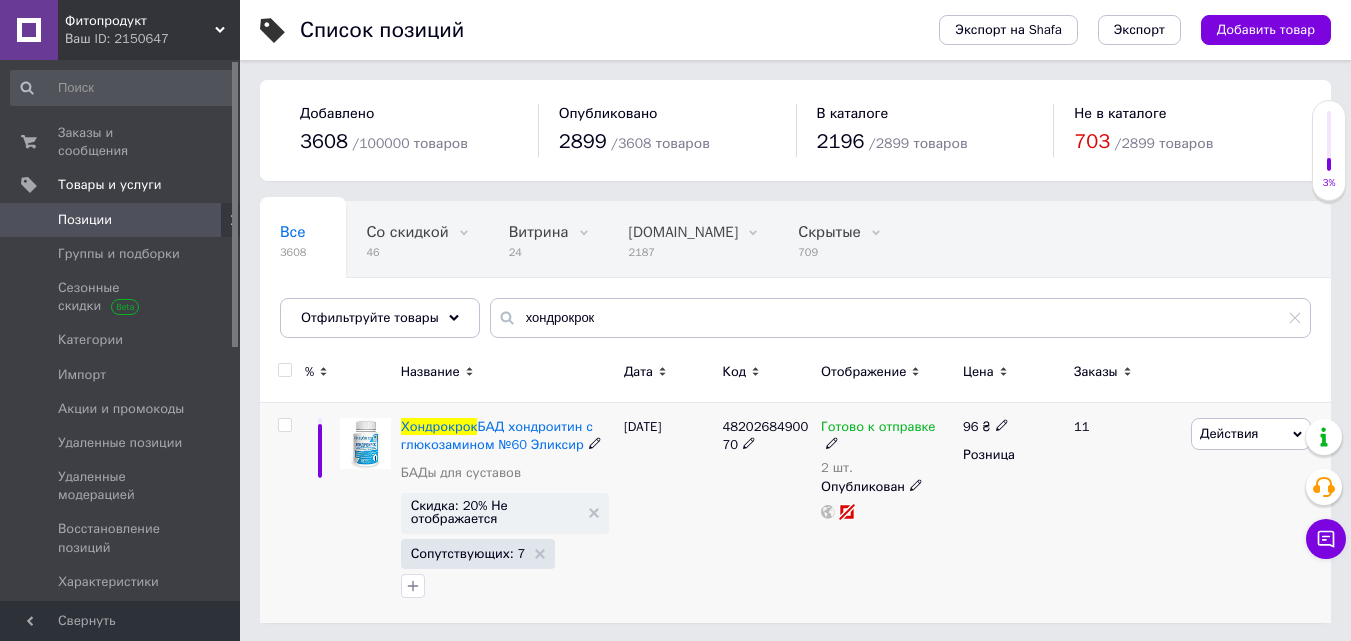 click on "04.07.2025" at bounding box center [668, 513] 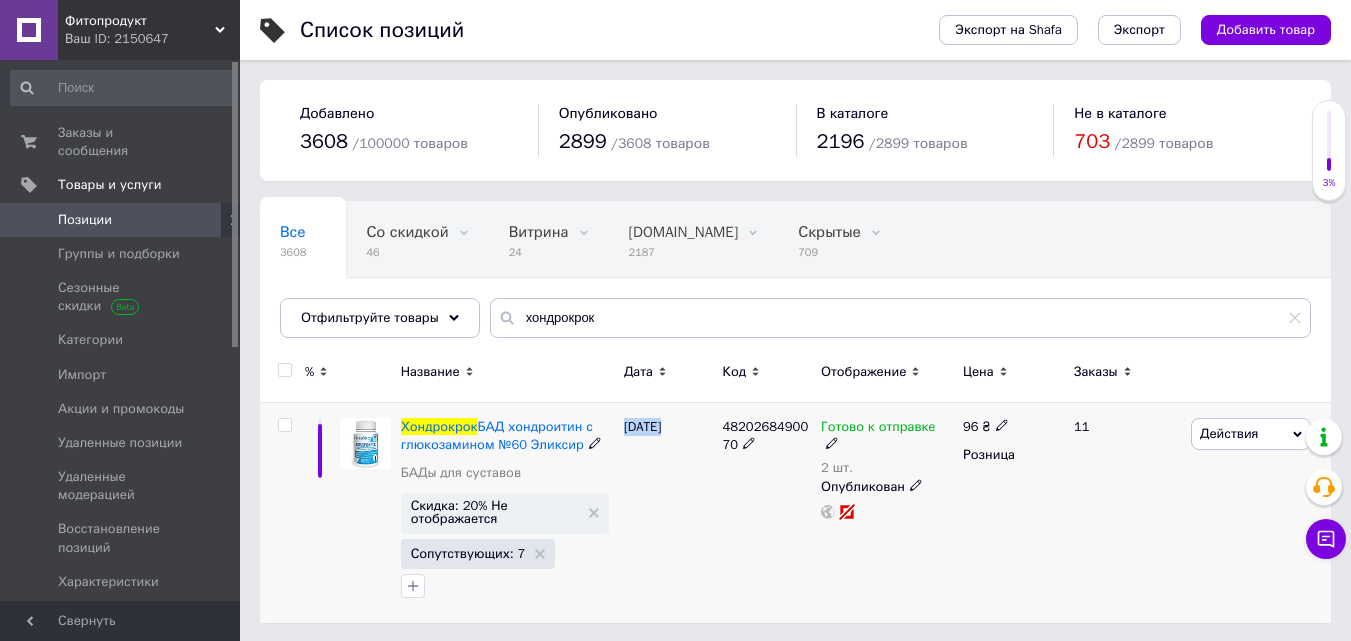 click on "04.07.2025" at bounding box center [668, 513] 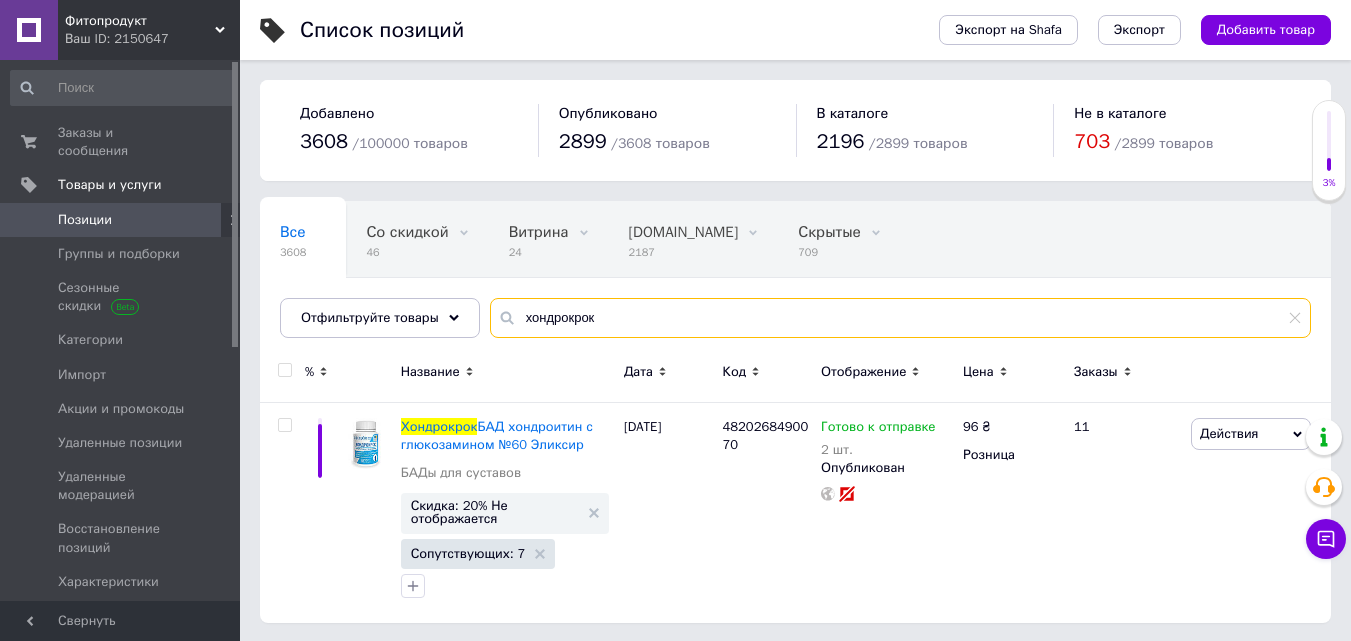 drag, startPoint x: 595, startPoint y: 315, endPoint x: 515, endPoint y: 315, distance: 80 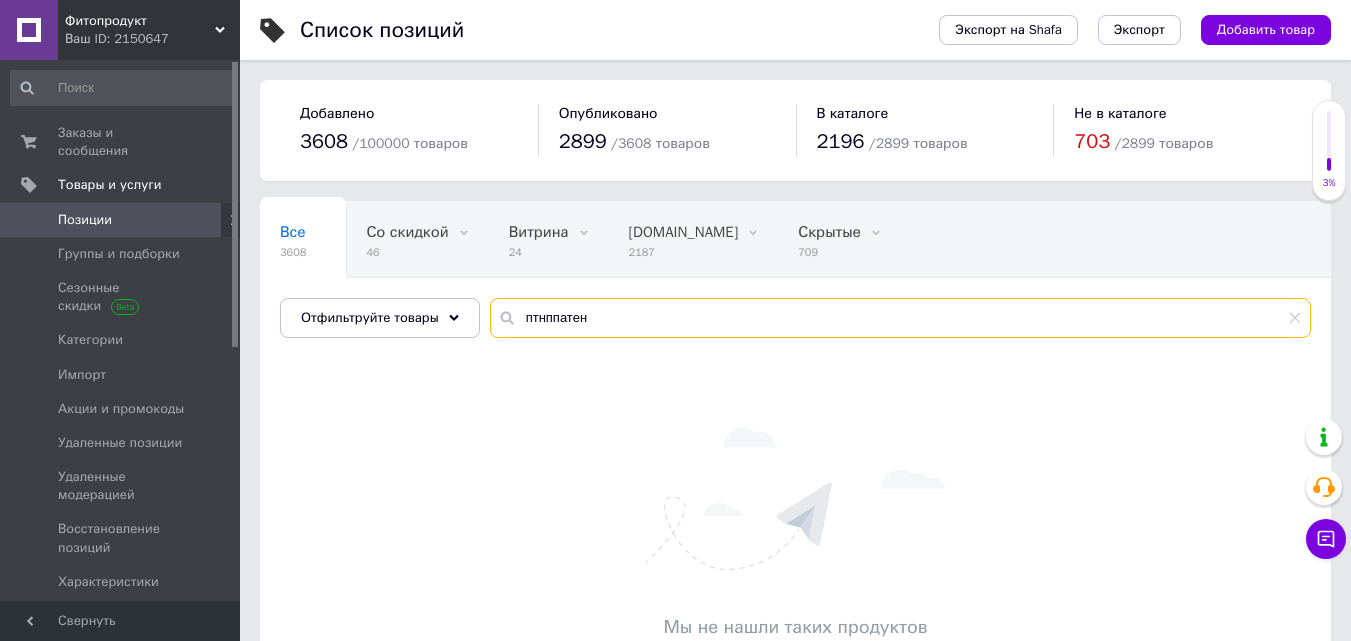 click on "птнппатен" at bounding box center [900, 318] 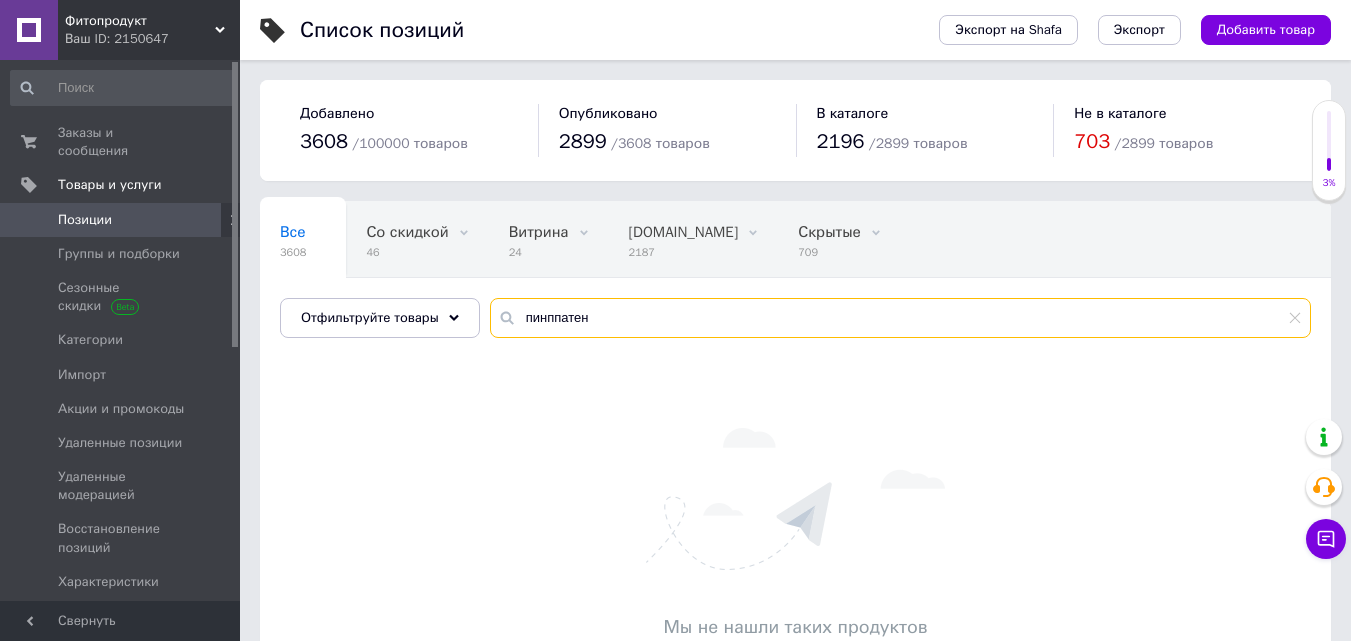 click on "пинппатен" at bounding box center [900, 318] 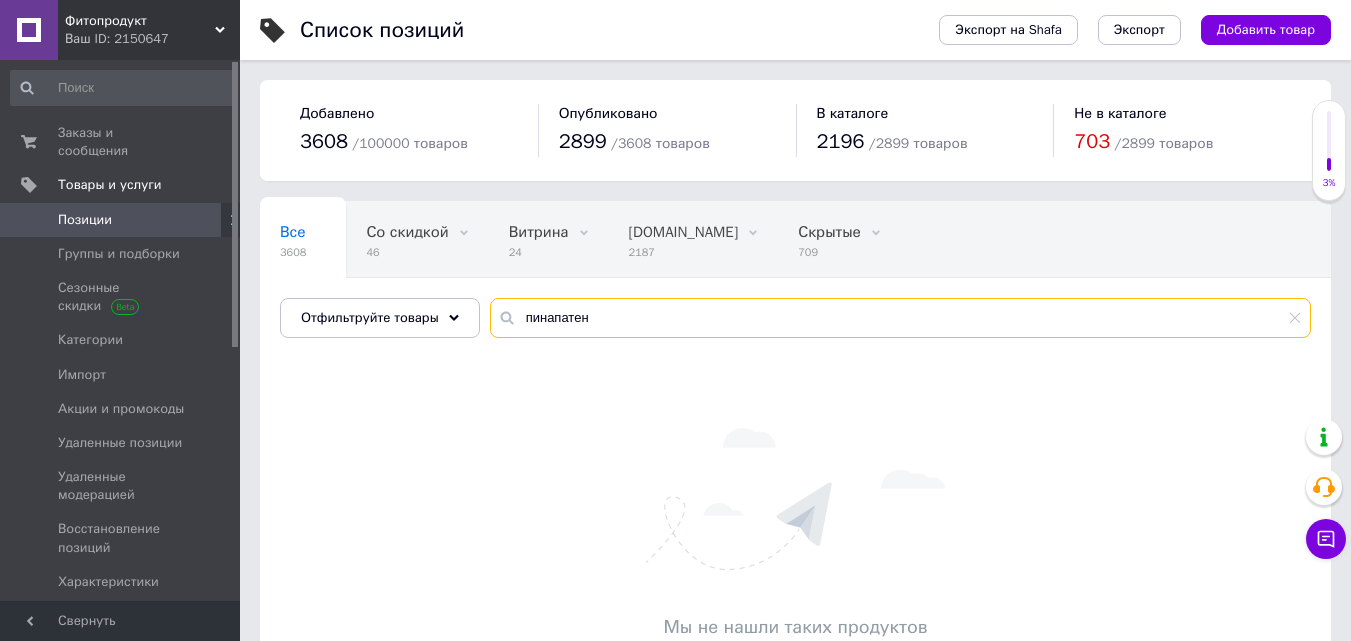 click on "пинапатен" at bounding box center (900, 318) 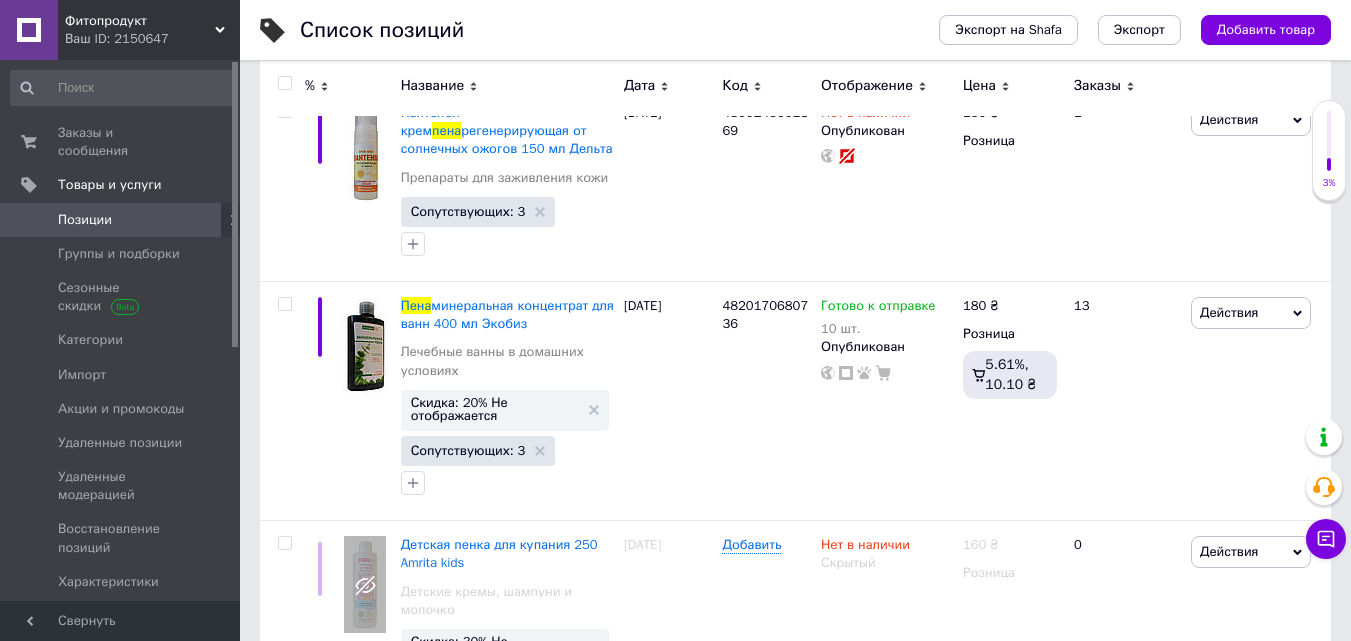scroll, scrollTop: 0, scrollLeft: 0, axis: both 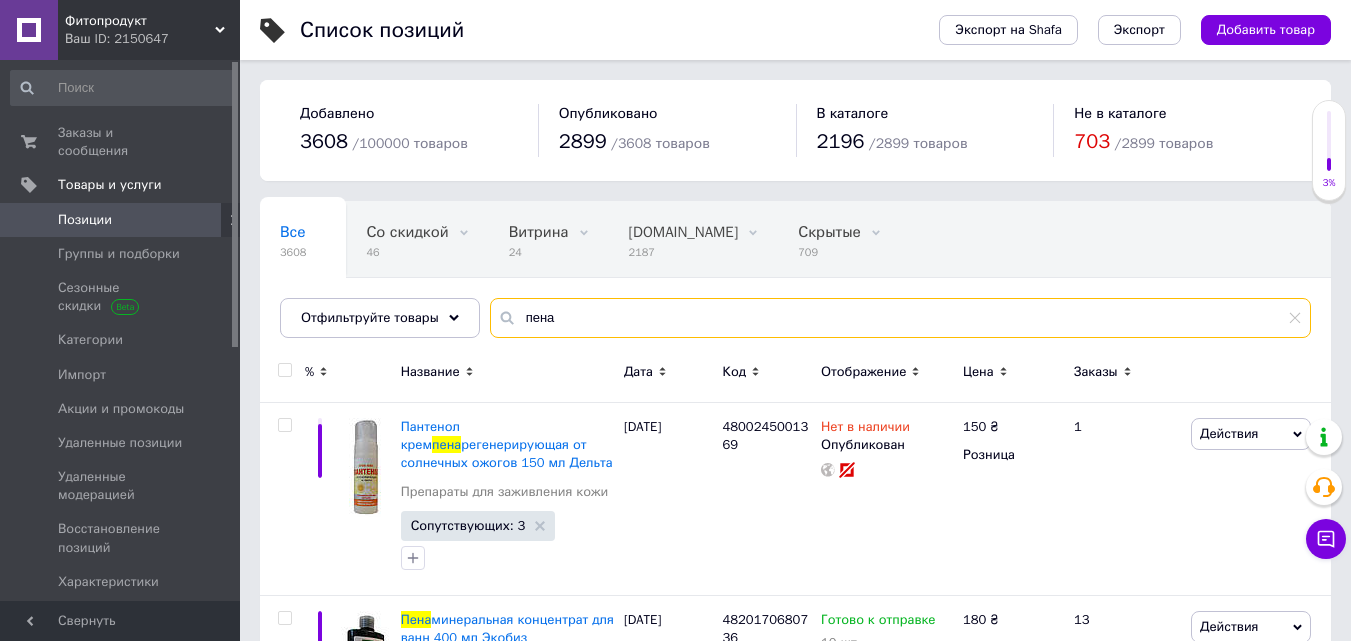 click on "пена" at bounding box center (900, 318) 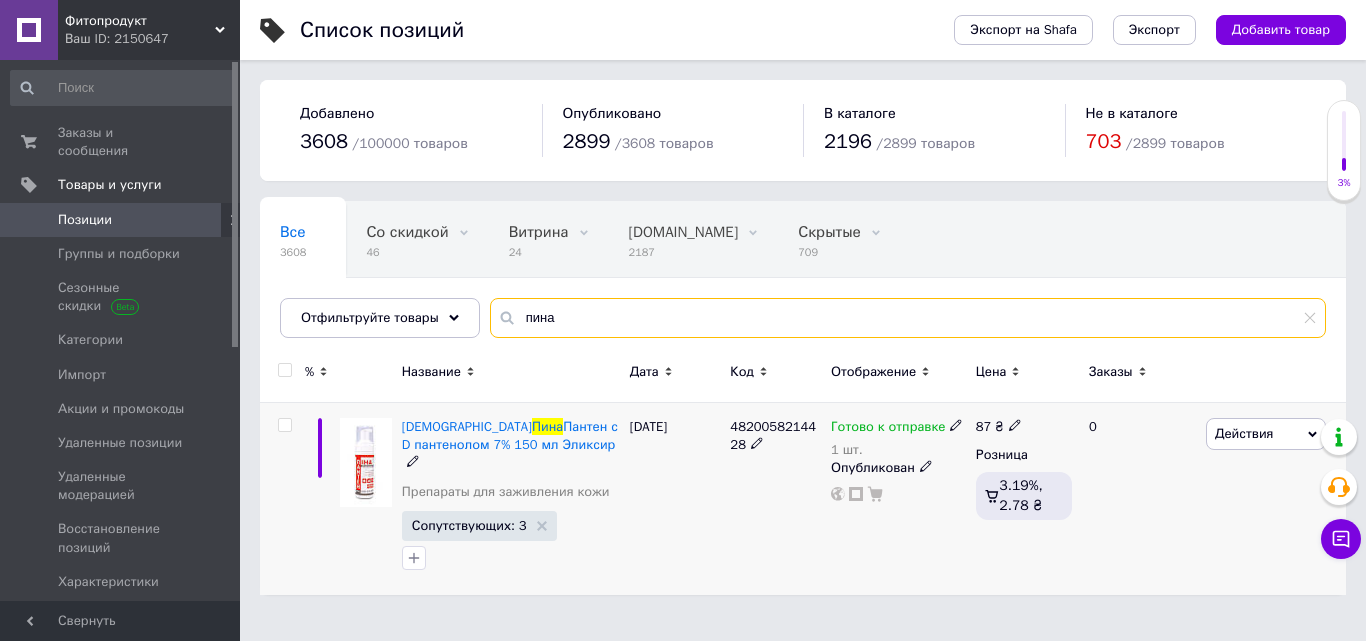type on "пина" 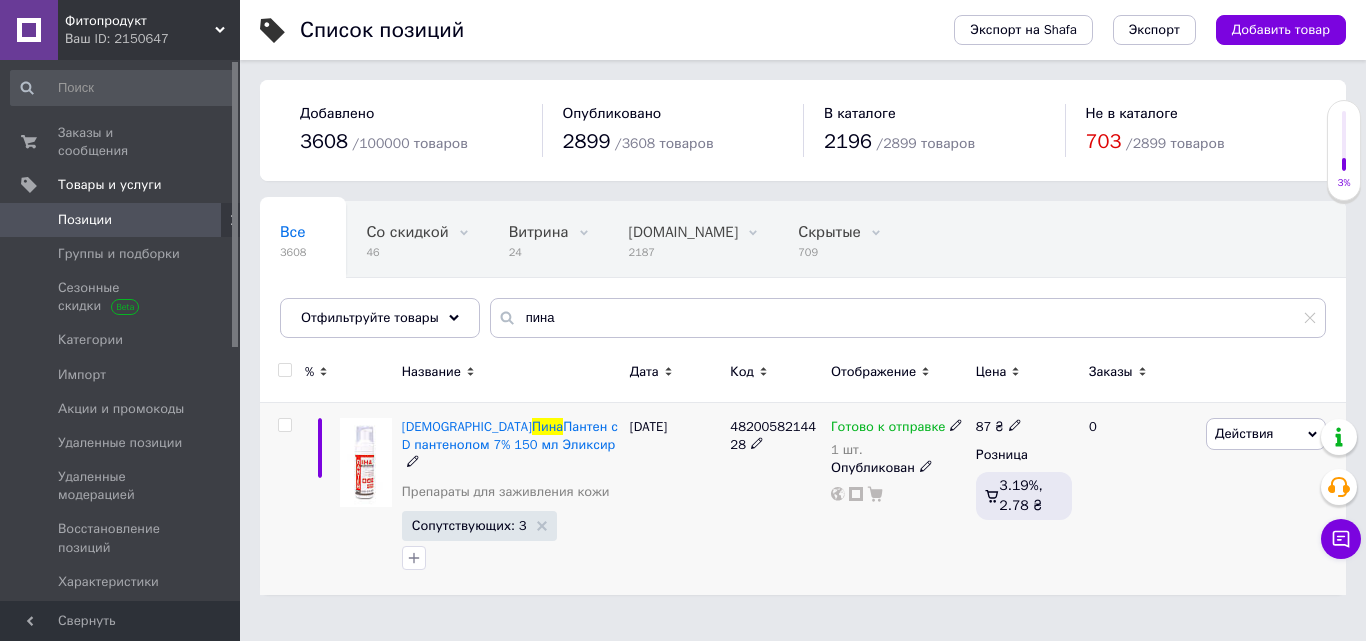 click at bounding box center [1015, 424] 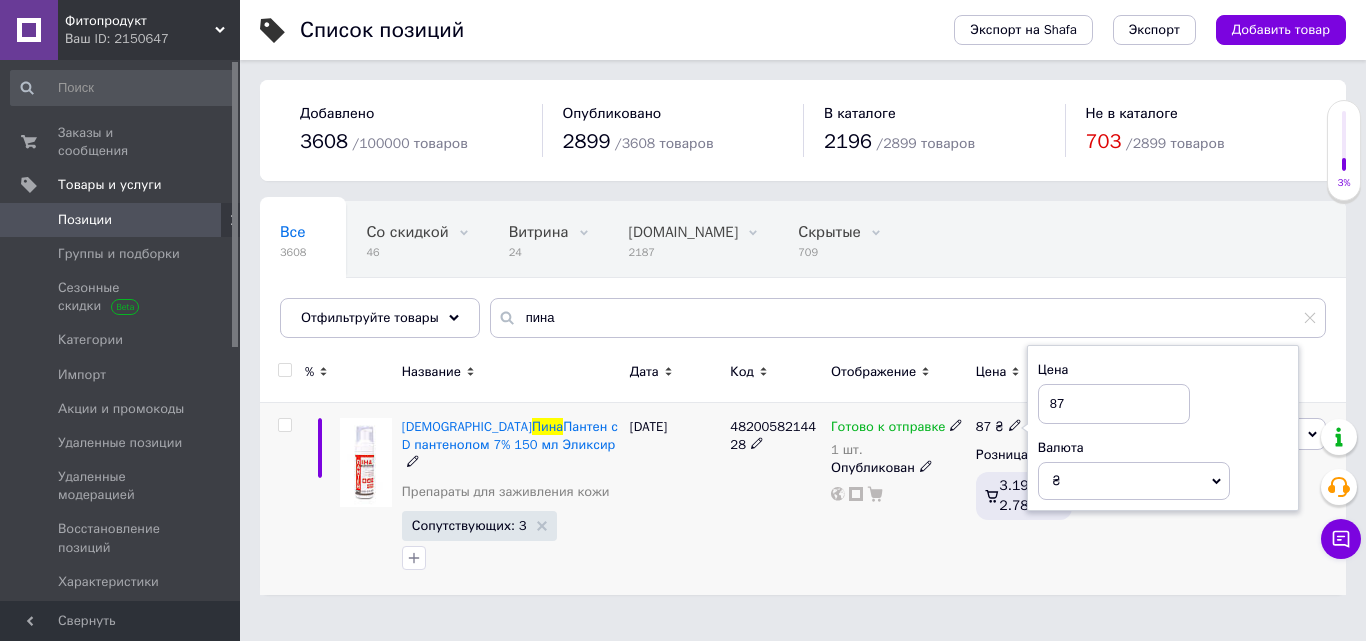 type on "8" 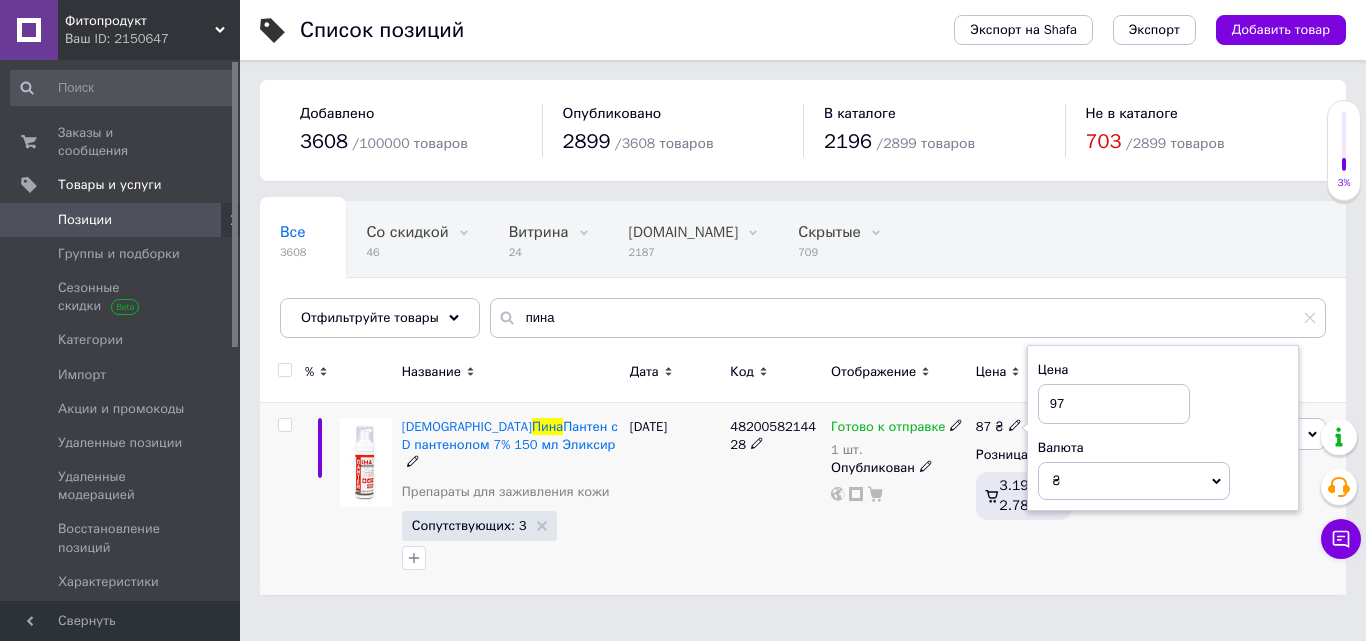 type on "97" 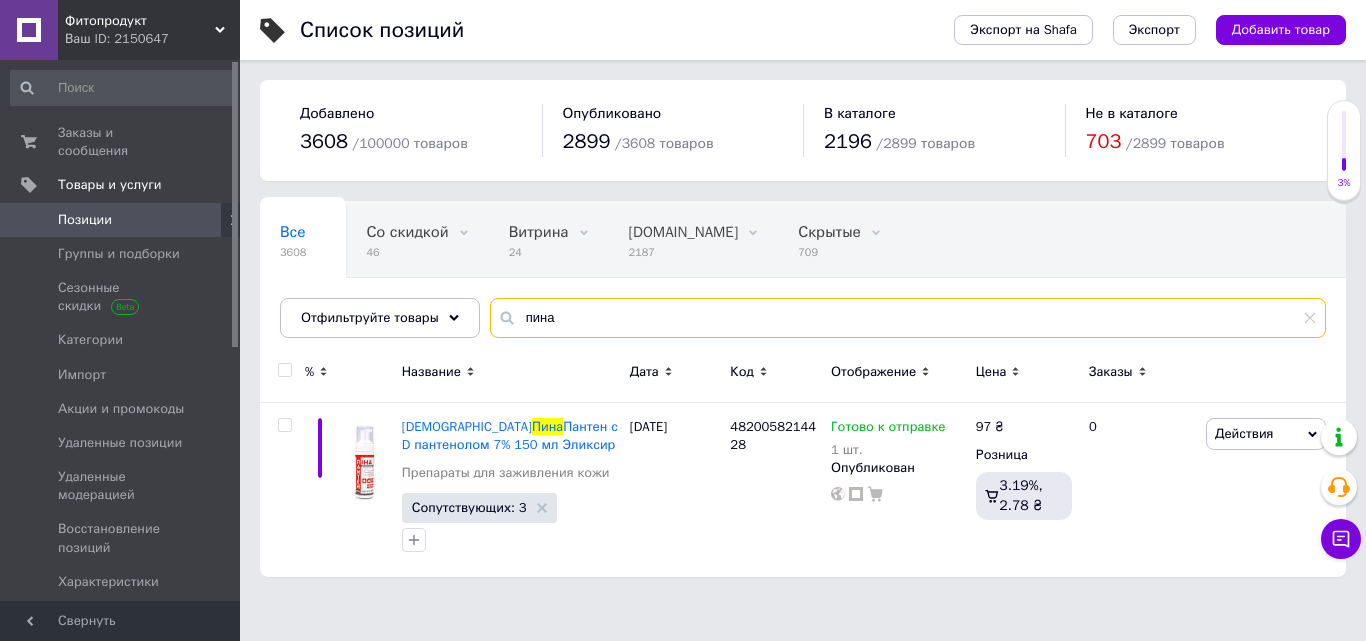 drag, startPoint x: 555, startPoint y: 320, endPoint x: 505, endPoint y: 315, distance: 50.24938 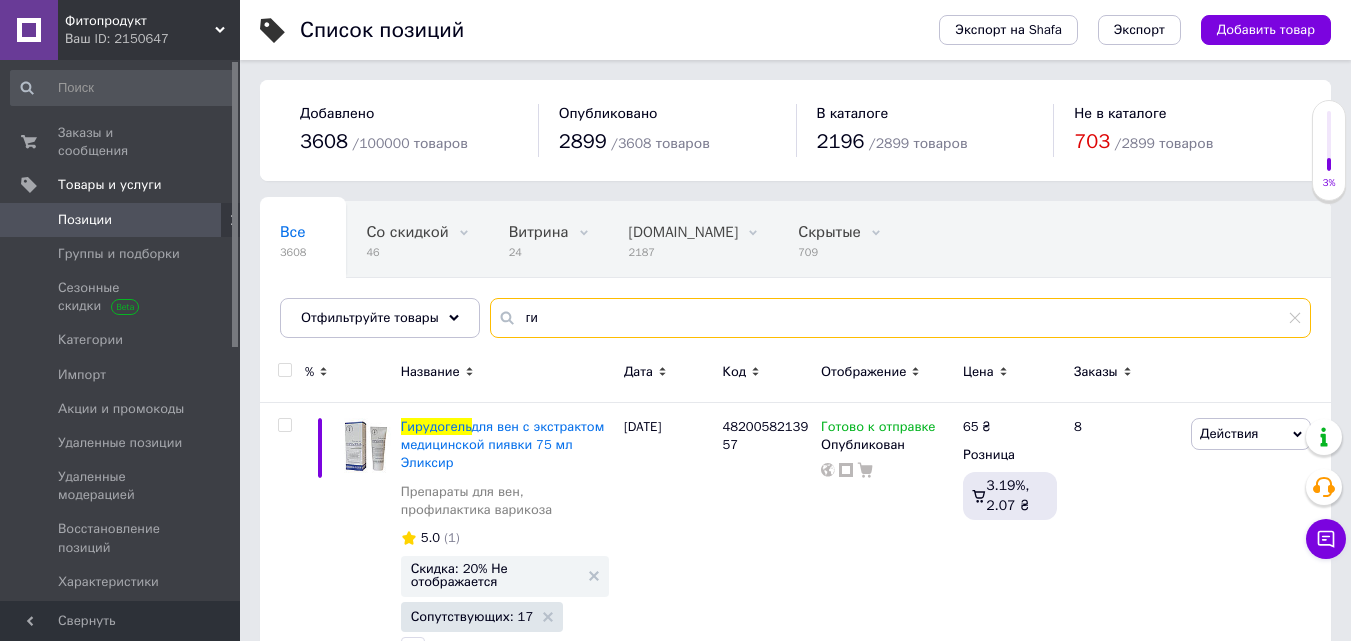 type on "г" 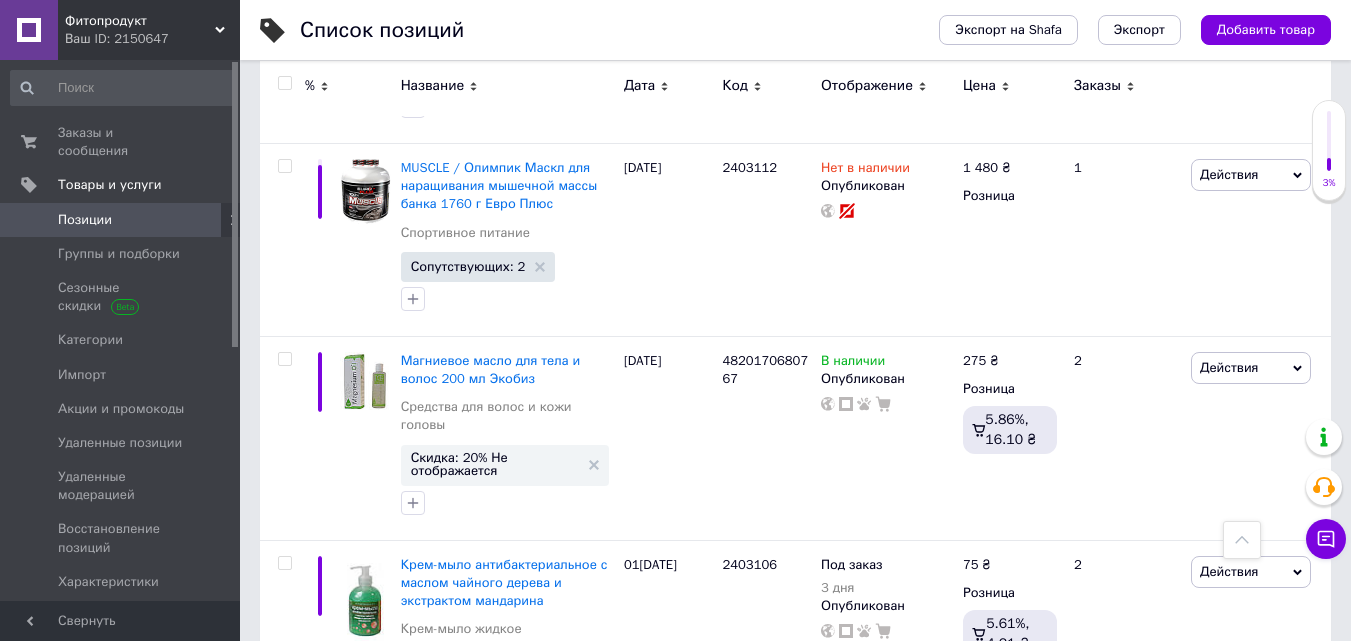 scroll, scrollTop: 0, scrollLeft: 0, axis: both 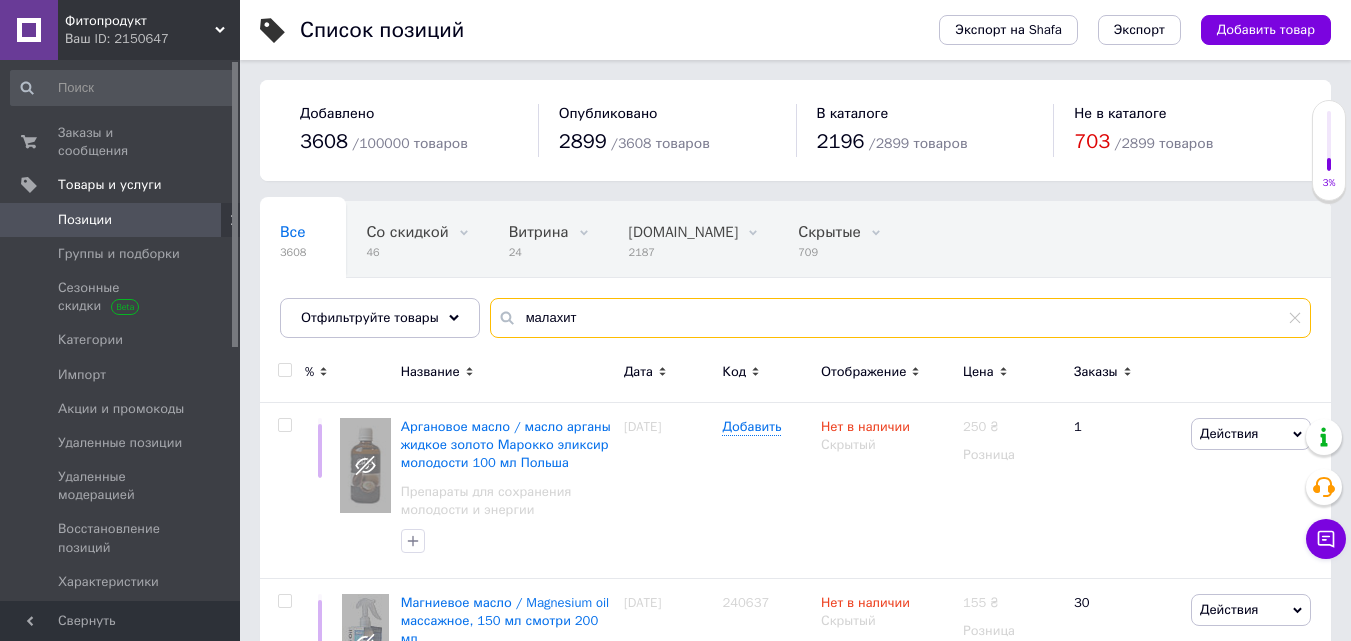 drag, startPoint x: 588, startPoint y: 329, endPoint x: 501, endPoint y: 322, distance: 87.28116 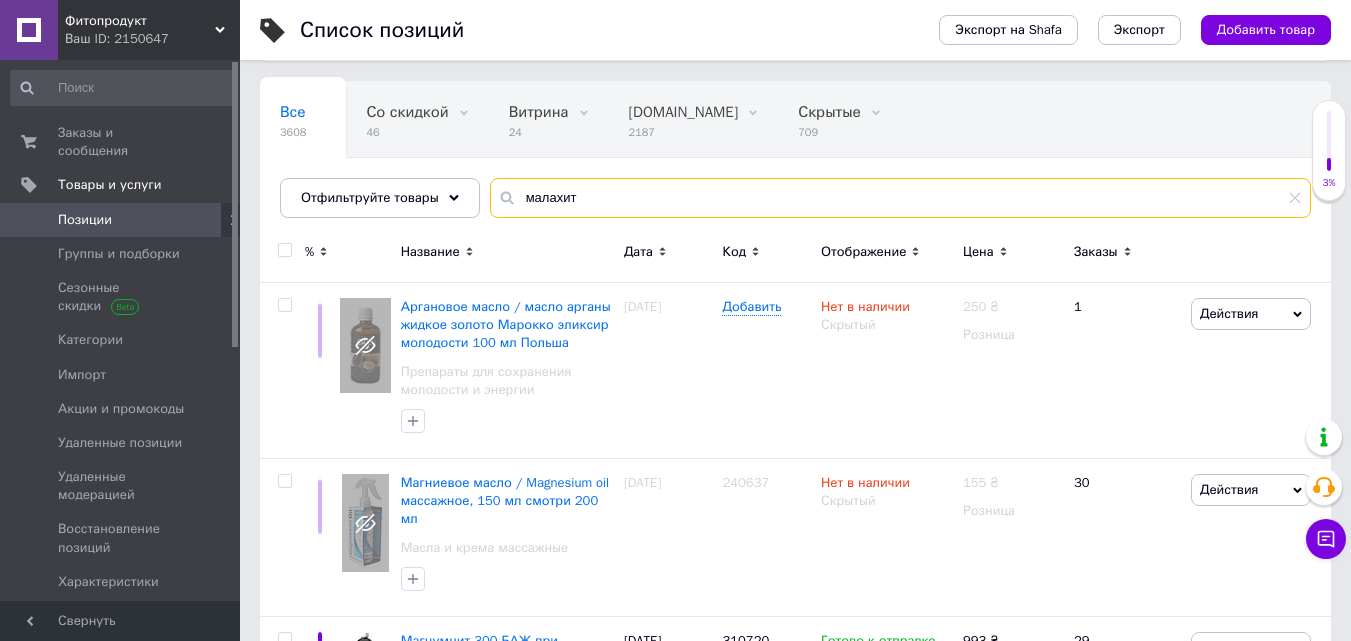 scroll, scrollTop: 200, scrollLeft: 0, axis: vertical 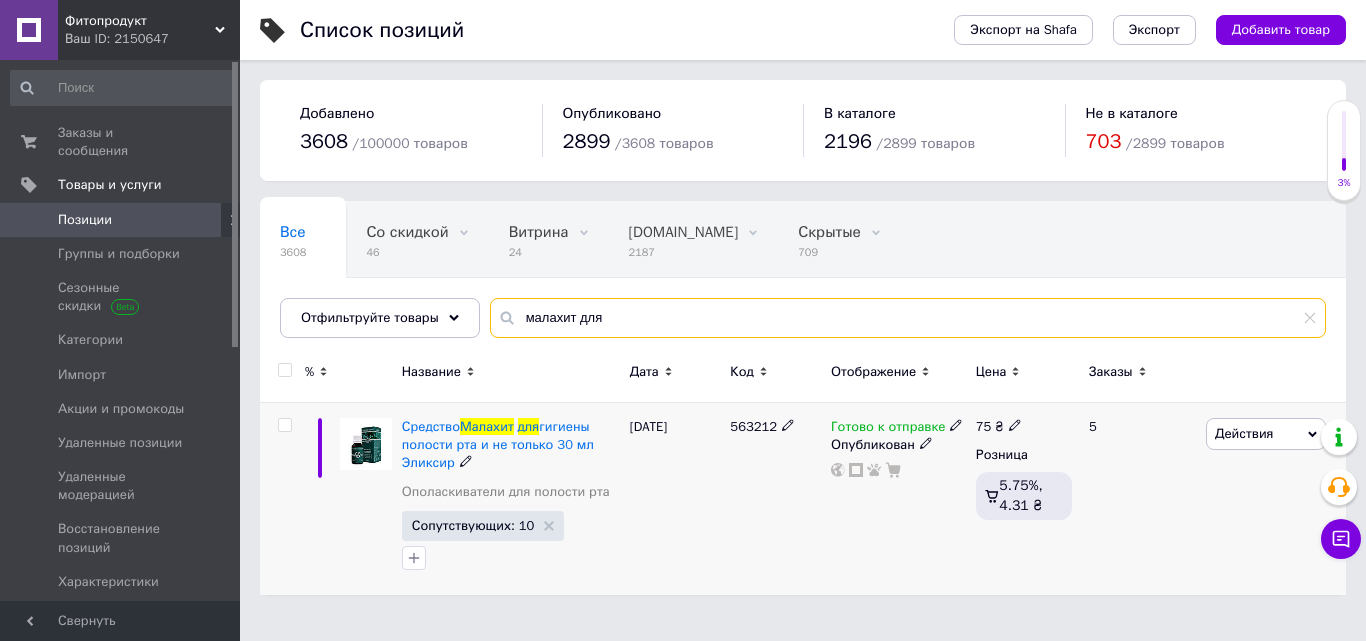 type on "малахит для" 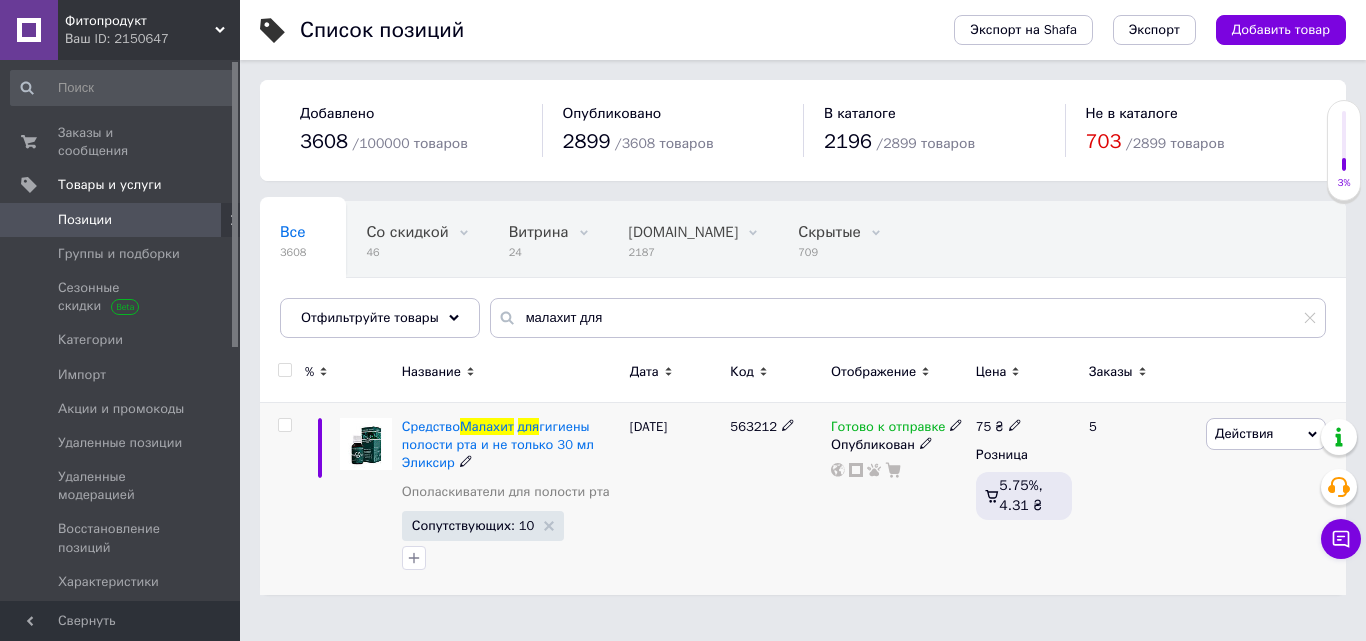 click 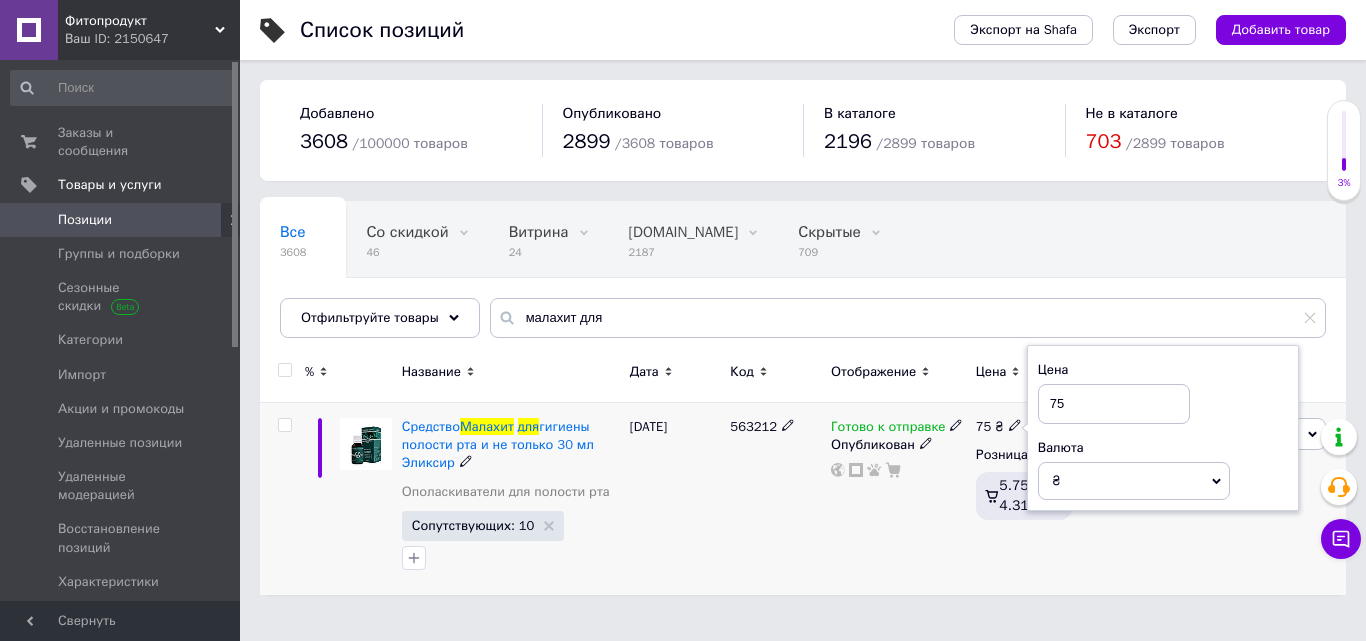 type on "7" 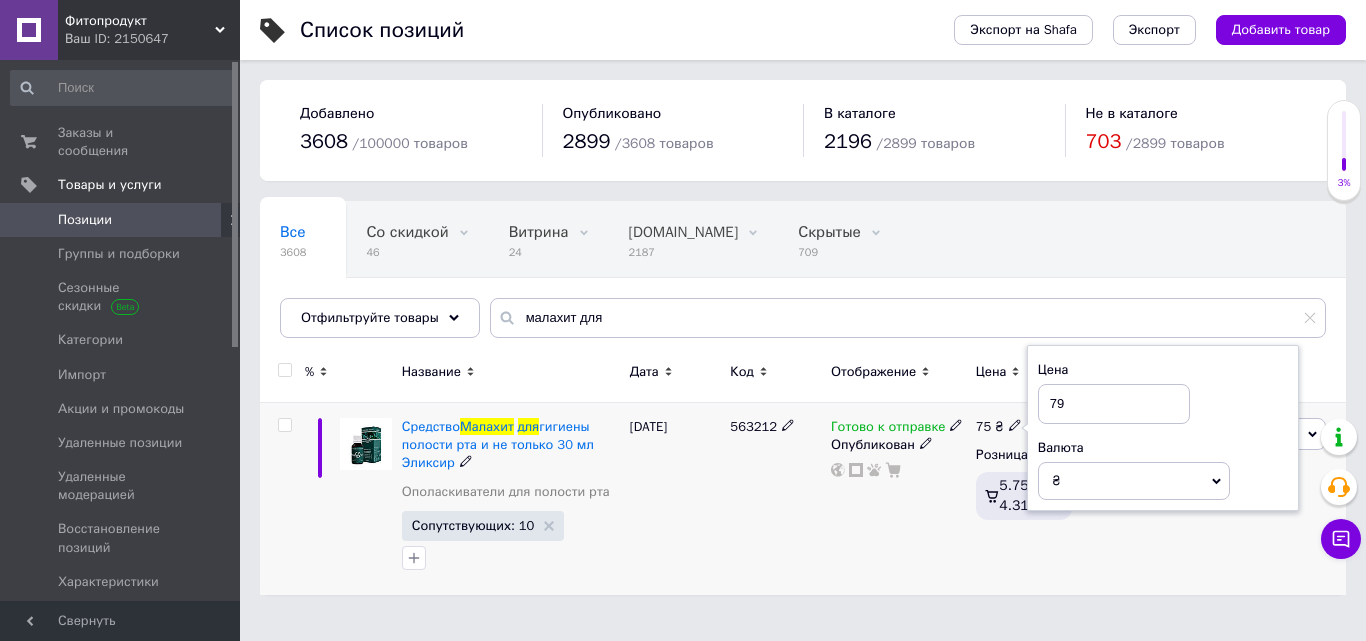 type on "79" 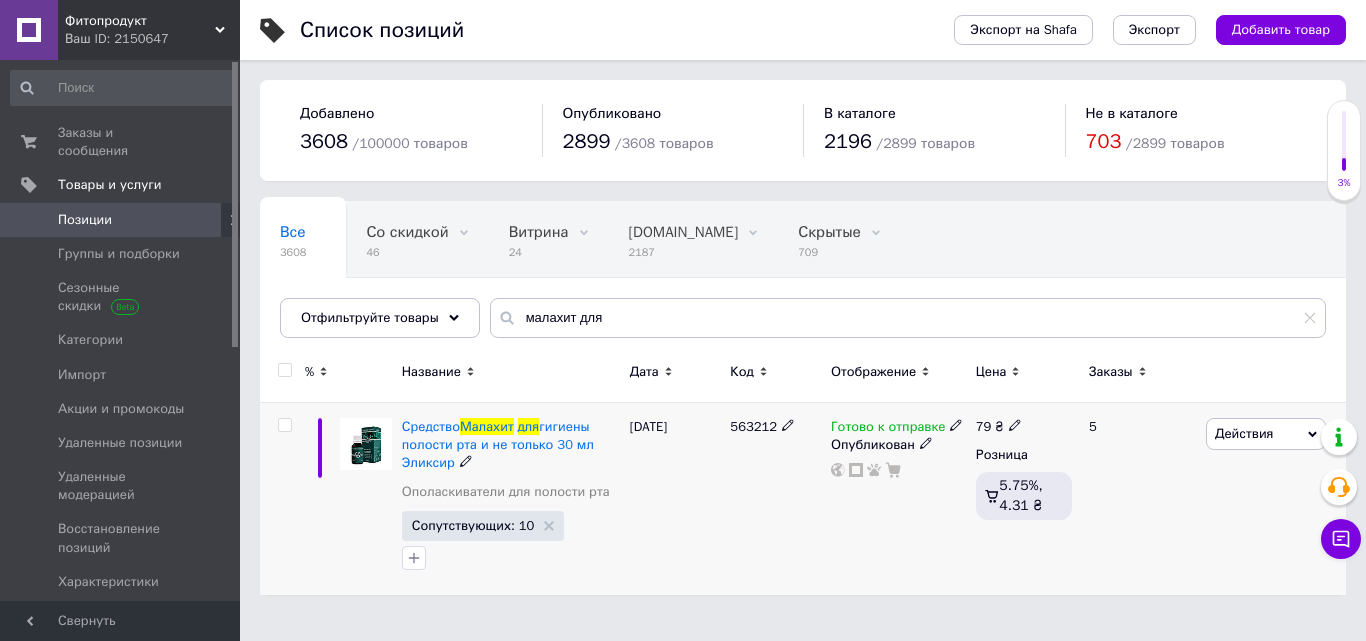 click 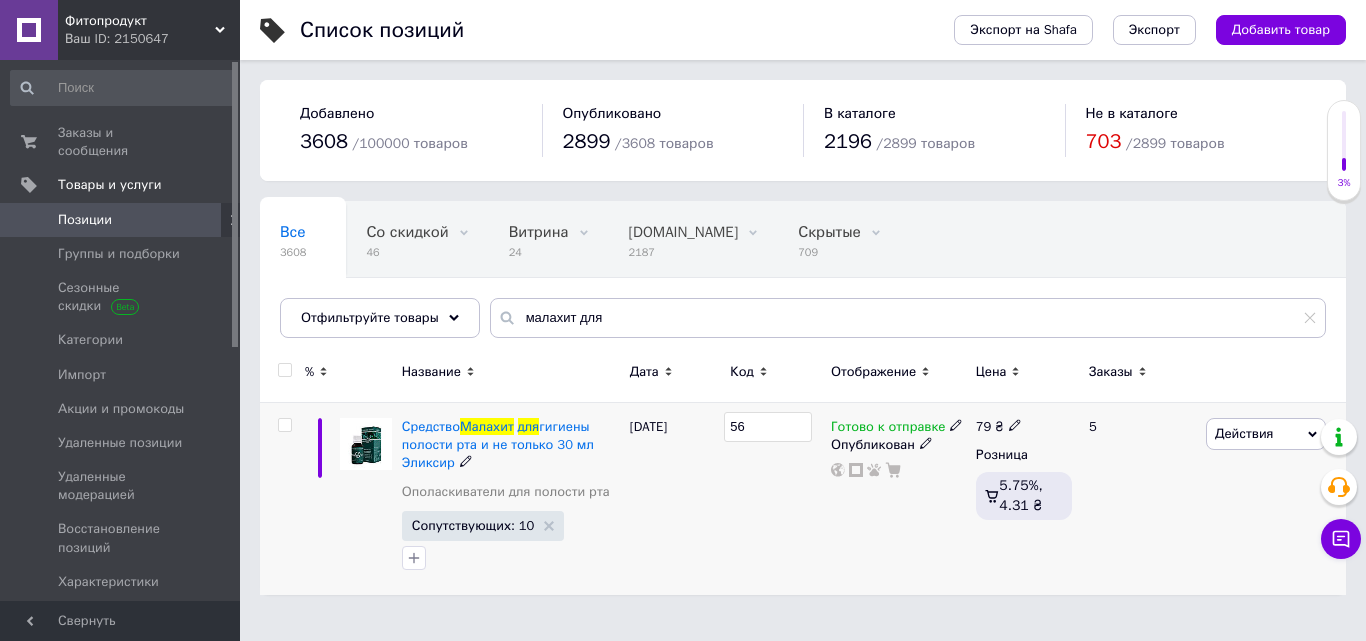type on "5" 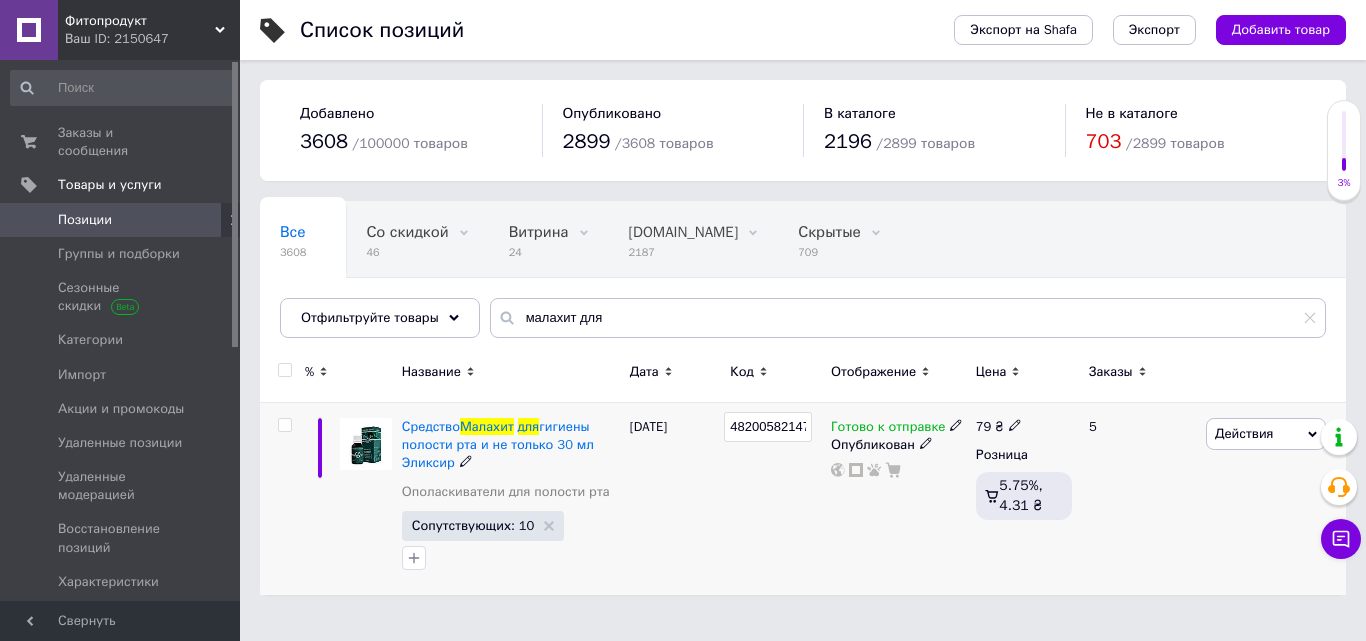 scroll, scrollTop: 0, scrollLeft: 4, axis: horizontal 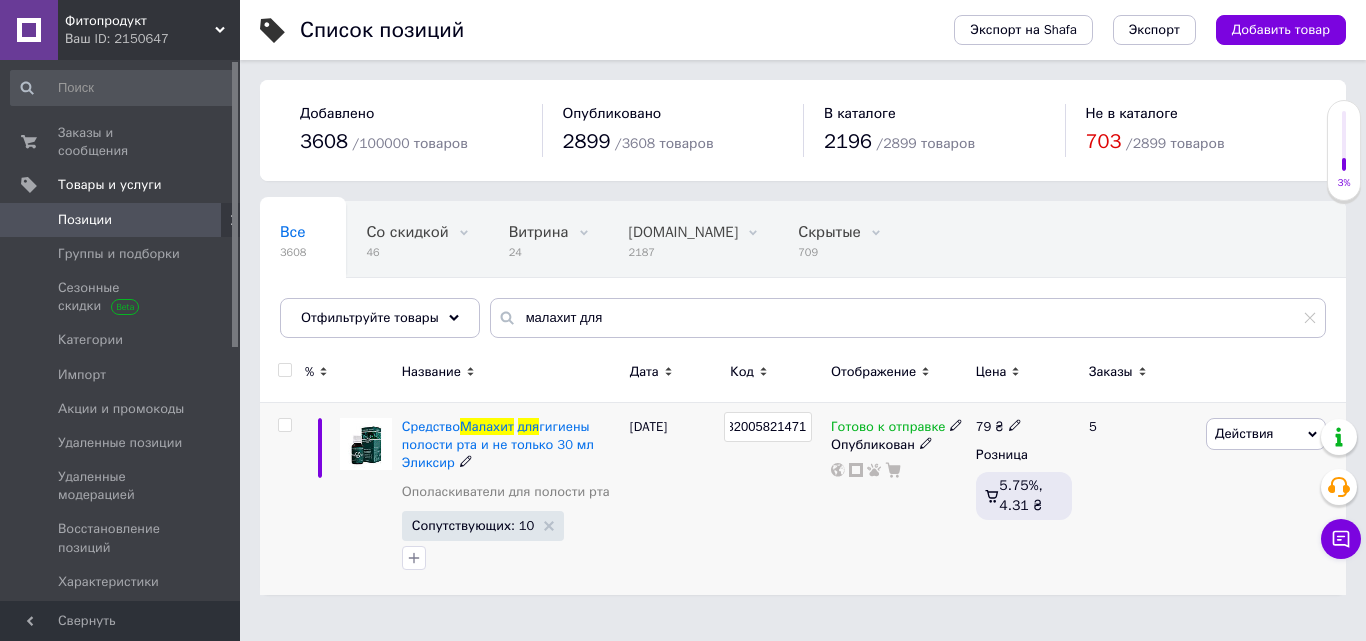 type on "4820058214718" 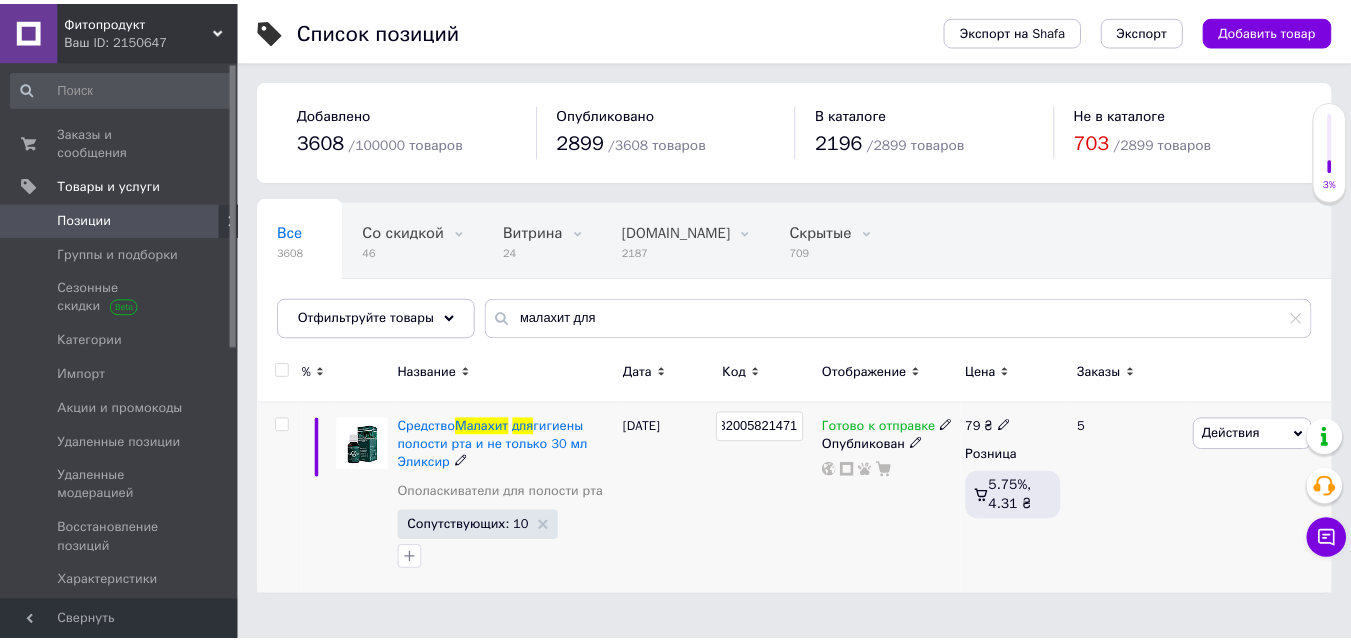 scroll, scrollTop: 0, scrollLeft: 18, axis: horizontal 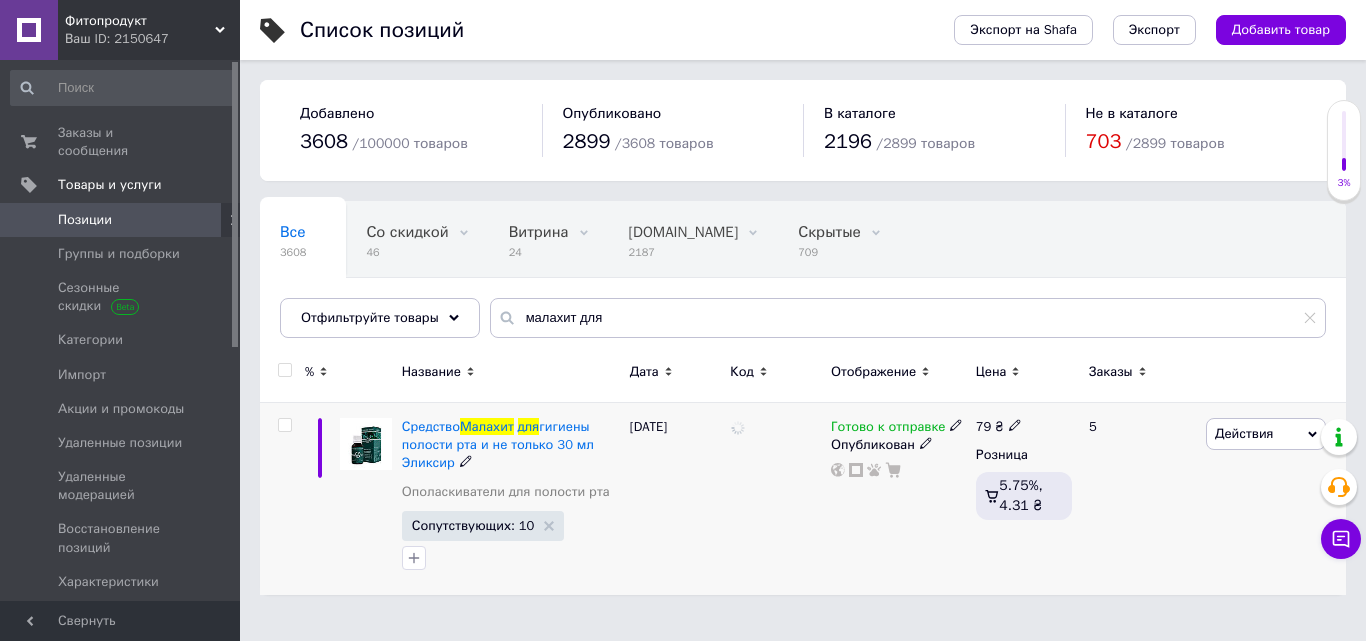 click on "18.12.2024" at bounding box center (675, 499) 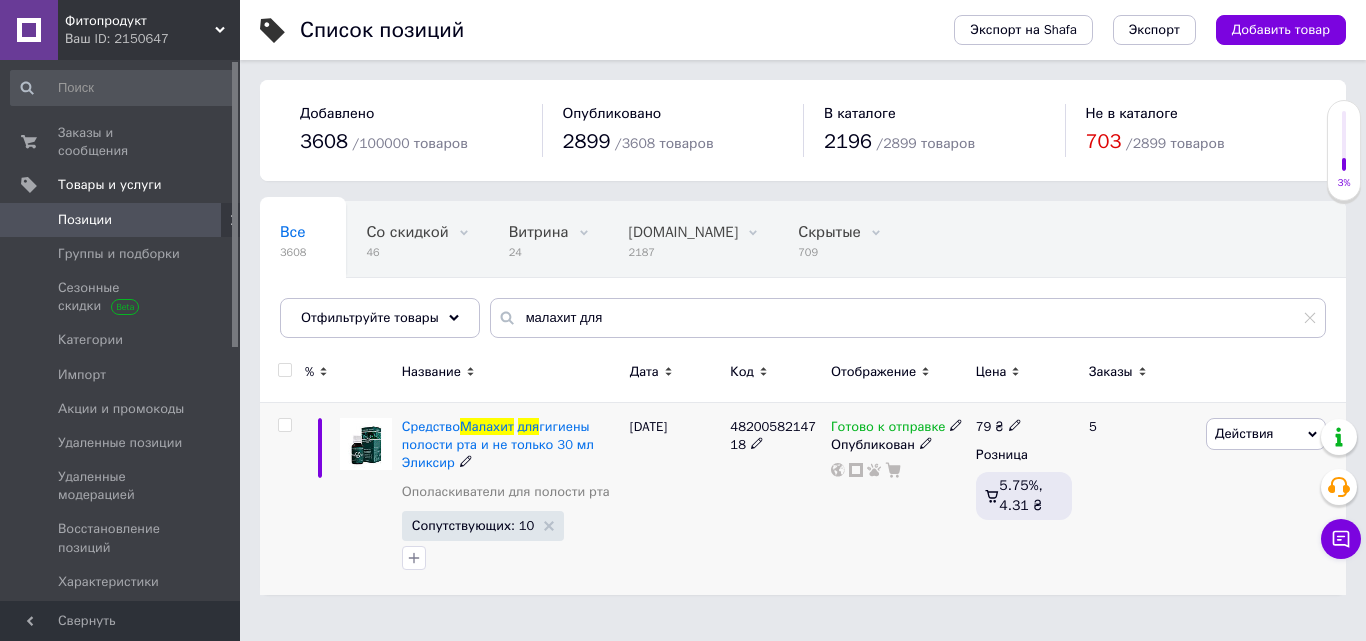 click 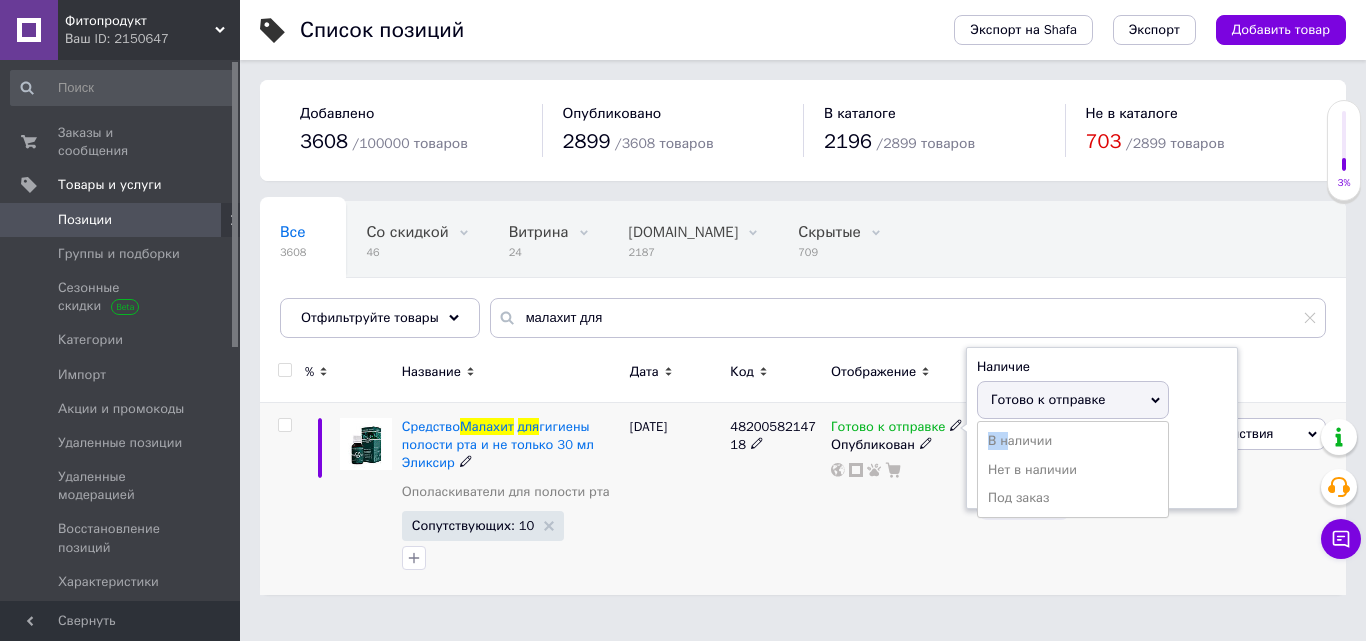drag, startPoint x: 1004, startPoint y: 426, endPoint x: 1008, endPoint y: 409, distance: 17.464249 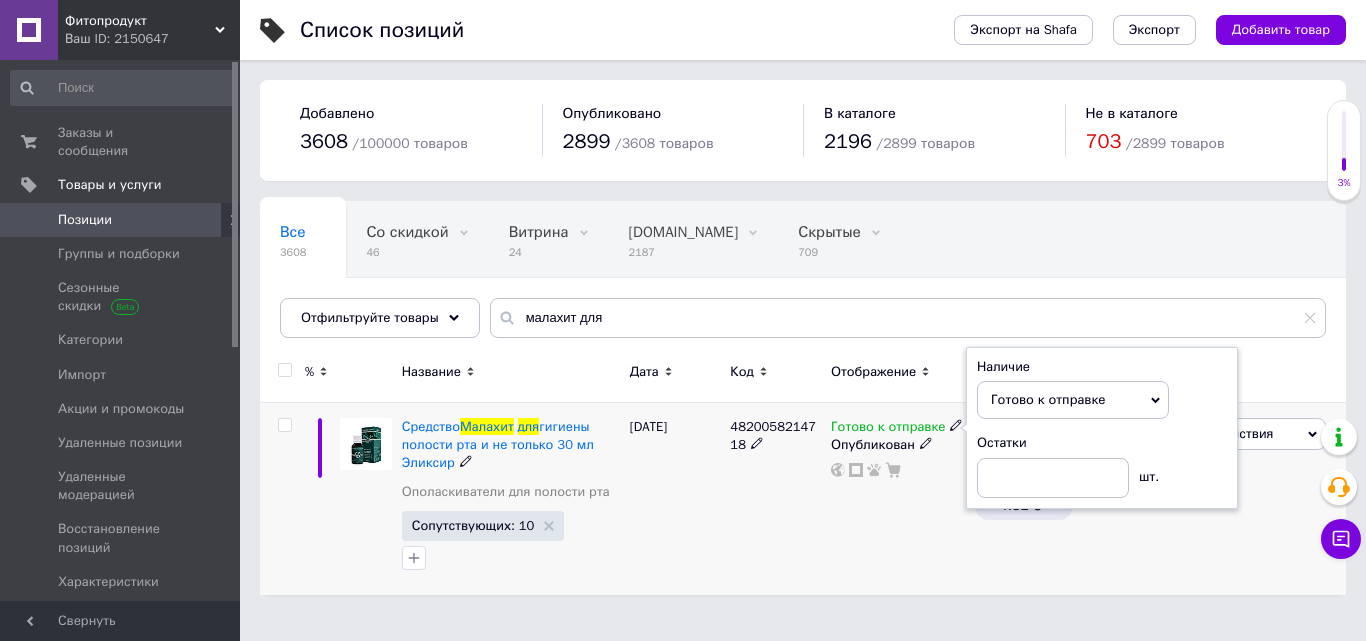click on "Готово к отправке" at bounding box center (1073, 400) 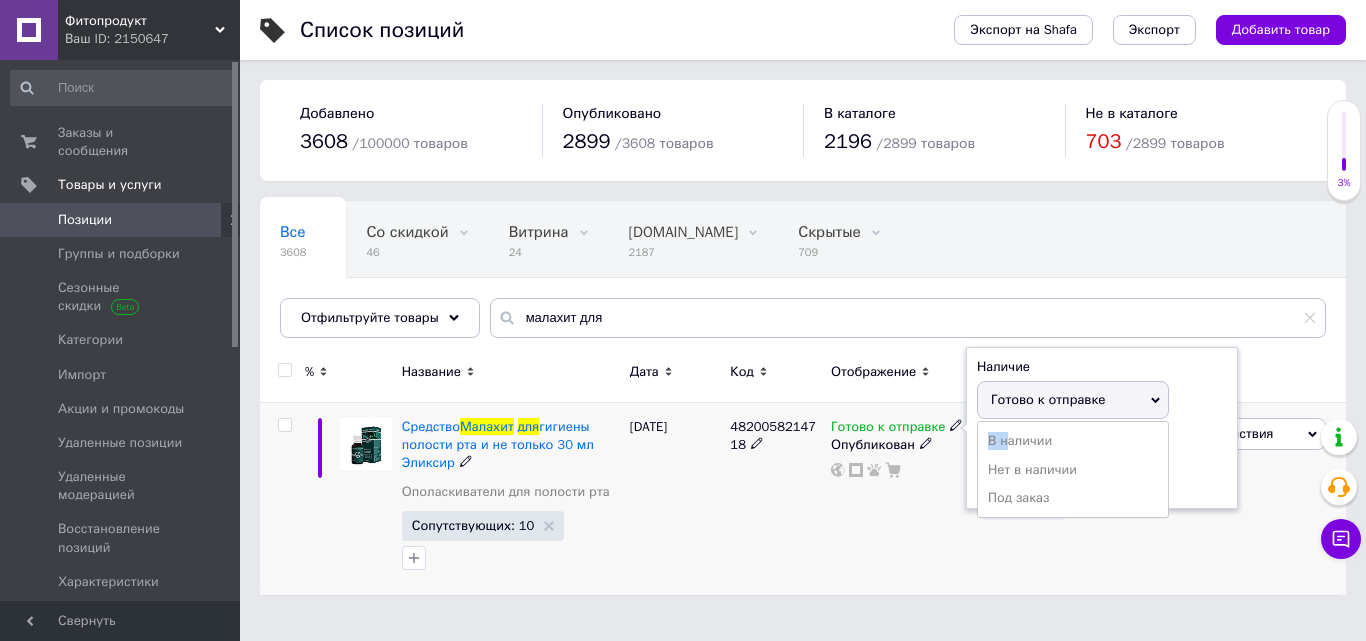 click on "Готово к отправке" at bounding box center (1048, 399) 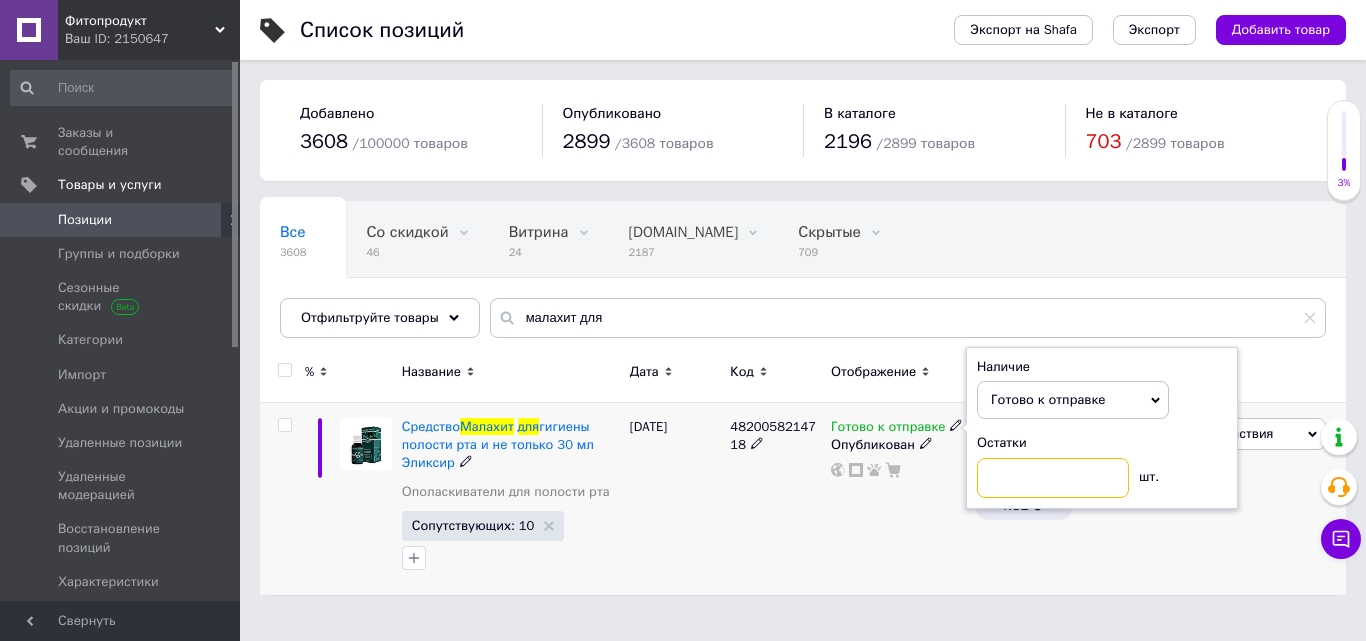 click at bounding box center [1053, 478] 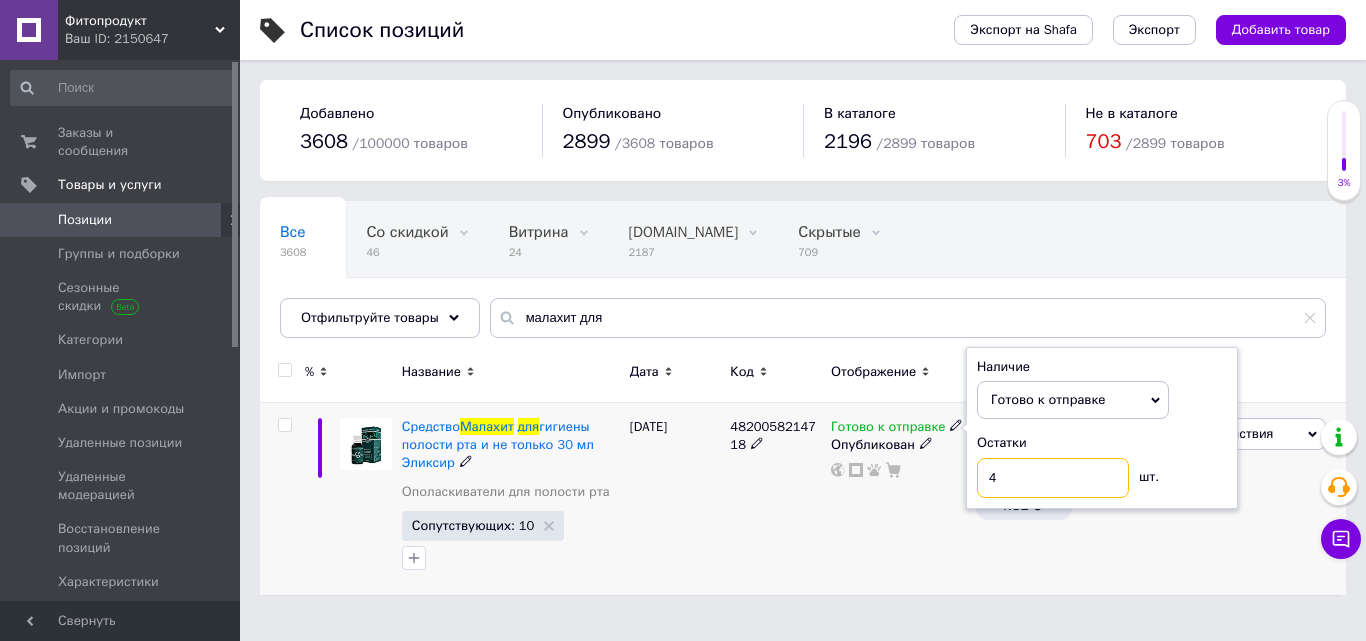 type on "4" 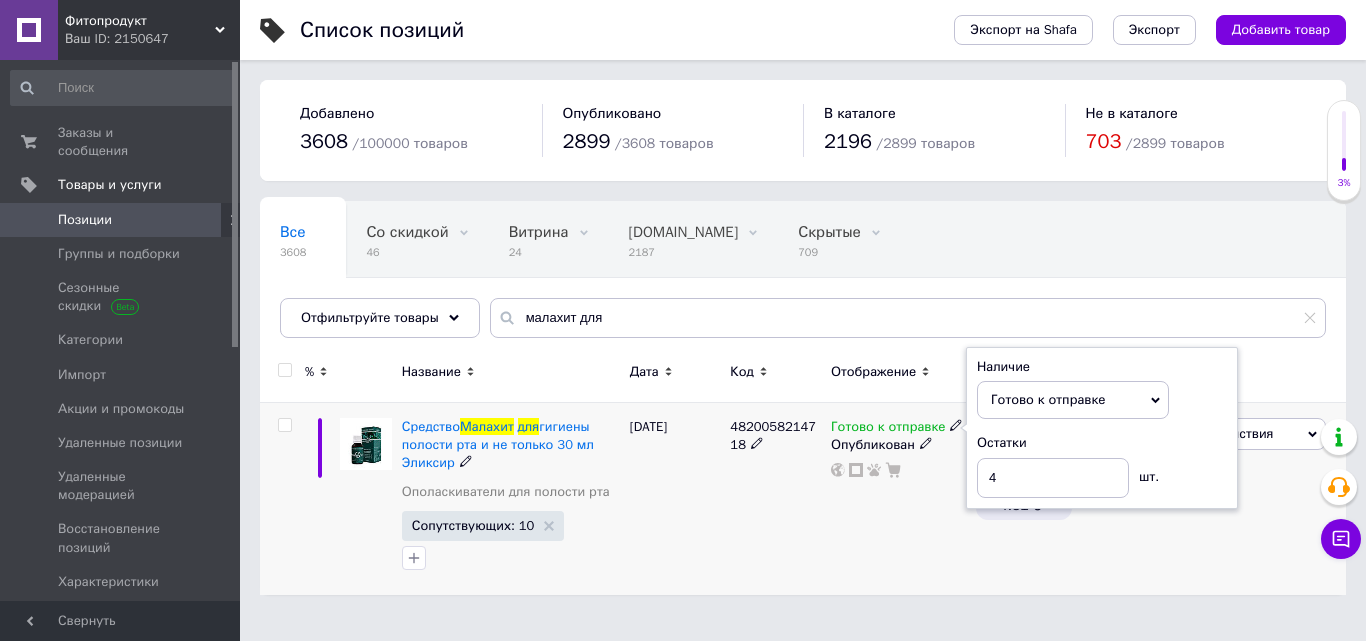 click on "18.12.2024" at bounding box center [675, 499] 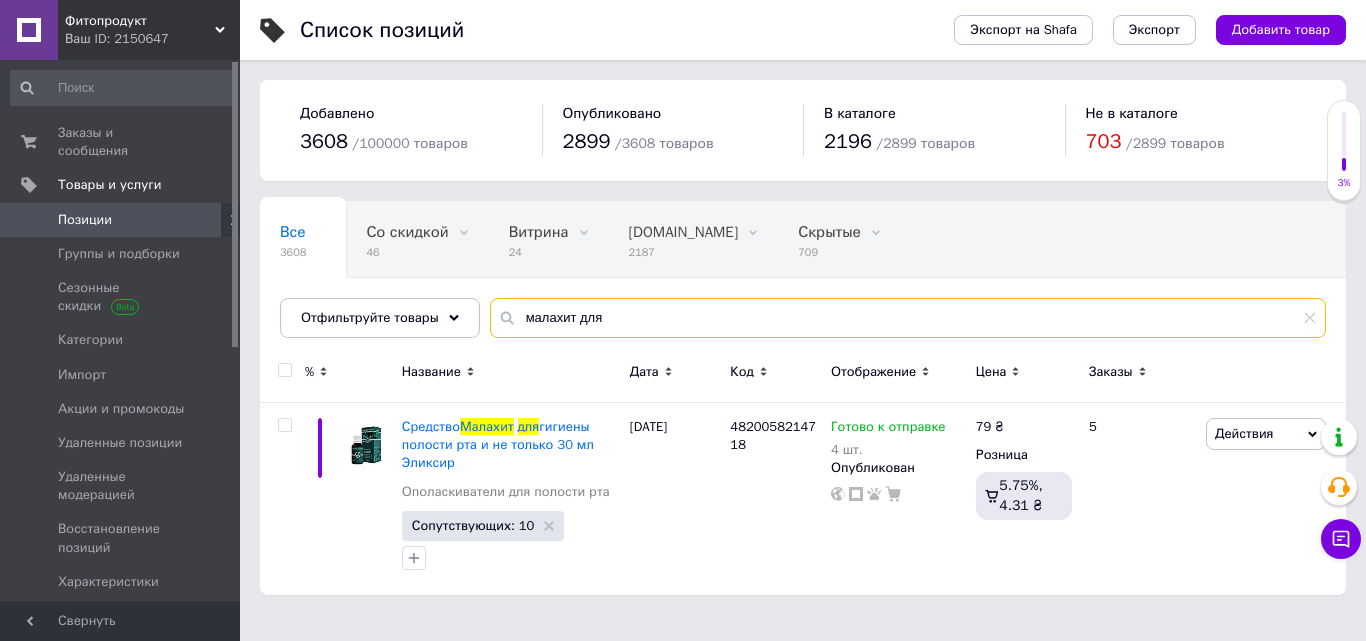 drag, startPoint x: 607, startPoint y: 318, endPoint x: 503, endPoint y: 324, distance: 104.172935 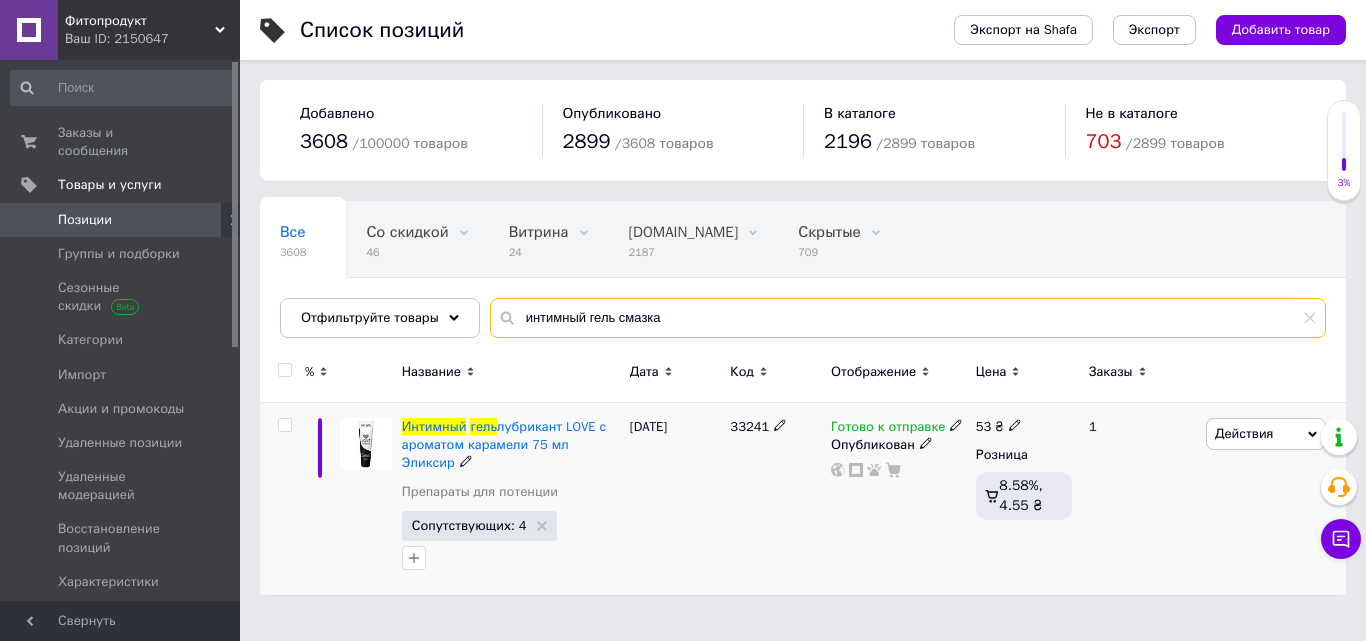 type on "интимный гель смазка" 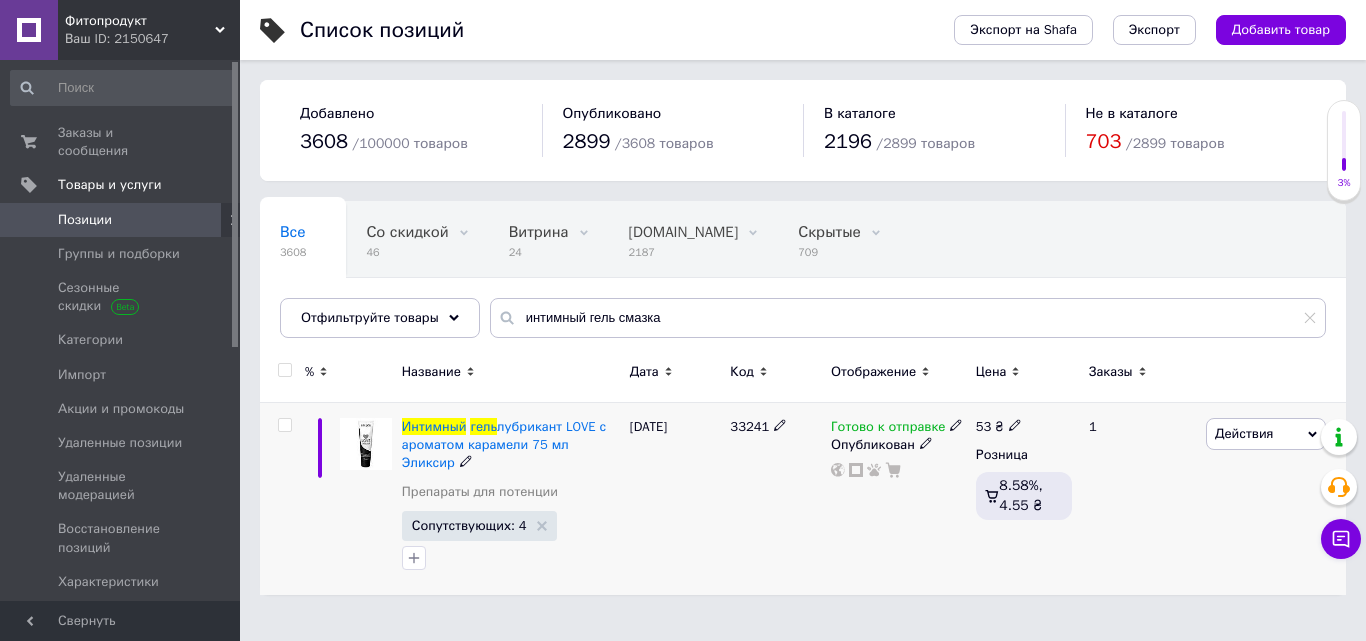 click 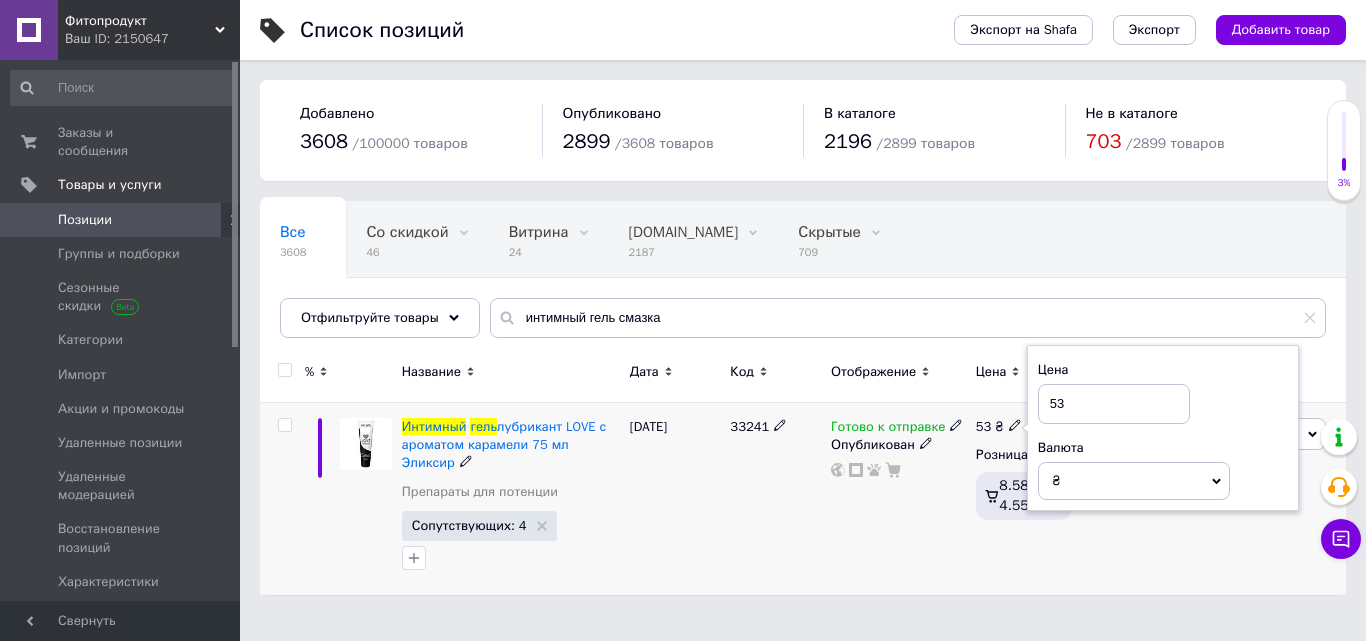 type on "5" 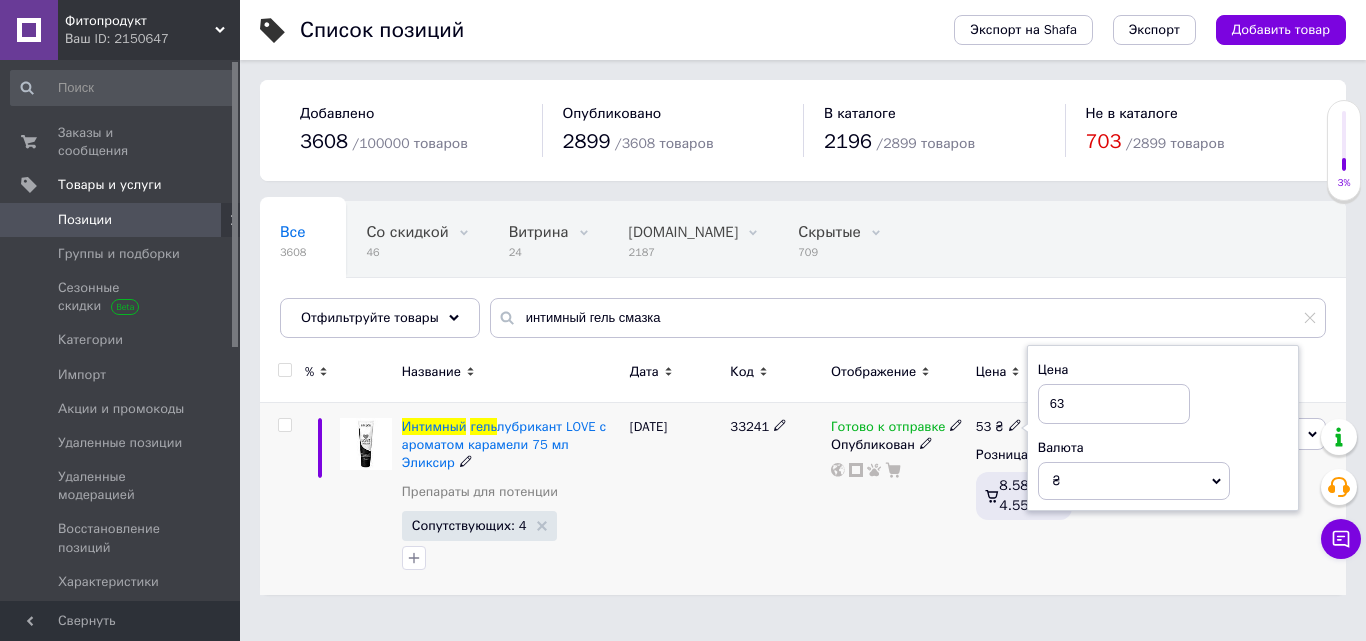 type on "63" 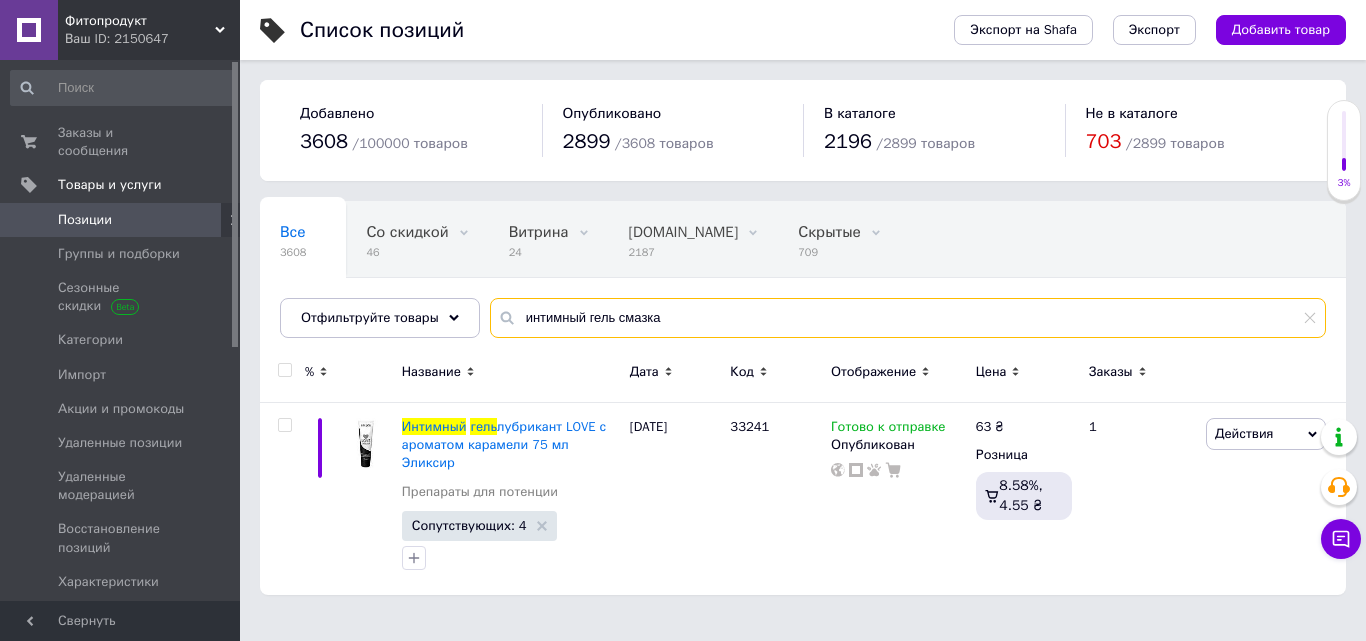 drag, startPoint x: 672, startPoint y: 314, endPoint x: 505, endPoint y: 317, distance: 167.02695 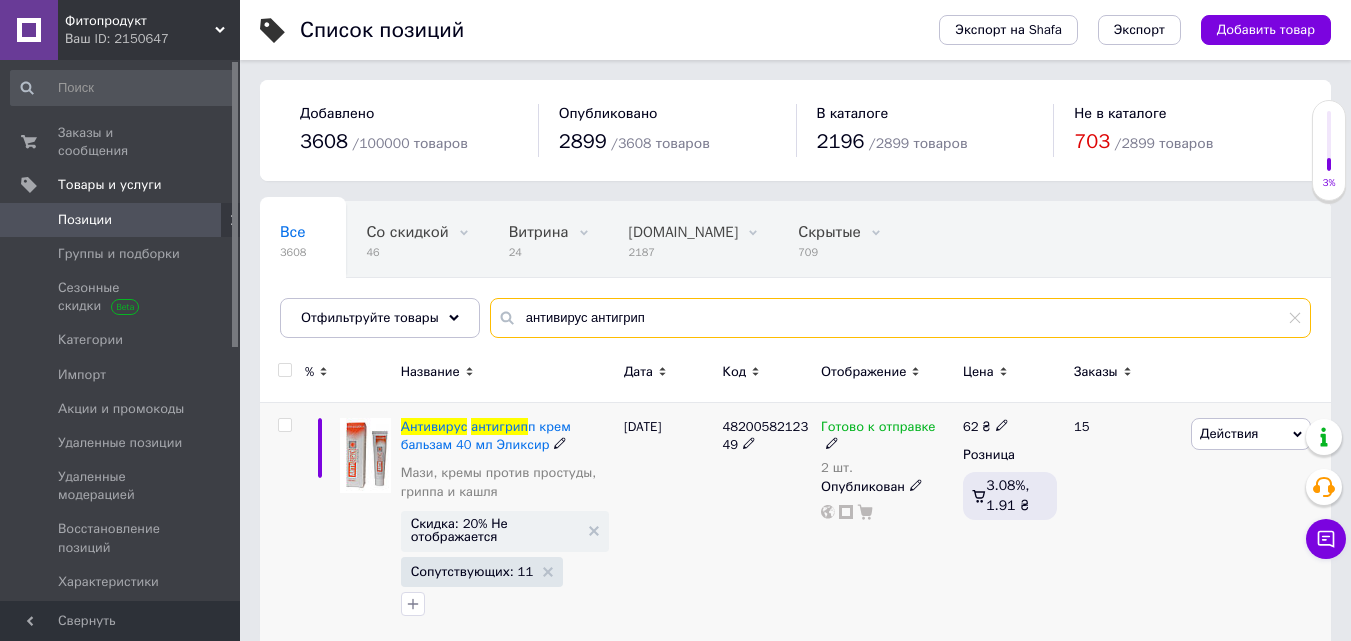 type on "антивирус антигрип" 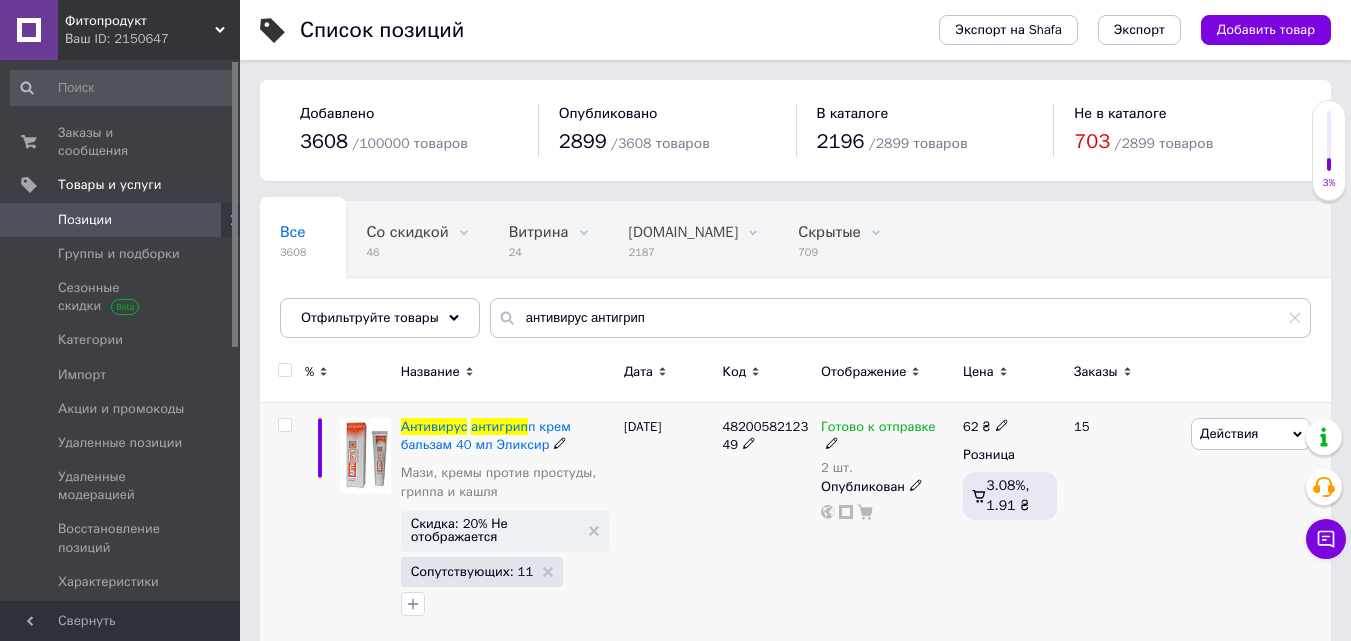click 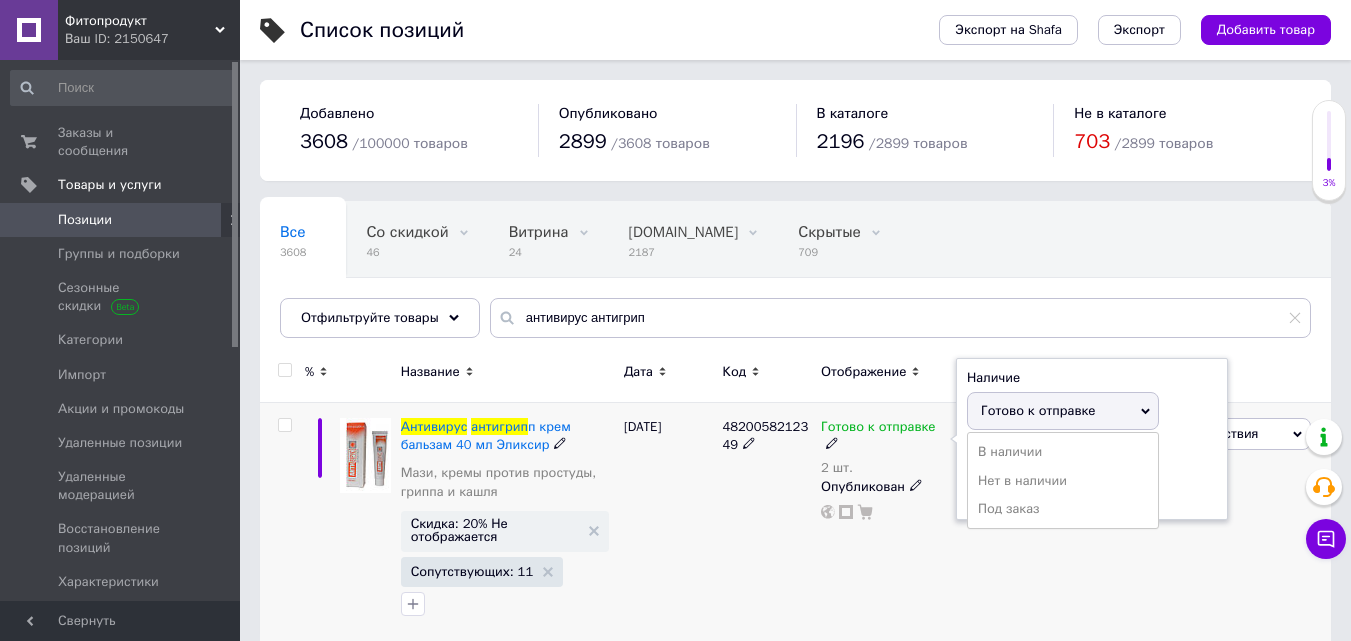 click on "Готово к отправке" at bounding box center [1038, 410] 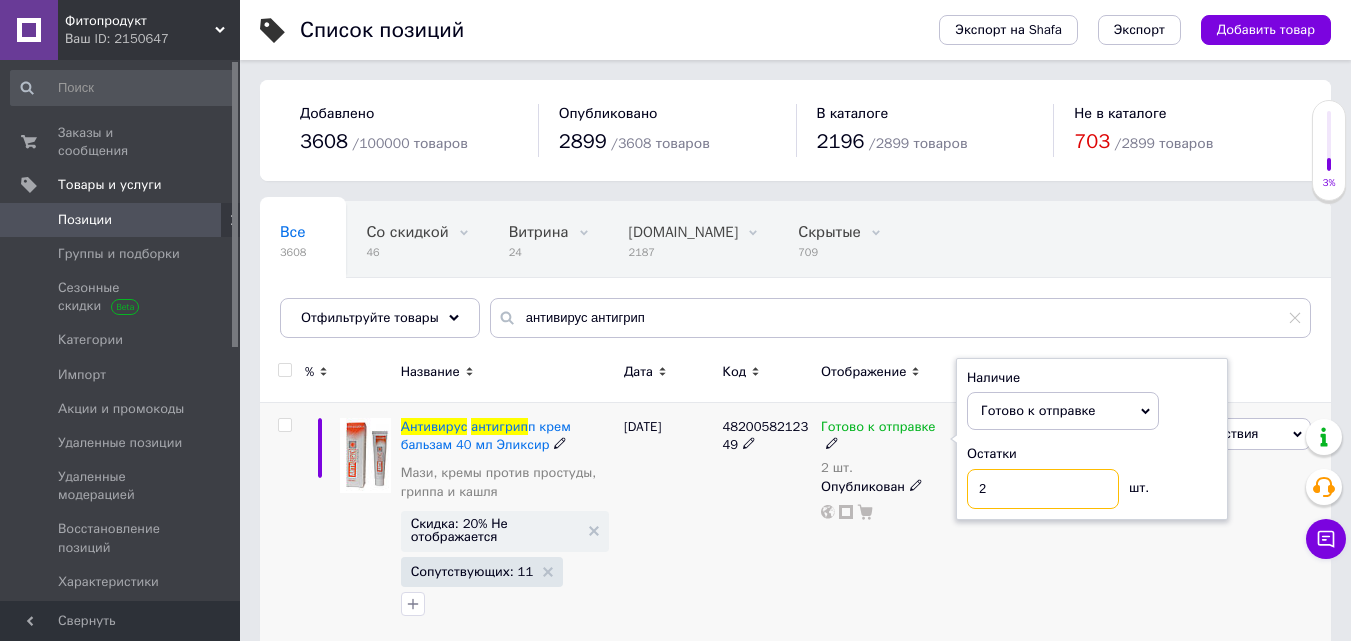 click on "2" at bounding box center [1043, 489] 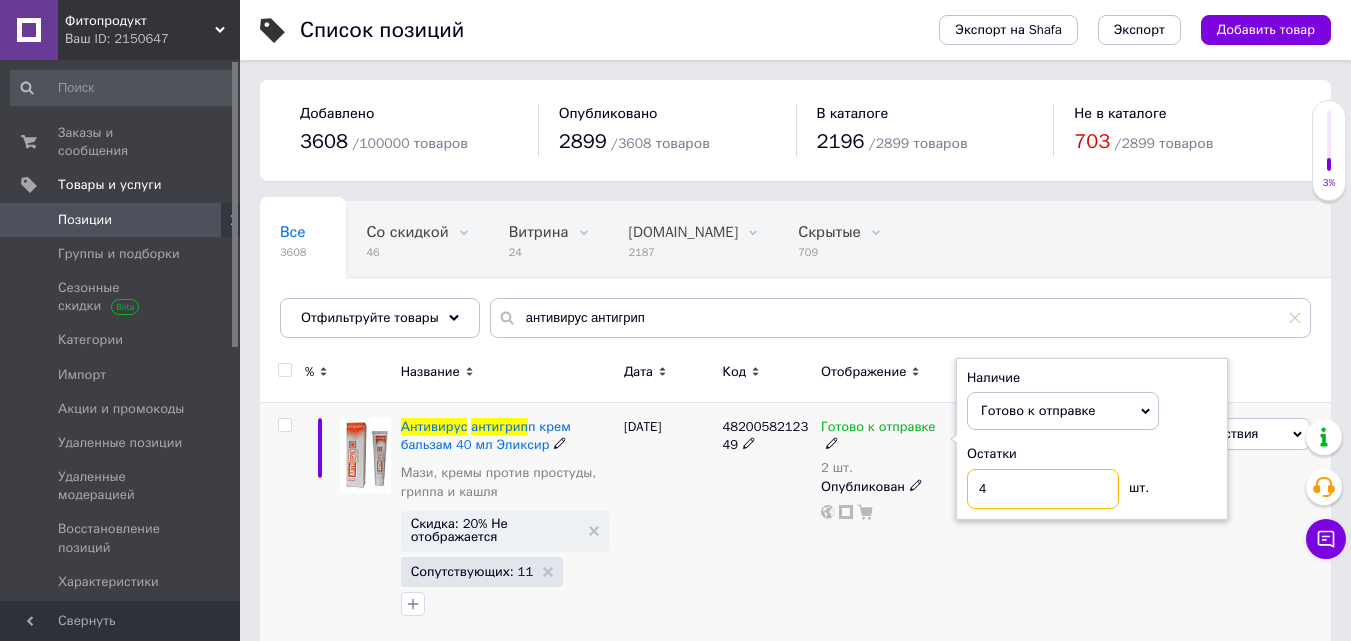 type on "4" 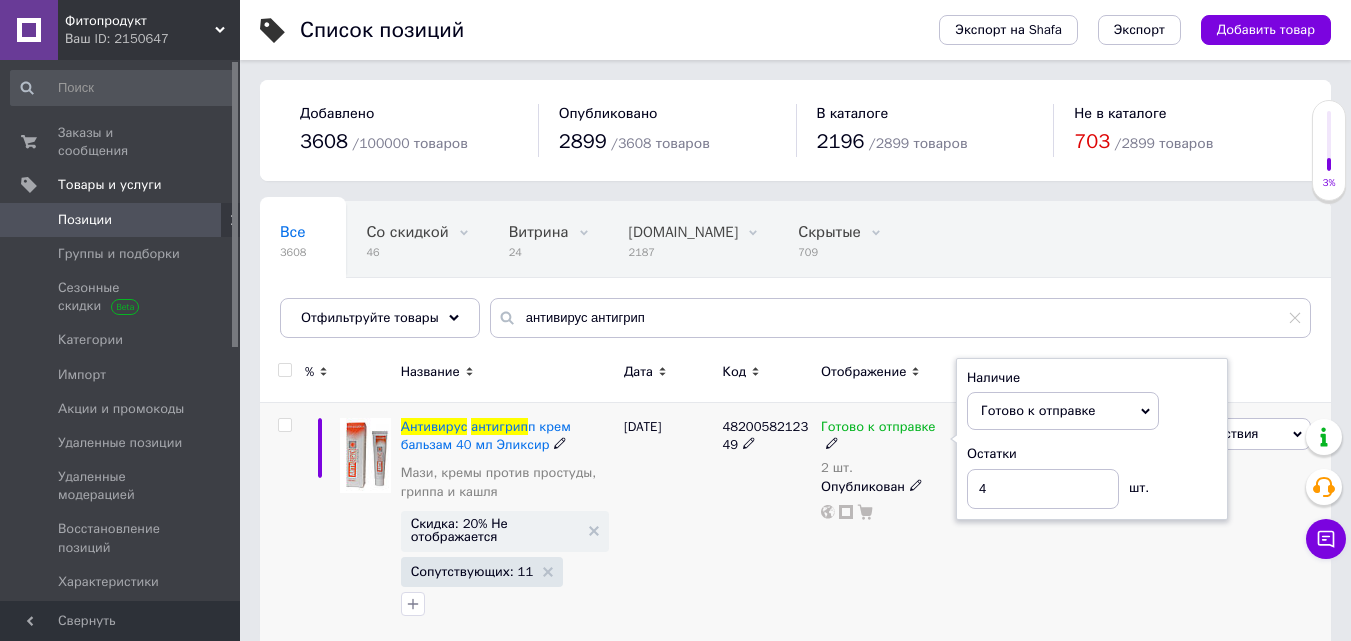 click on "4820058212349" at bounding box center (766, 522) 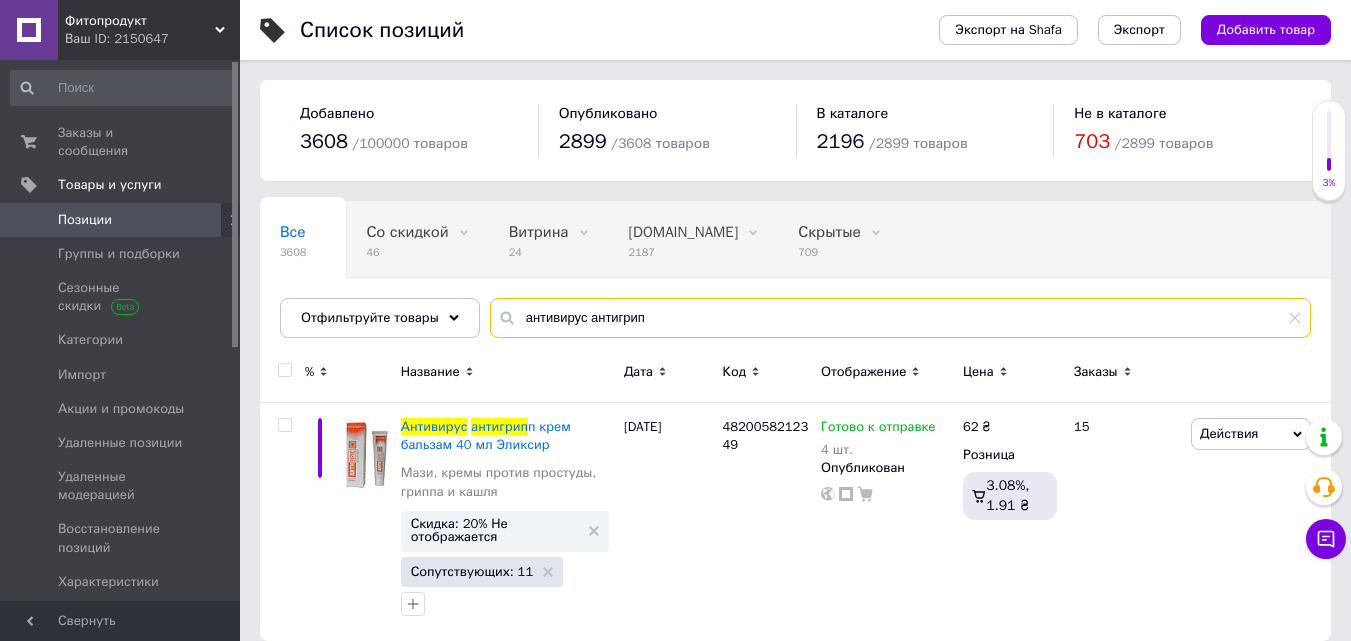 drag, startPoint x: 644, startPoint y: 325, endPoint x: 492, endPoint y: 316, distance: 152.26622 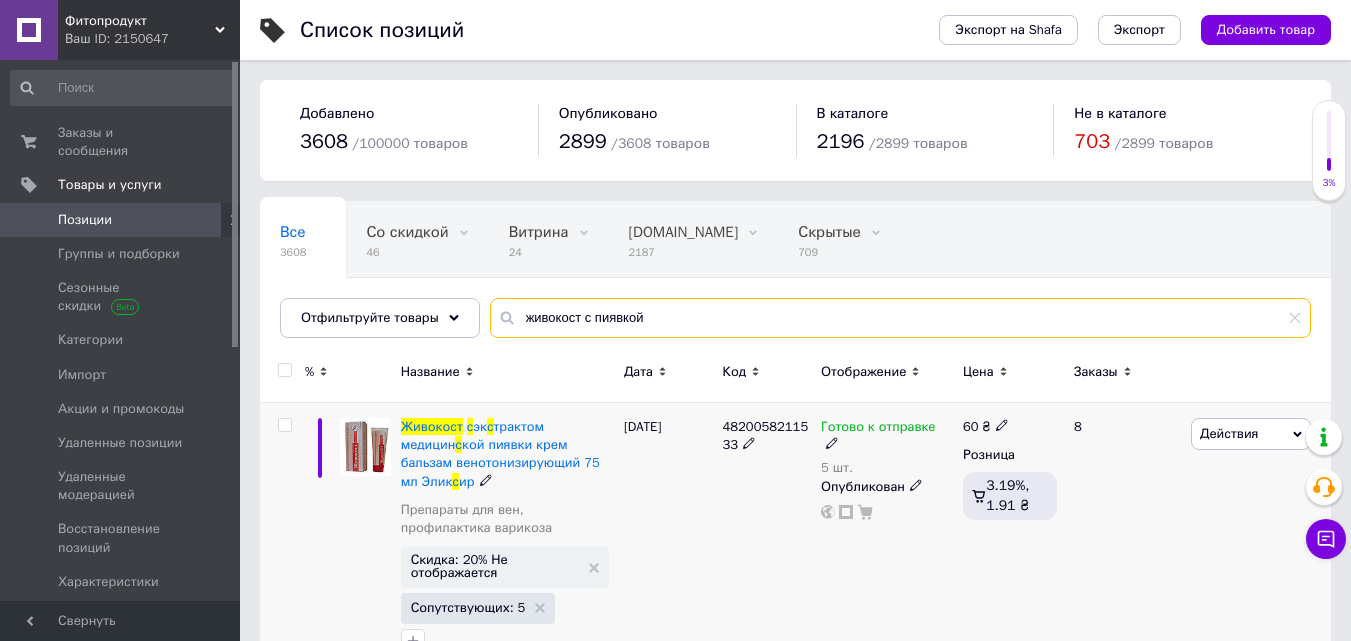 type on "живокост с пиявкой" 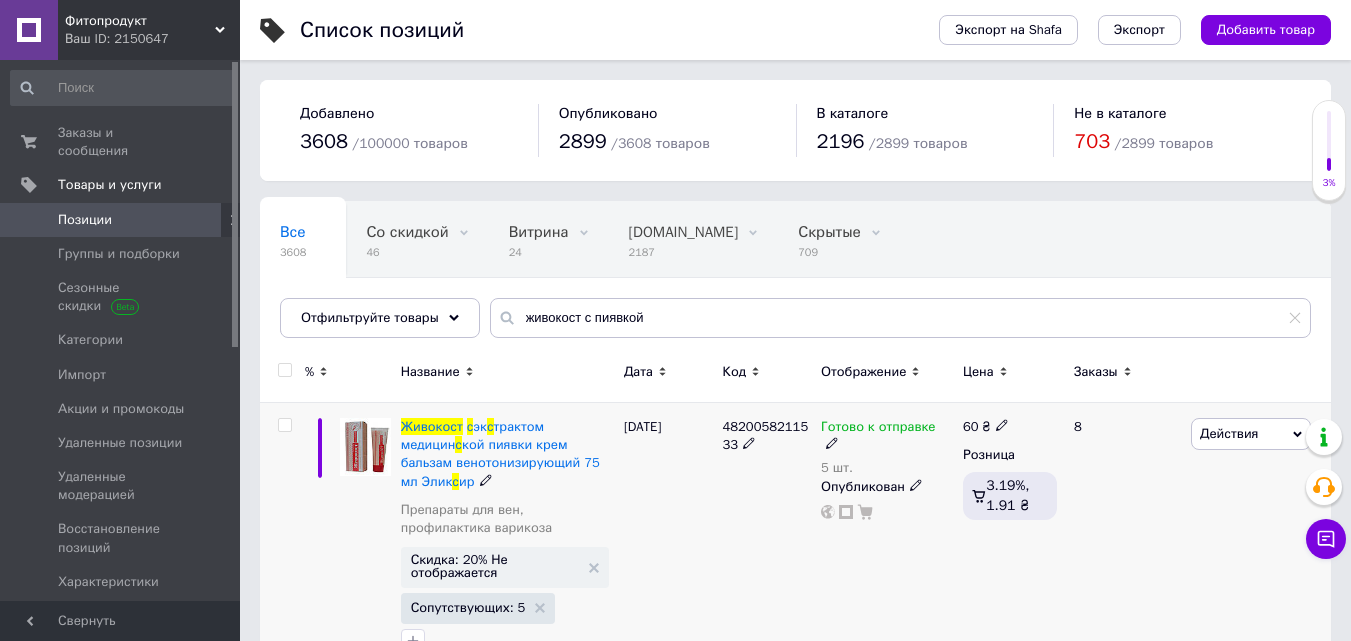 click 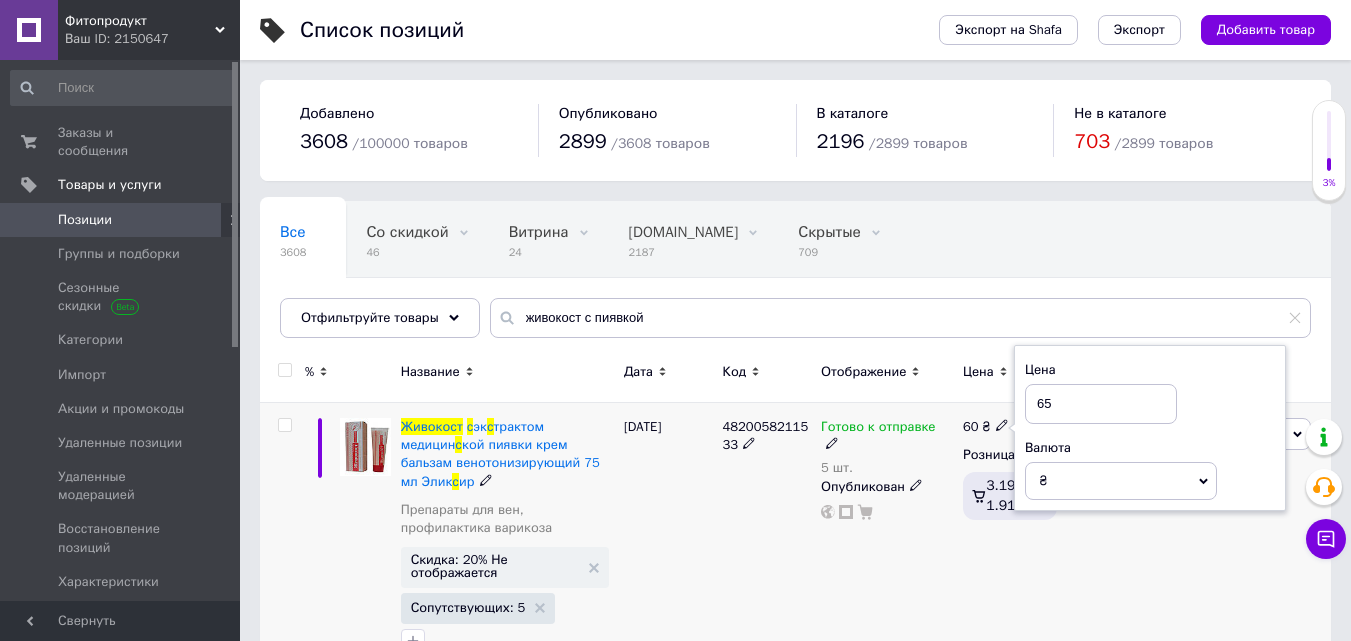 type on "65" 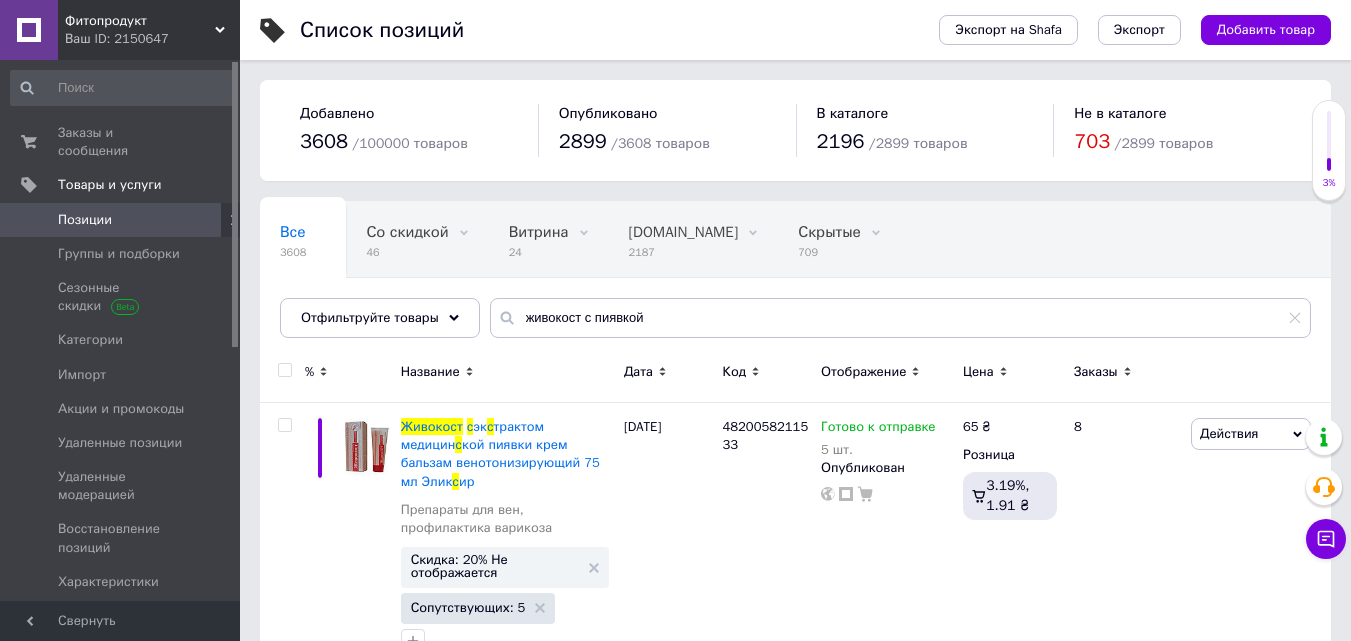 scroll, scrollTop: 57, scrollLeft: 0, axis: vertical 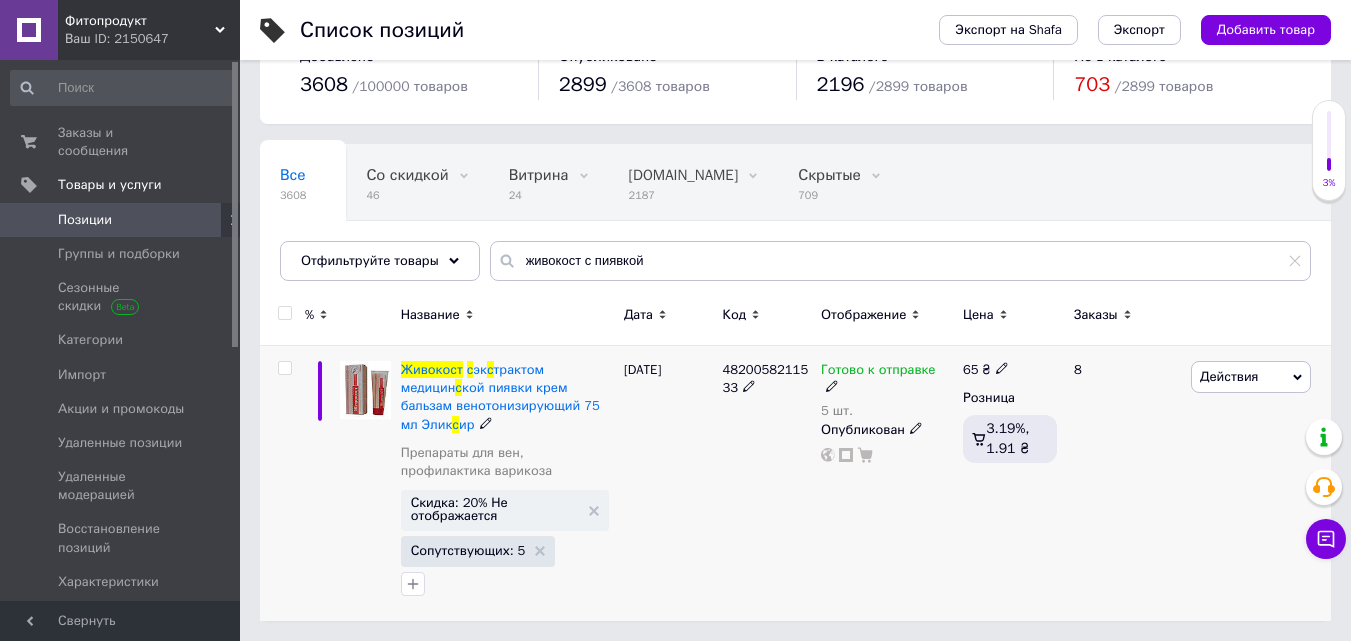 click 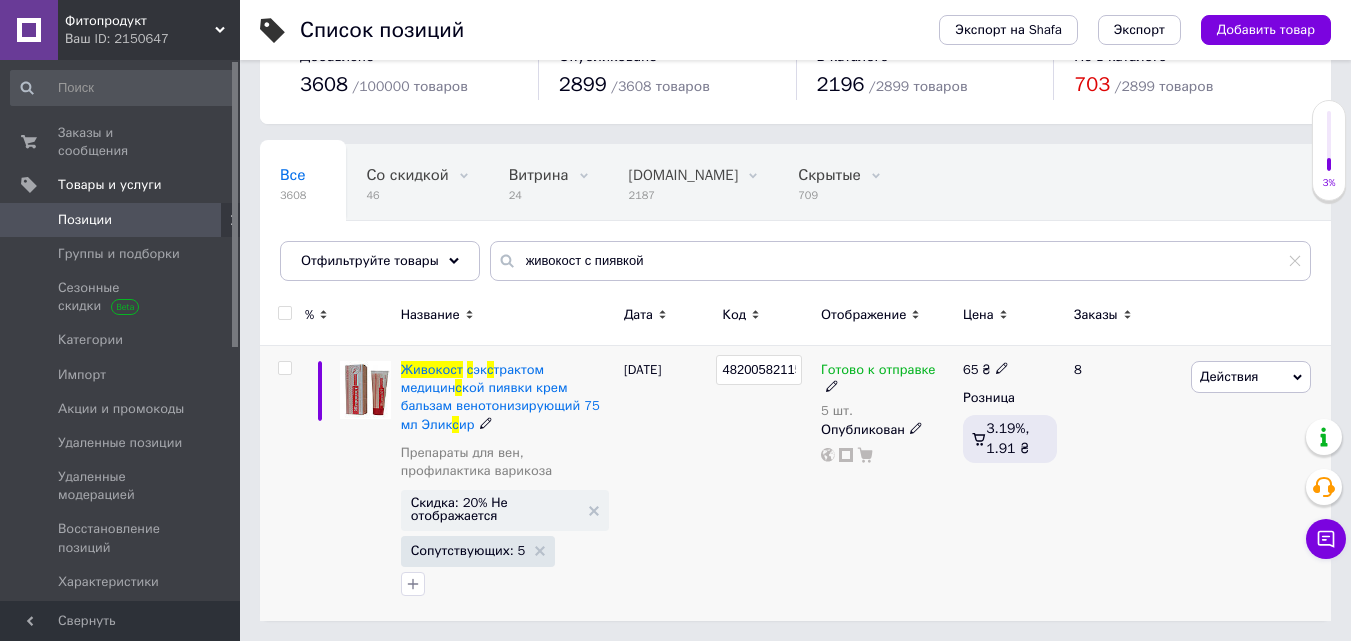 scroll, scrollTop: 0, scrollLeft: 19, axis: horizontal 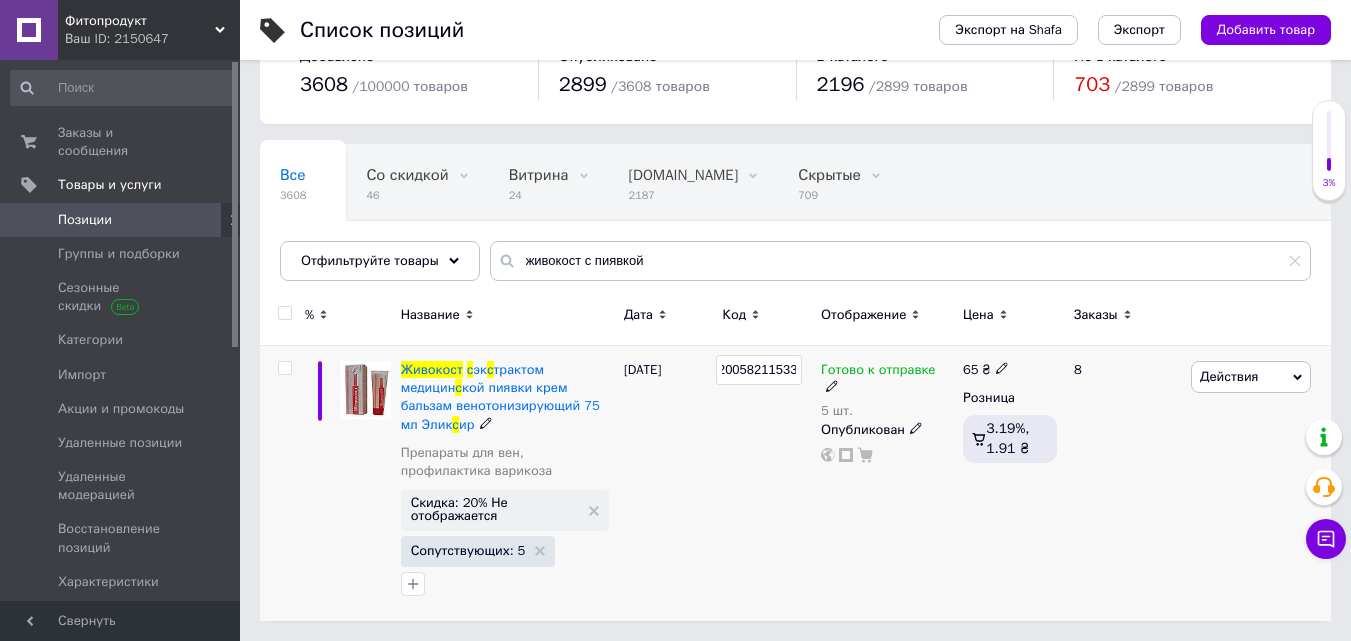 click on "4820058211533" at bounding box center [759, 370] 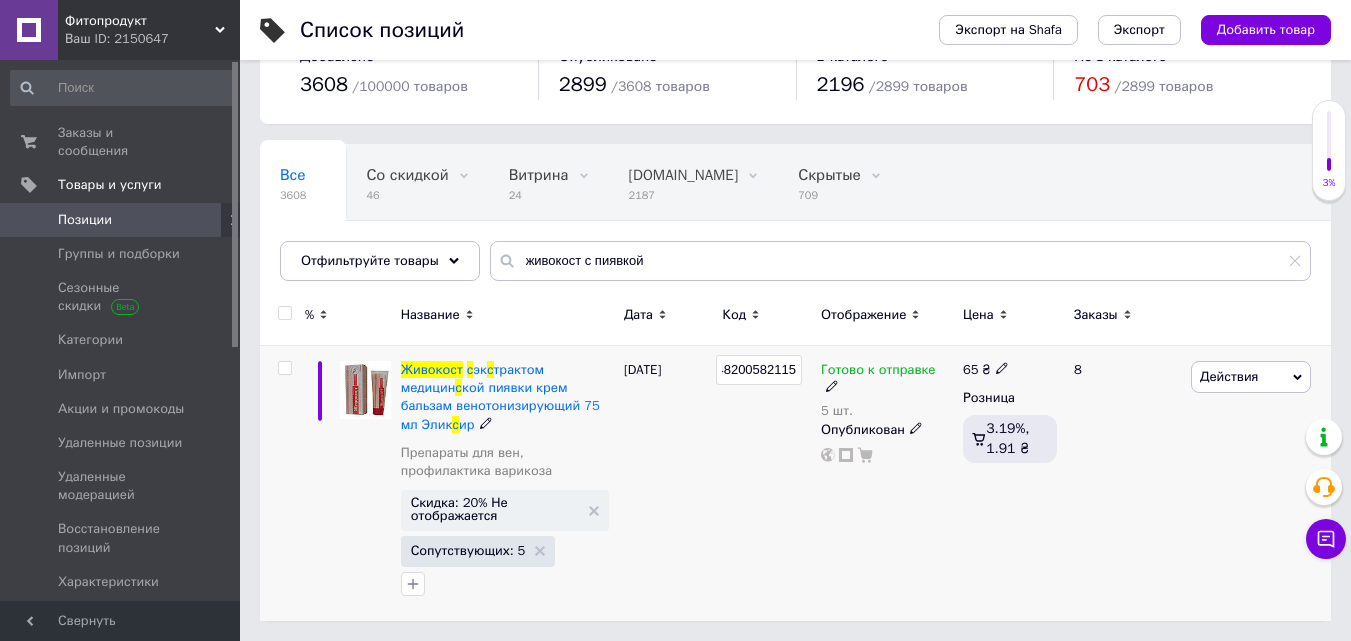 scroll, scrollTop: 0, scrollLeft: 5, axis: horizontal 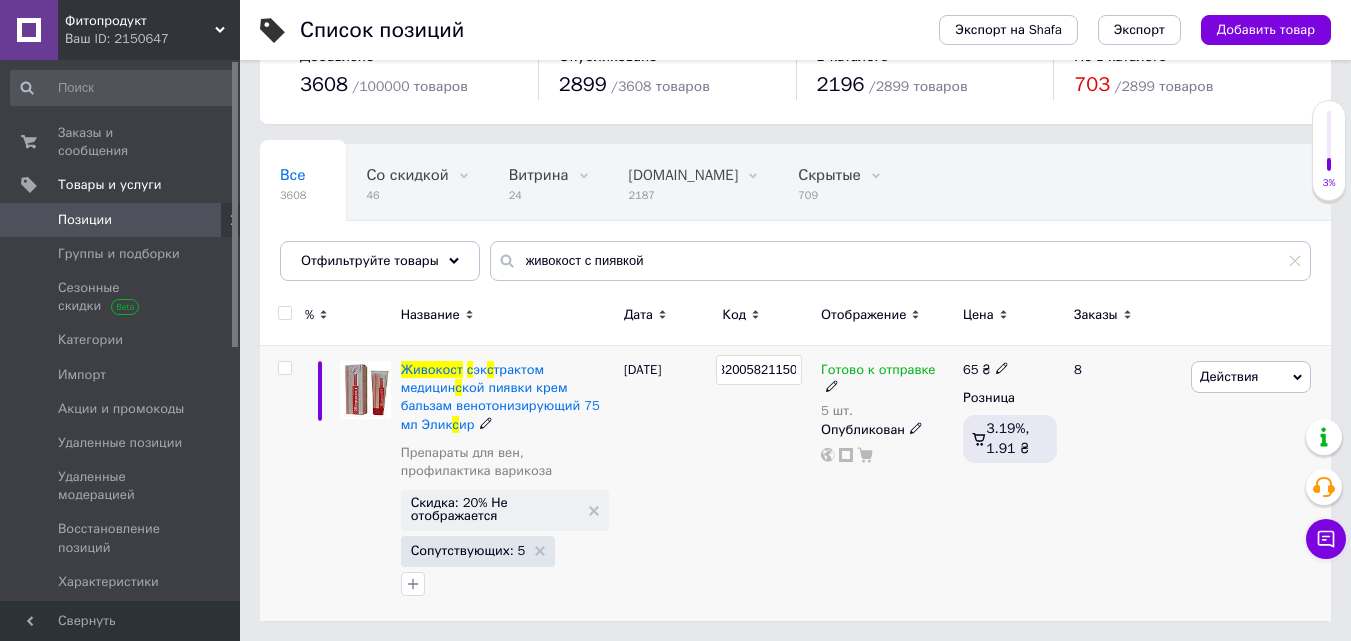 type on "4820058211502" 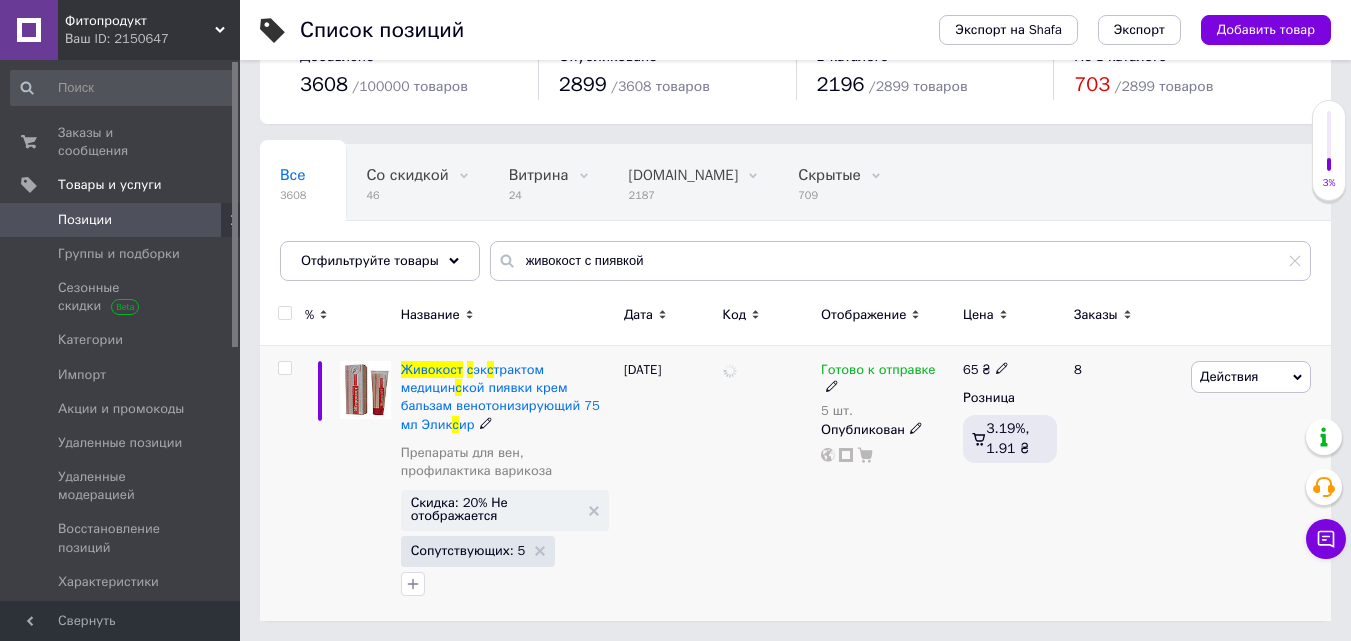 click at bounding box center (766, 483) 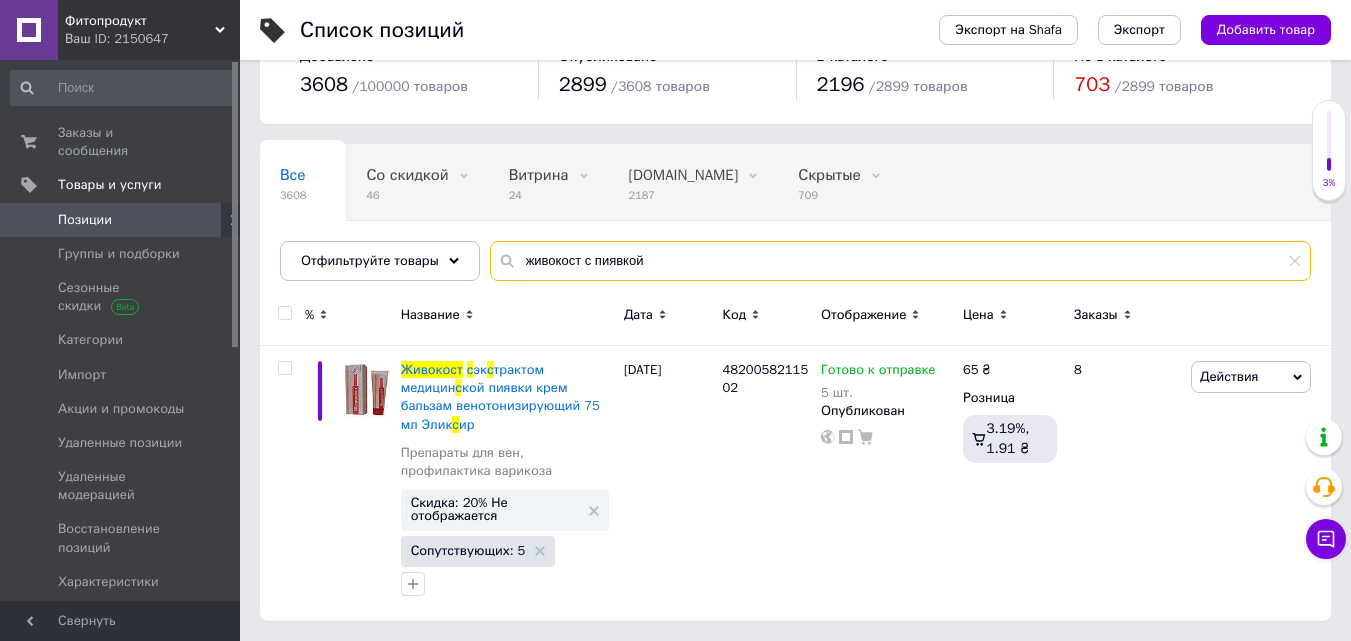 drag, startPoint x: 651, startPoint y: 257, endPoint x: 509, endPoint y: 253, distance: 142.05632 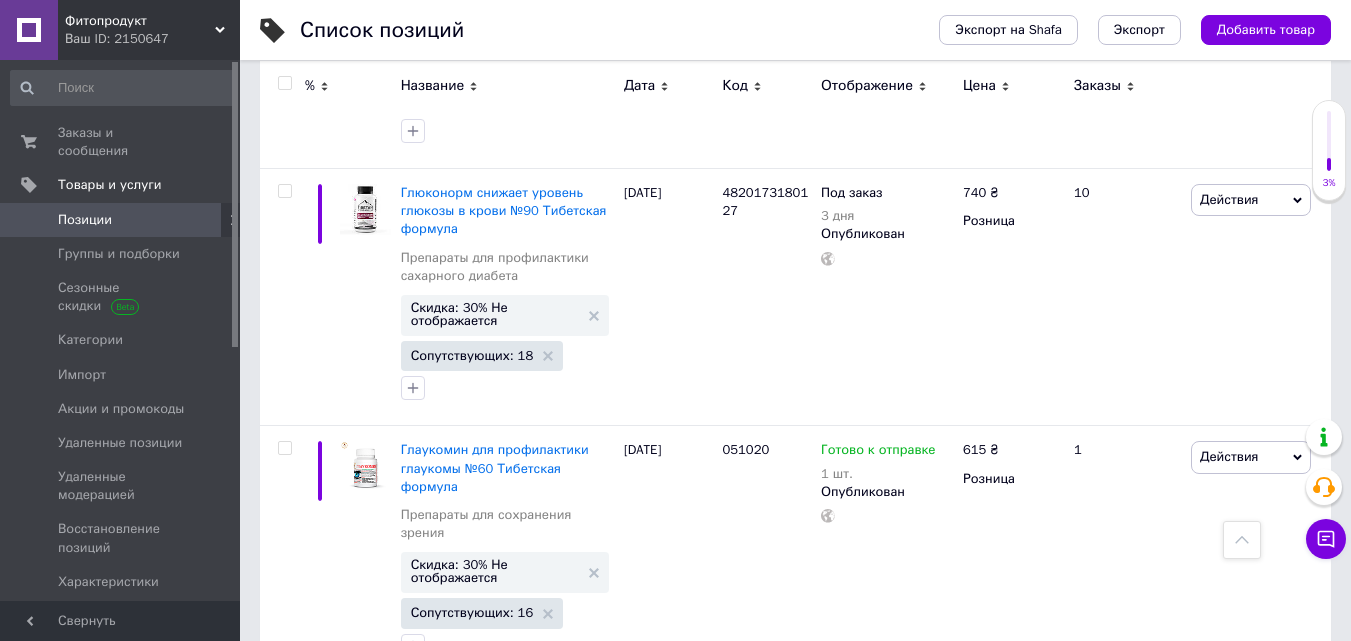 scroll, scrollTop: 0, scrollLeft: 0, axis: both 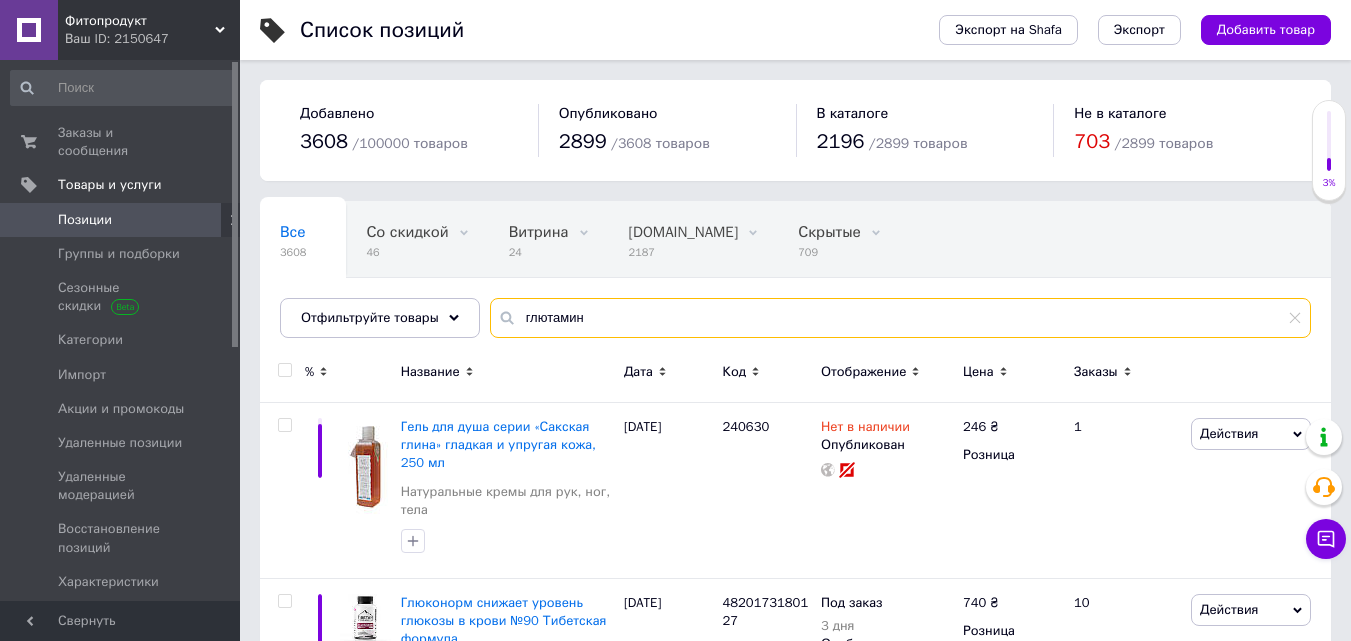 click on "глютамин" at bounding box center (900, 318) 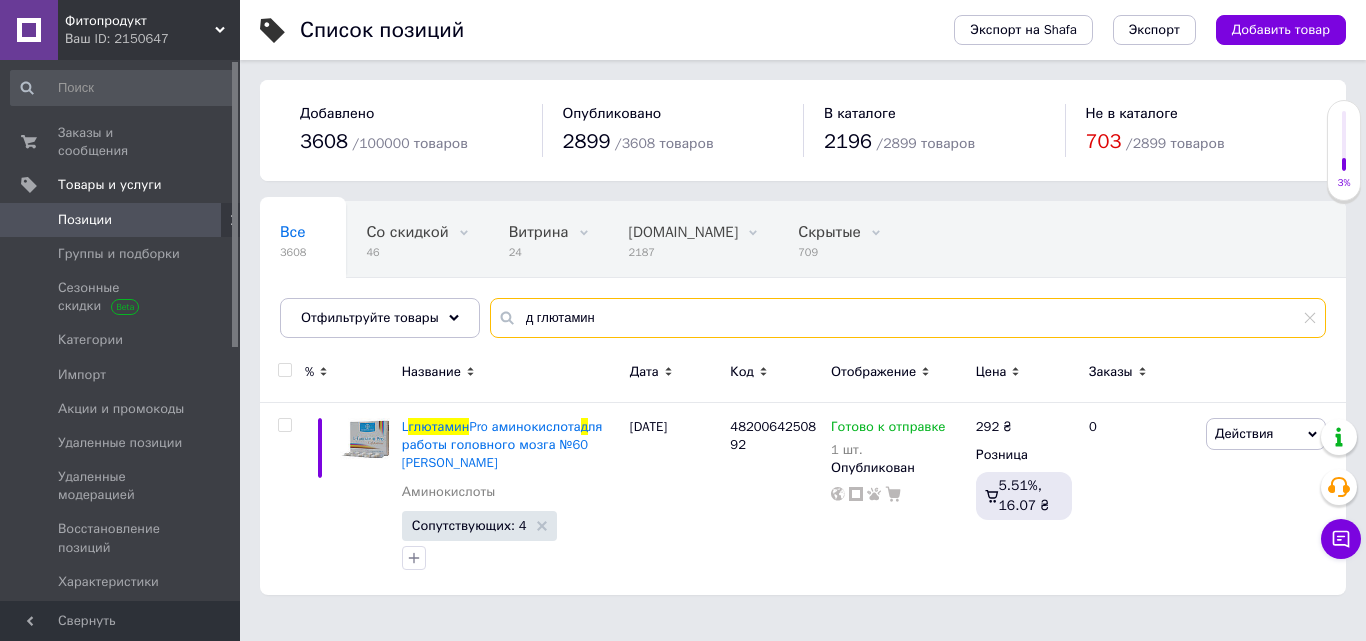 click on "д глютамин" at bounding box center (908, 318) 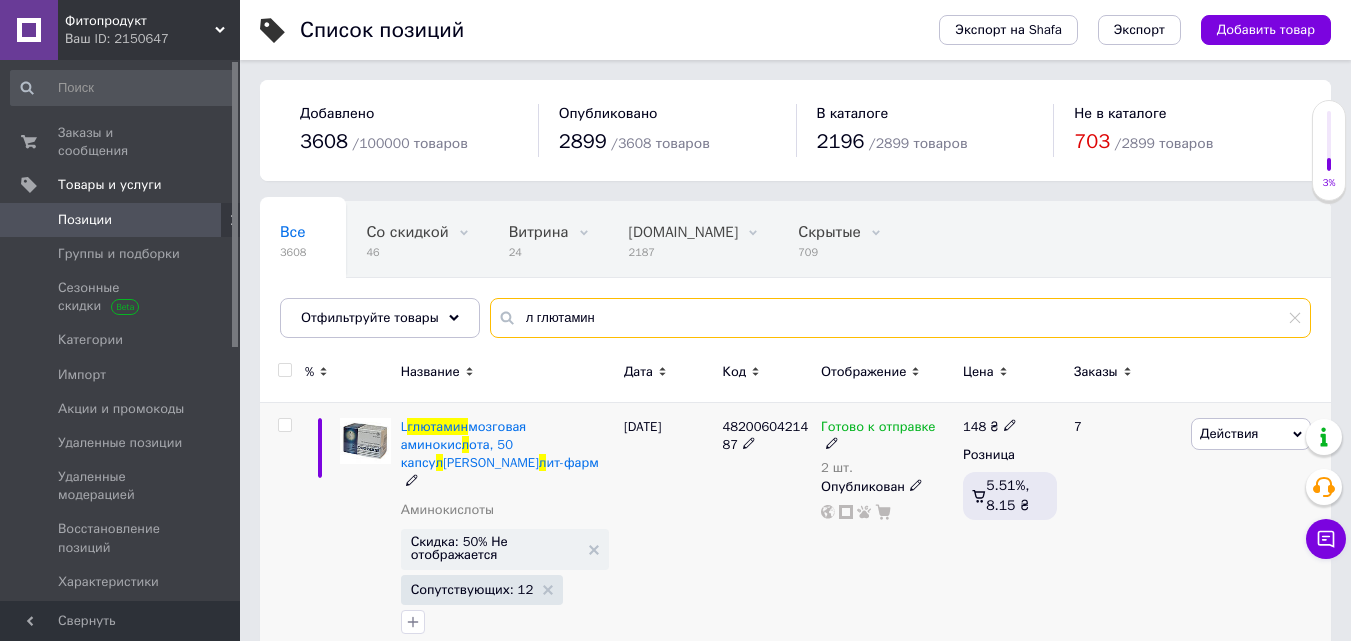 type on "л глютамин" 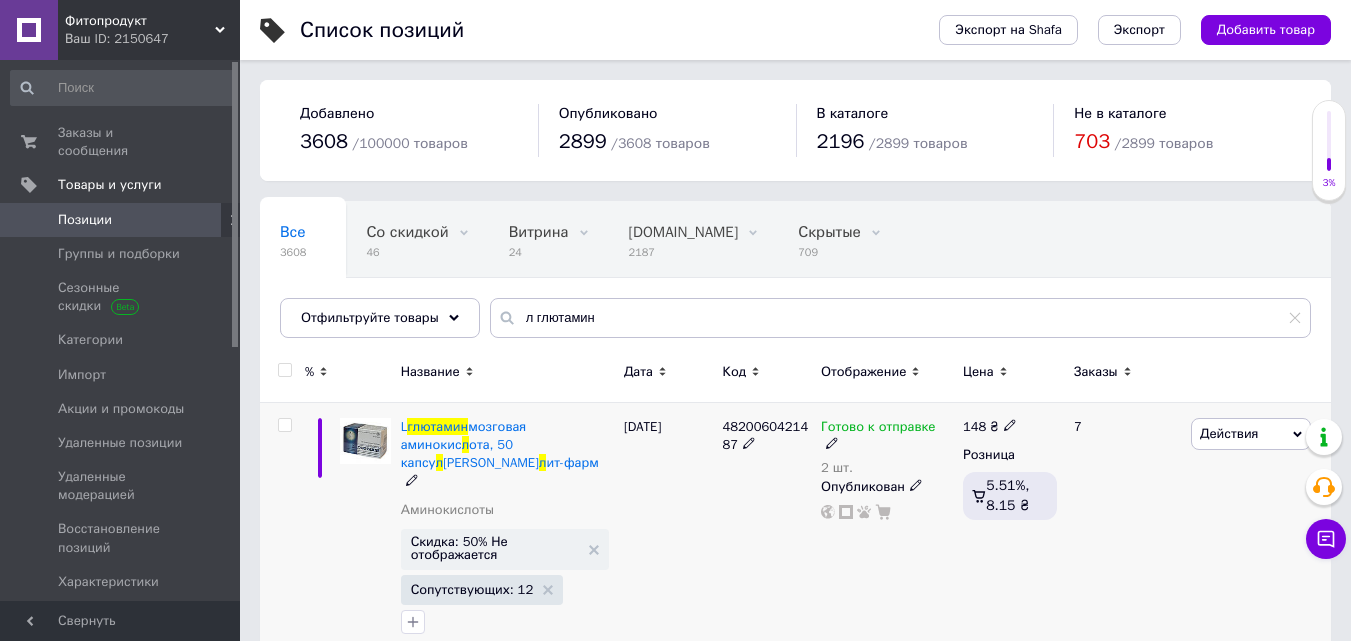 click 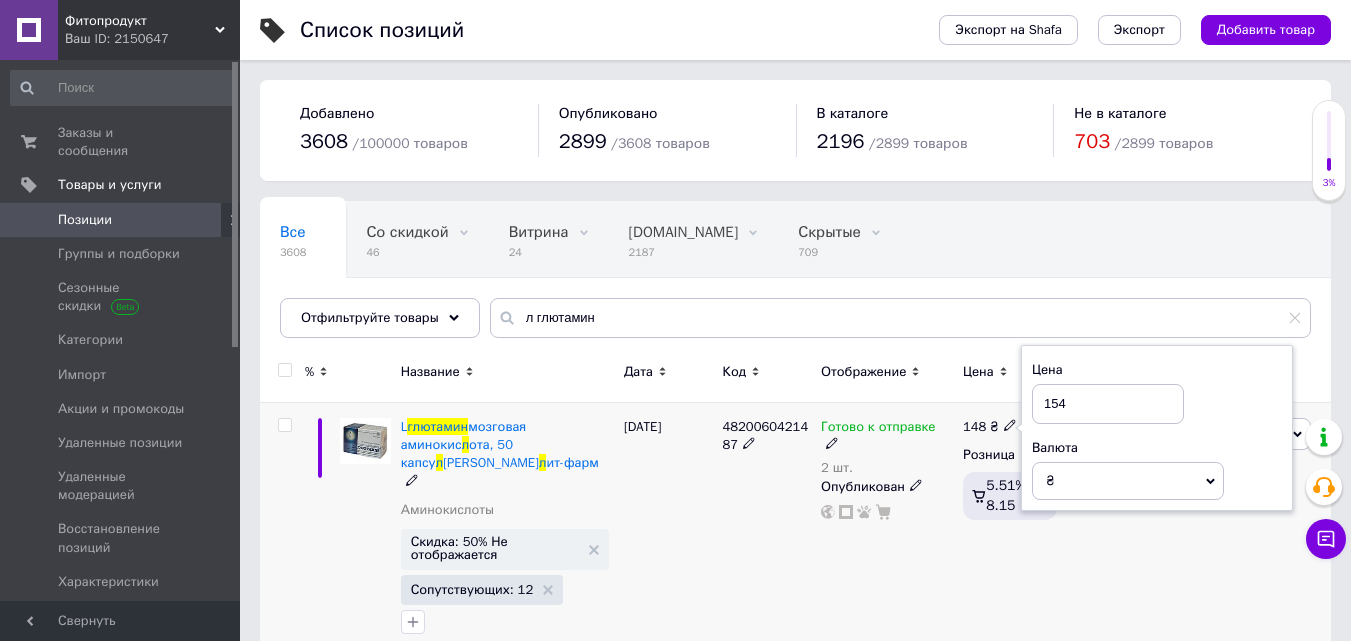 type on "154" 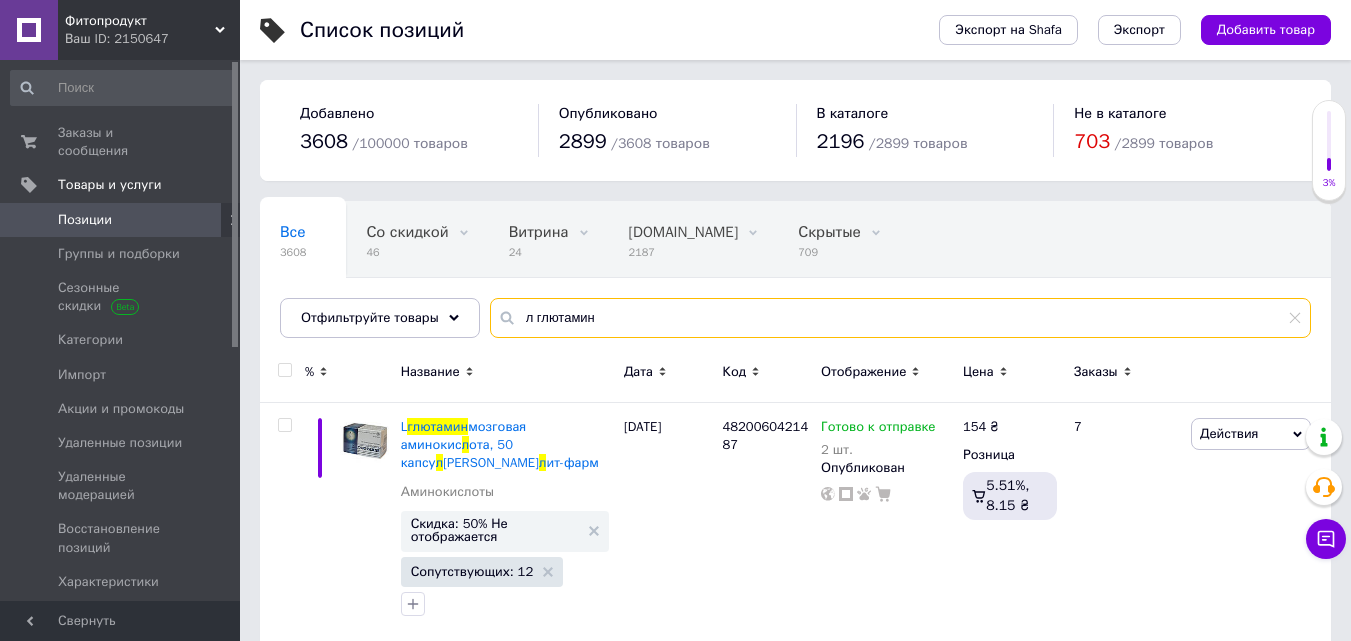 drag, startPoint x: 603, startPoint y: 320, endPoint x: 510, endPoint y: 319, distance: 93.00538 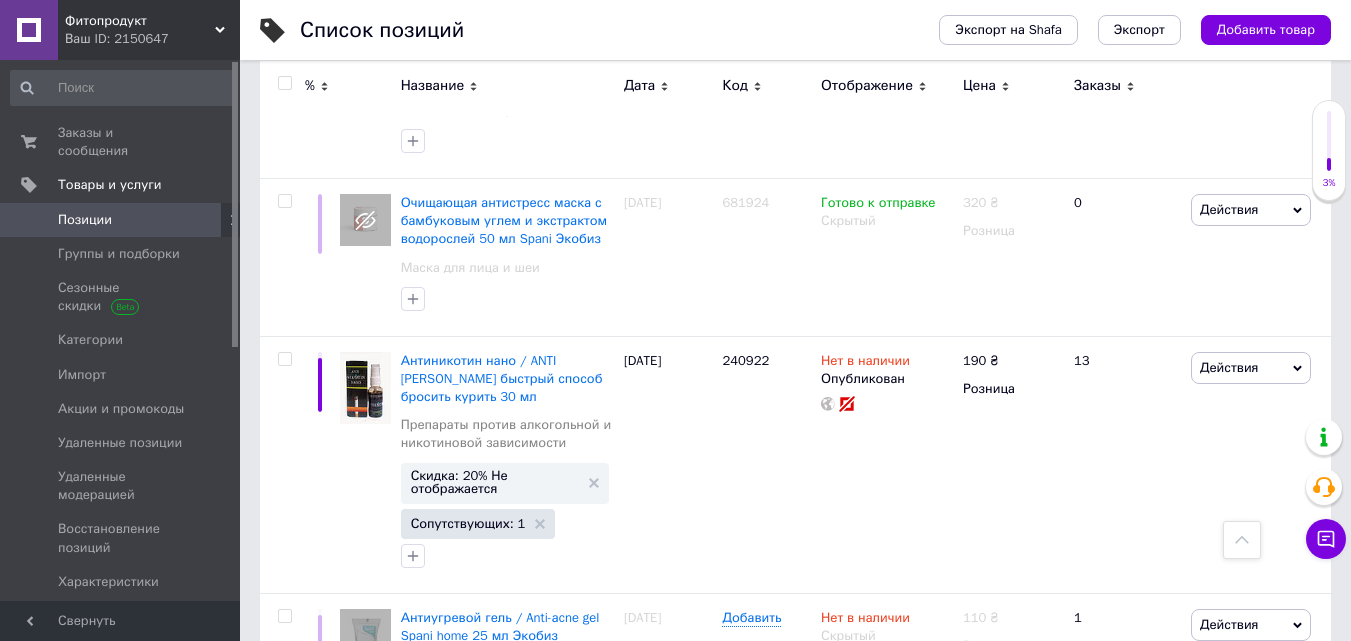 scroll, scrollTop: 0, scrollLeft: 0, axis: both 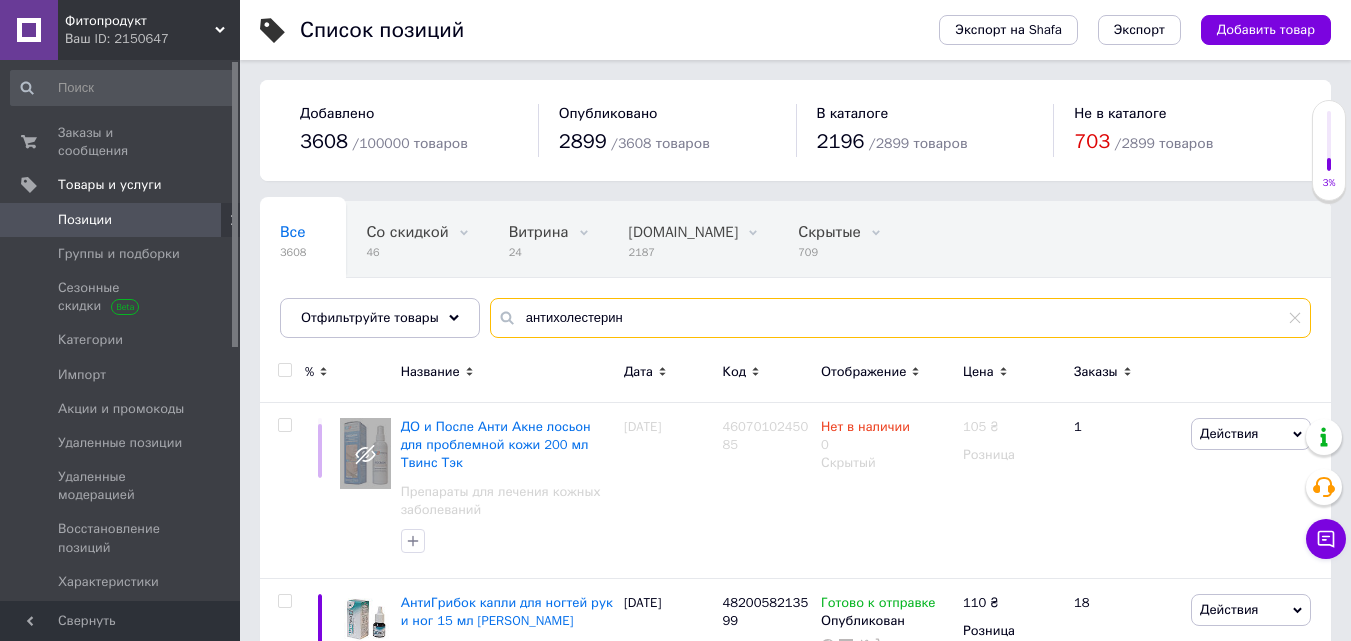 drag, startPoint x: 652, startPoint y: 316, endPoint x: 501, endPoint y: 327, distance: 151.40013 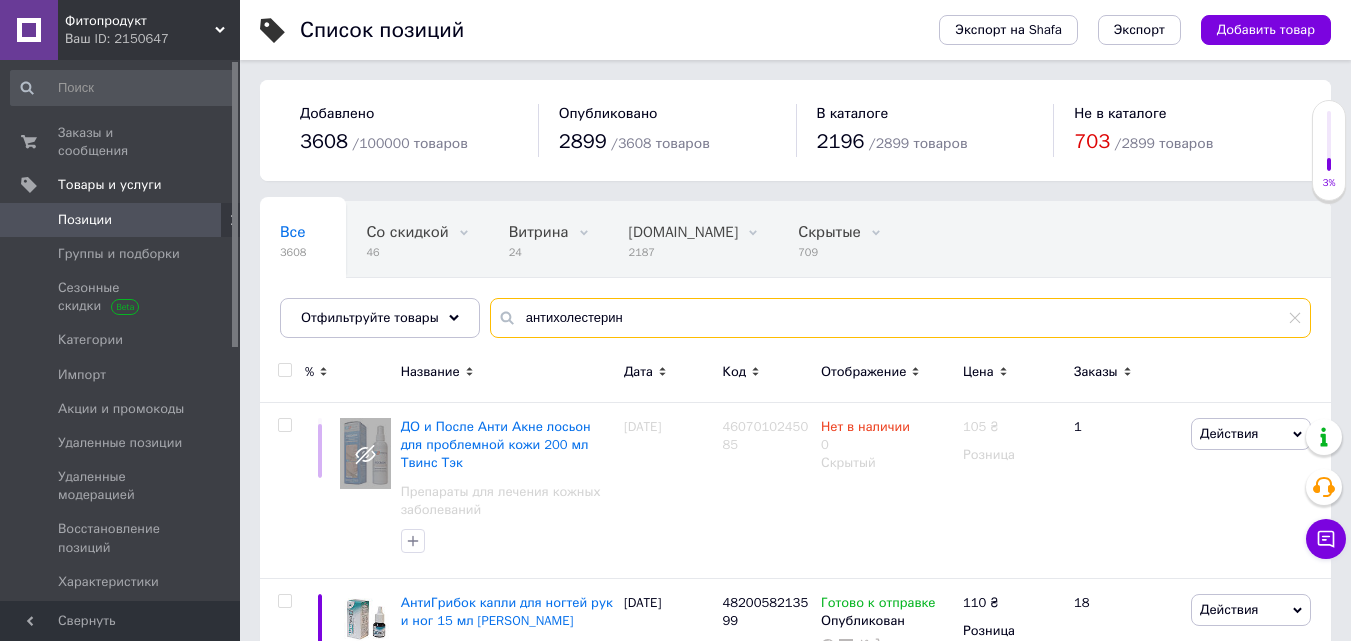 click on "антихолестерин" at bounding box center [900, 318] 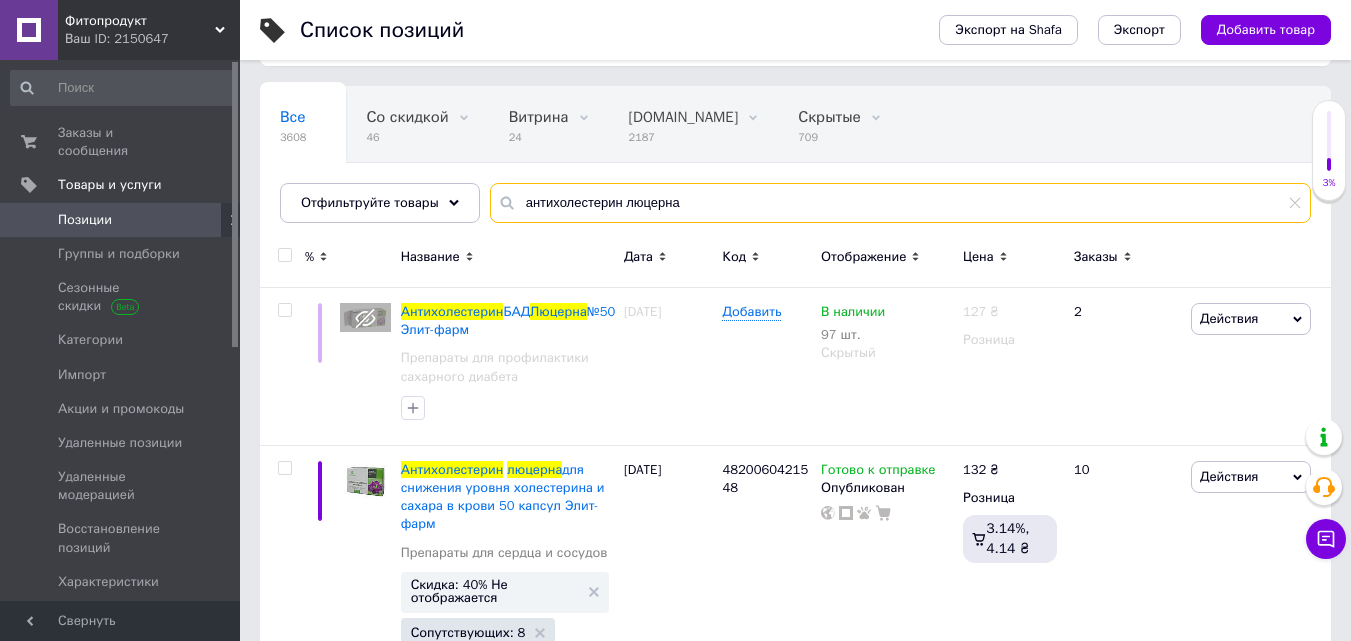 scroll, scrollTop: 124, scrollLeft: 0, axis: vertical 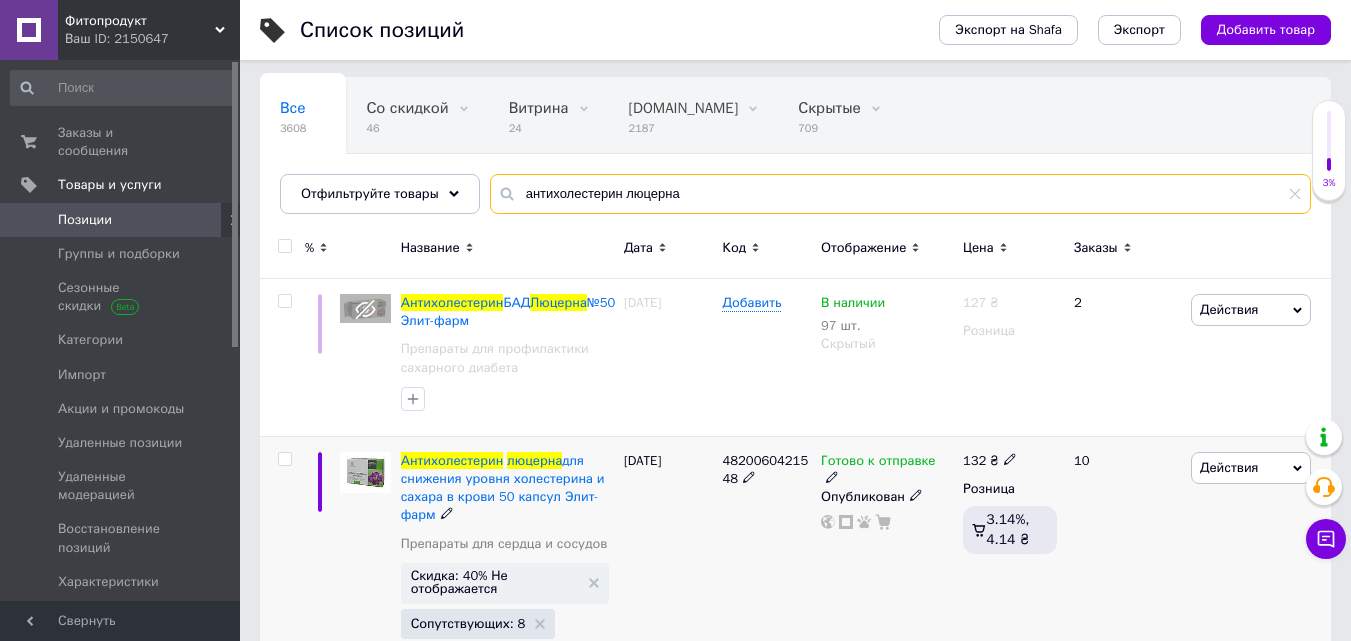 type on "антихолестерин люцерна" 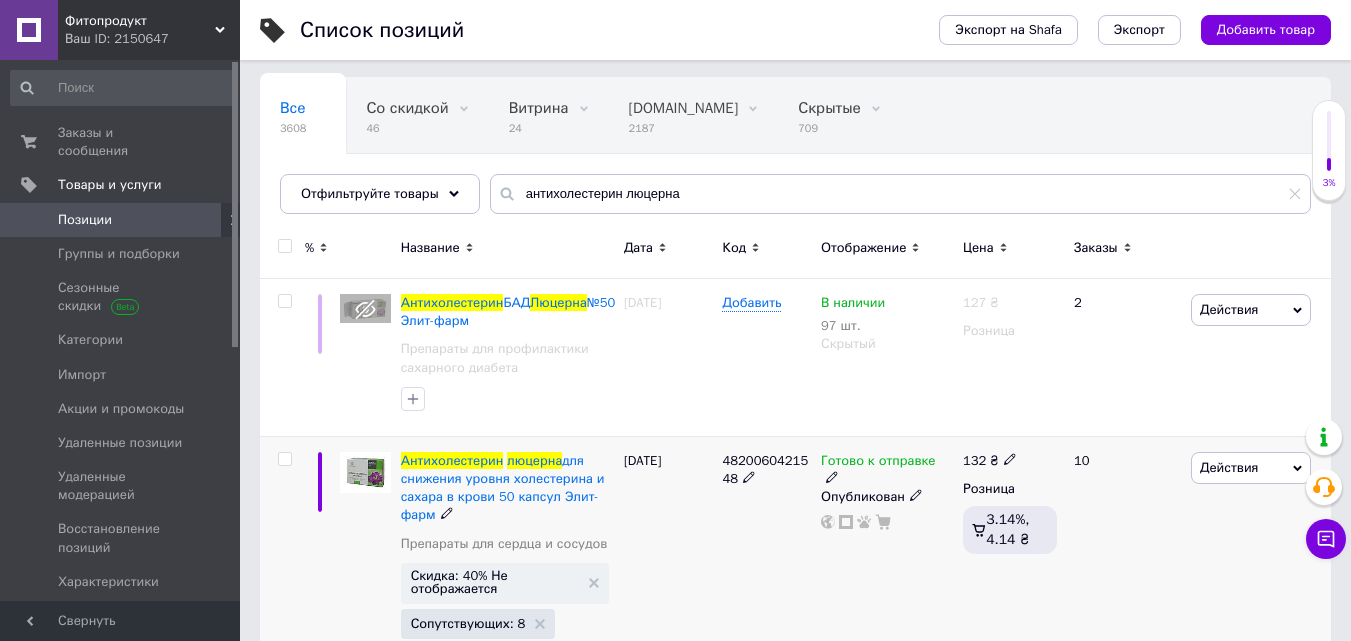 click 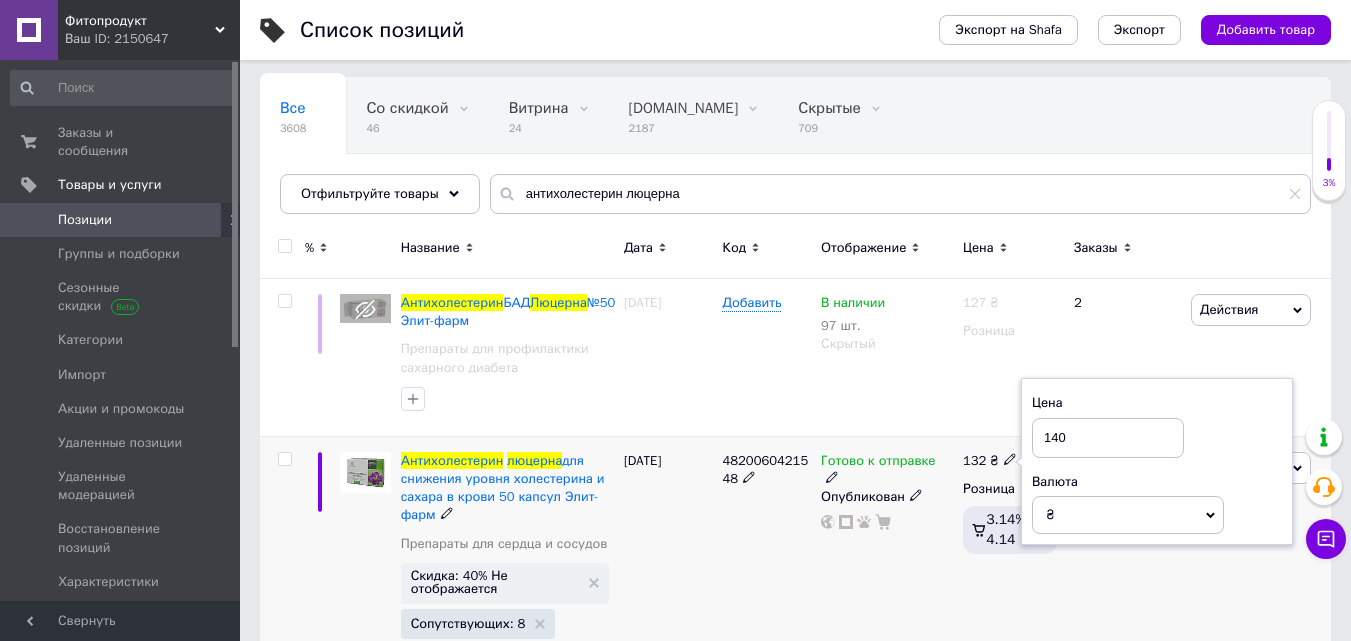 type on "140" 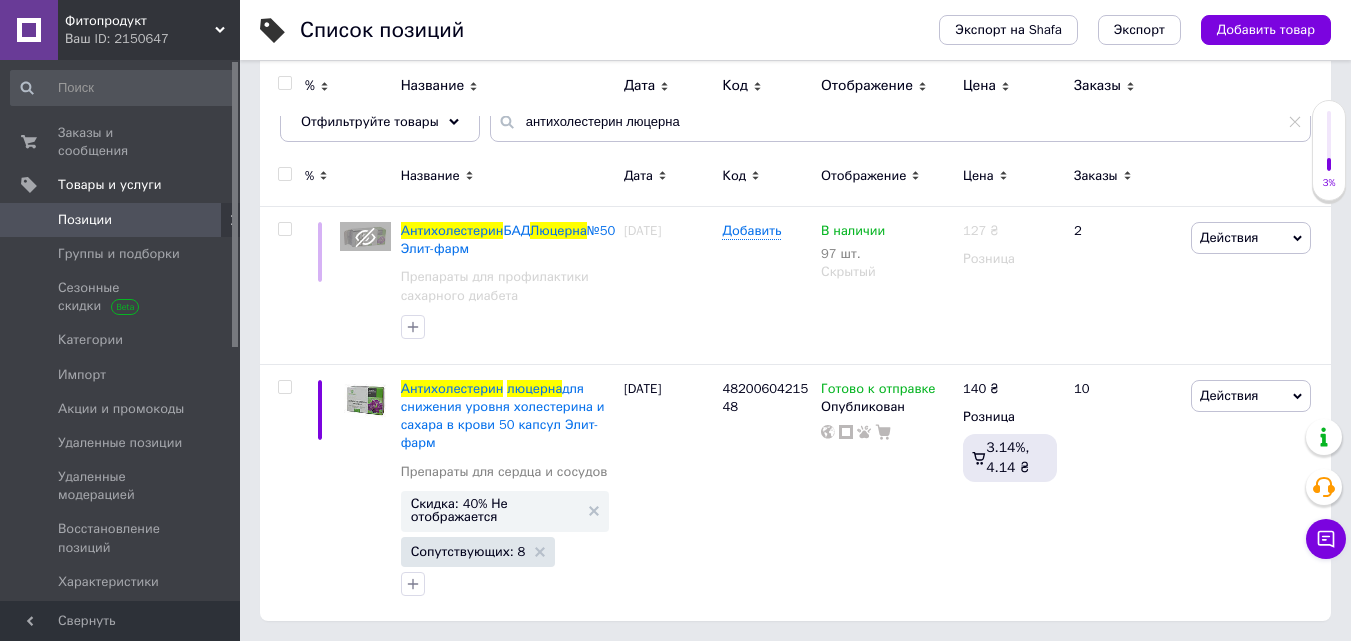 scroll, scrollTop: 0, scrollLeft: 0, axis: both 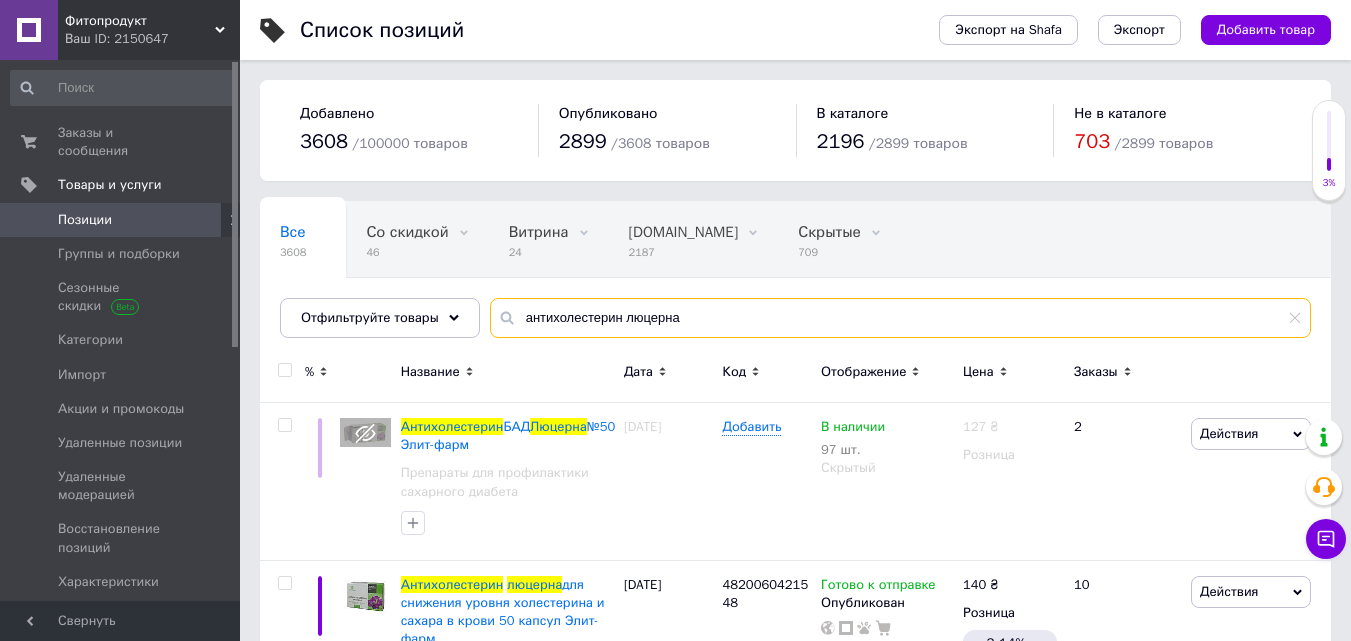 drag, startPoint x: 685, startPoint y: 325, endPoint x: 508, endPoint y: 327, distance: 177.01129 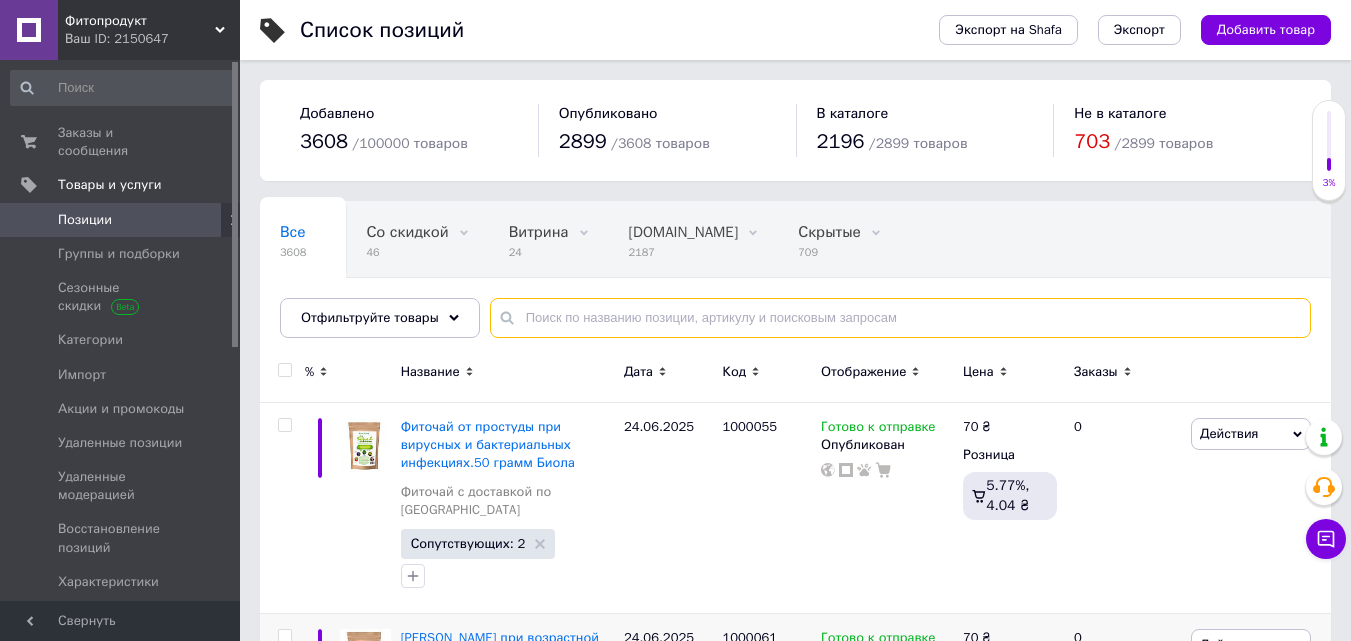 type 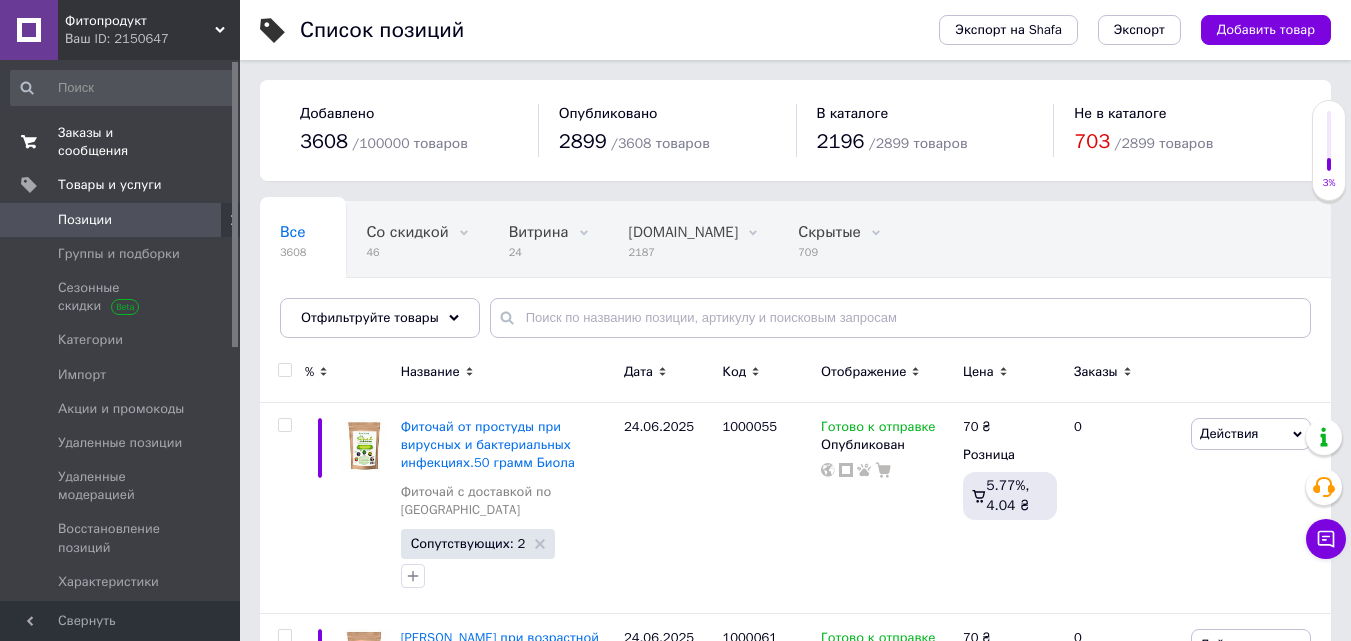 click on "Заказы и сообщения" at bounding box center [121, 142] 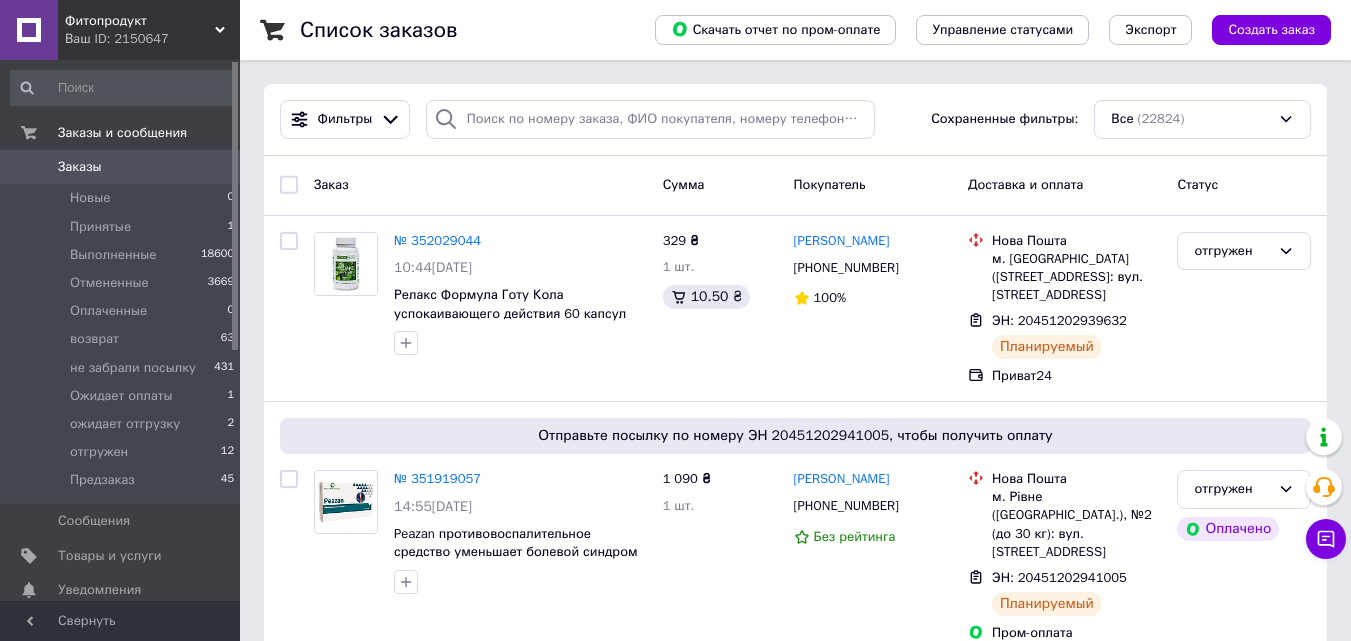 click 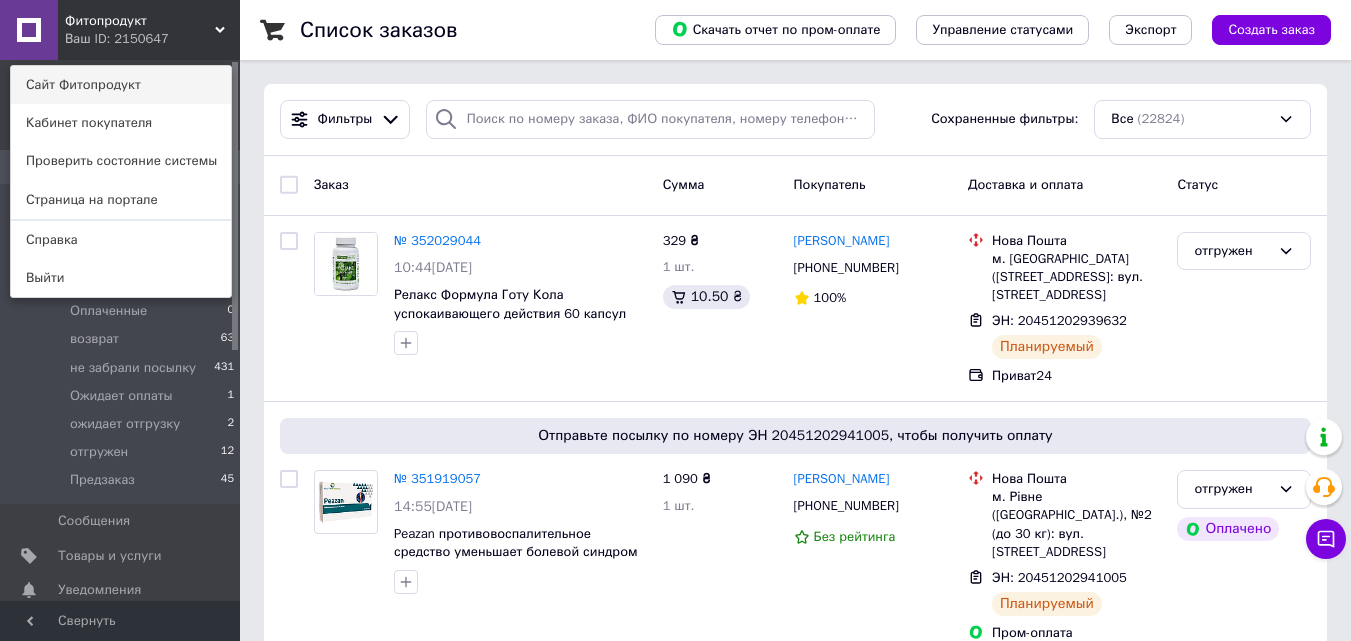 click on "Сайт Фитопродукт" at bounding box center [121, 85] 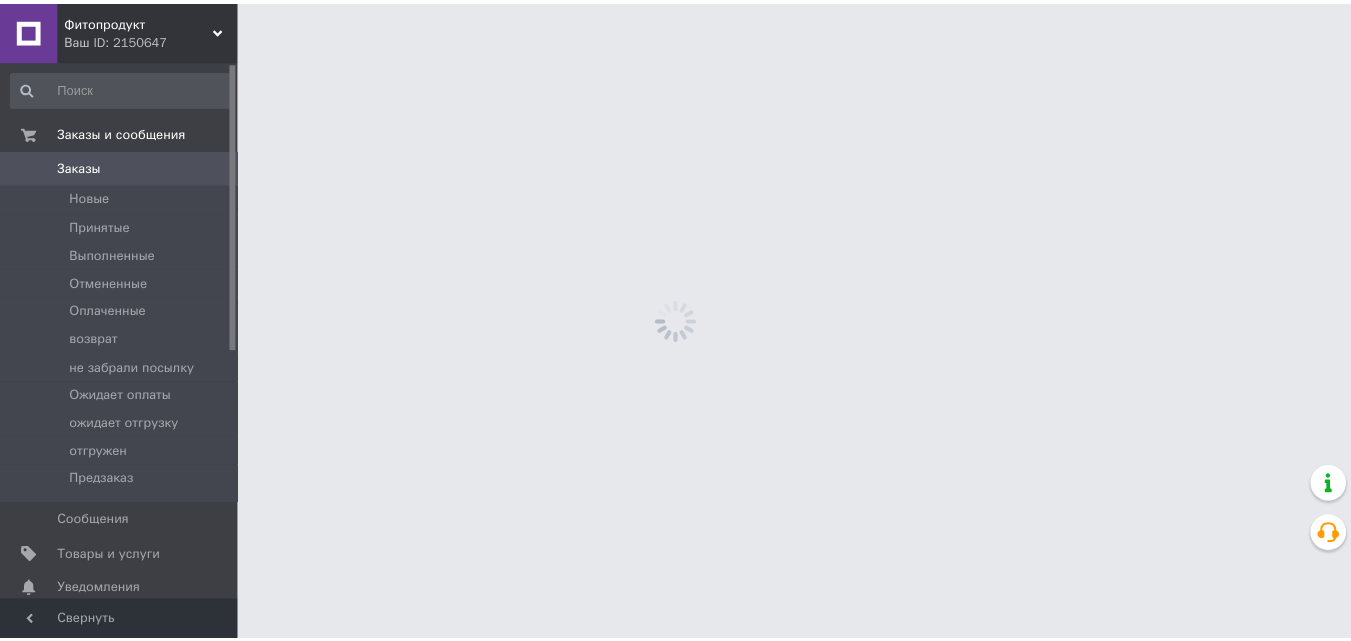 scroll, scrollTop: 0, scrollLeft: 0, axis: both 